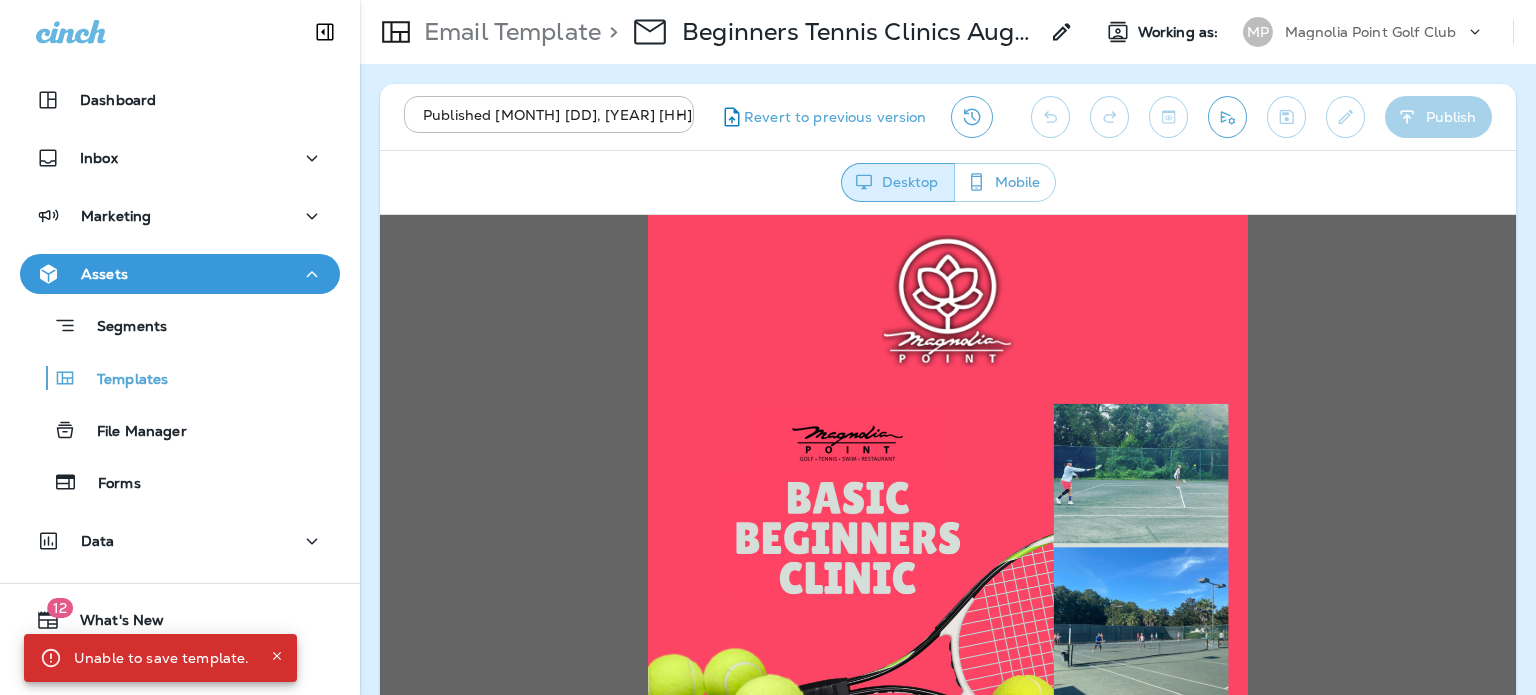 scroll, scrollTop: 0, scrollLeft: 0, axis: both 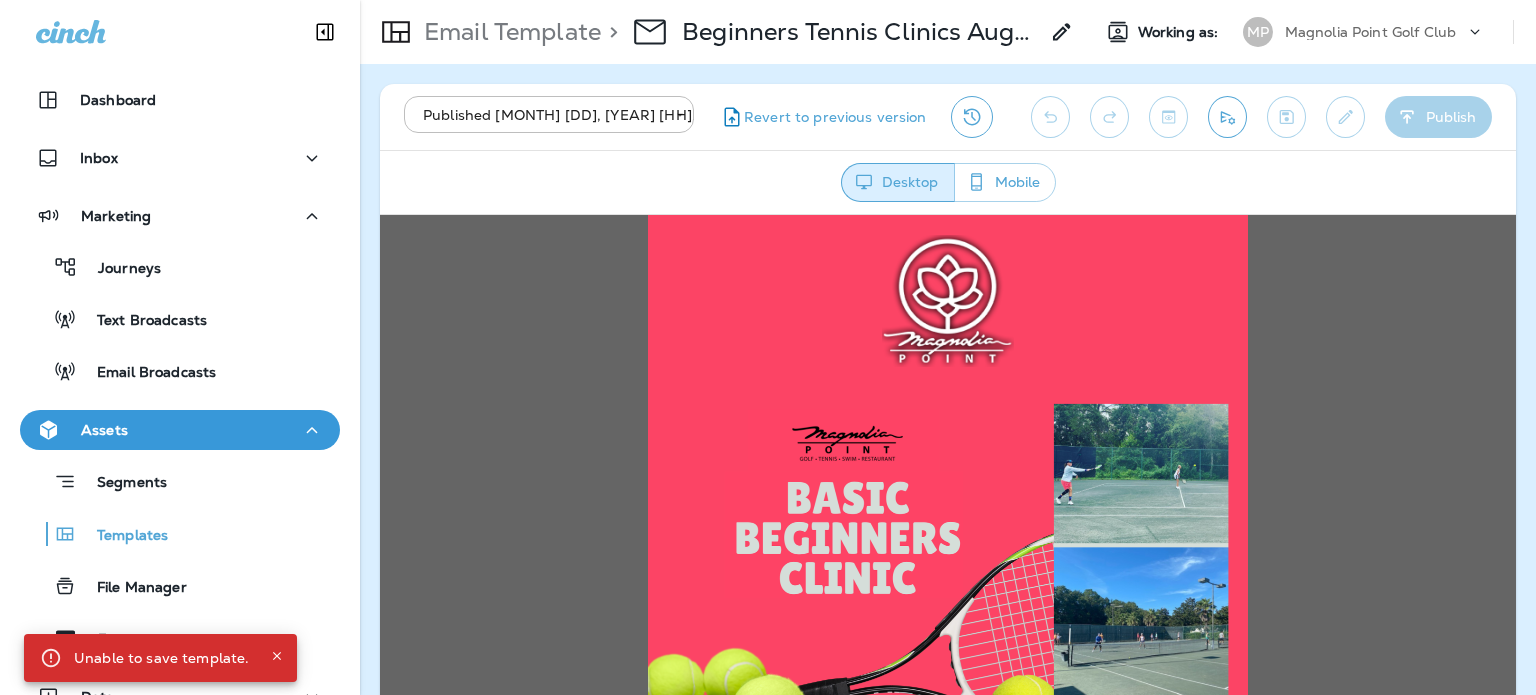 click on "Email Broadcasts" at bounding box center (146, 373) 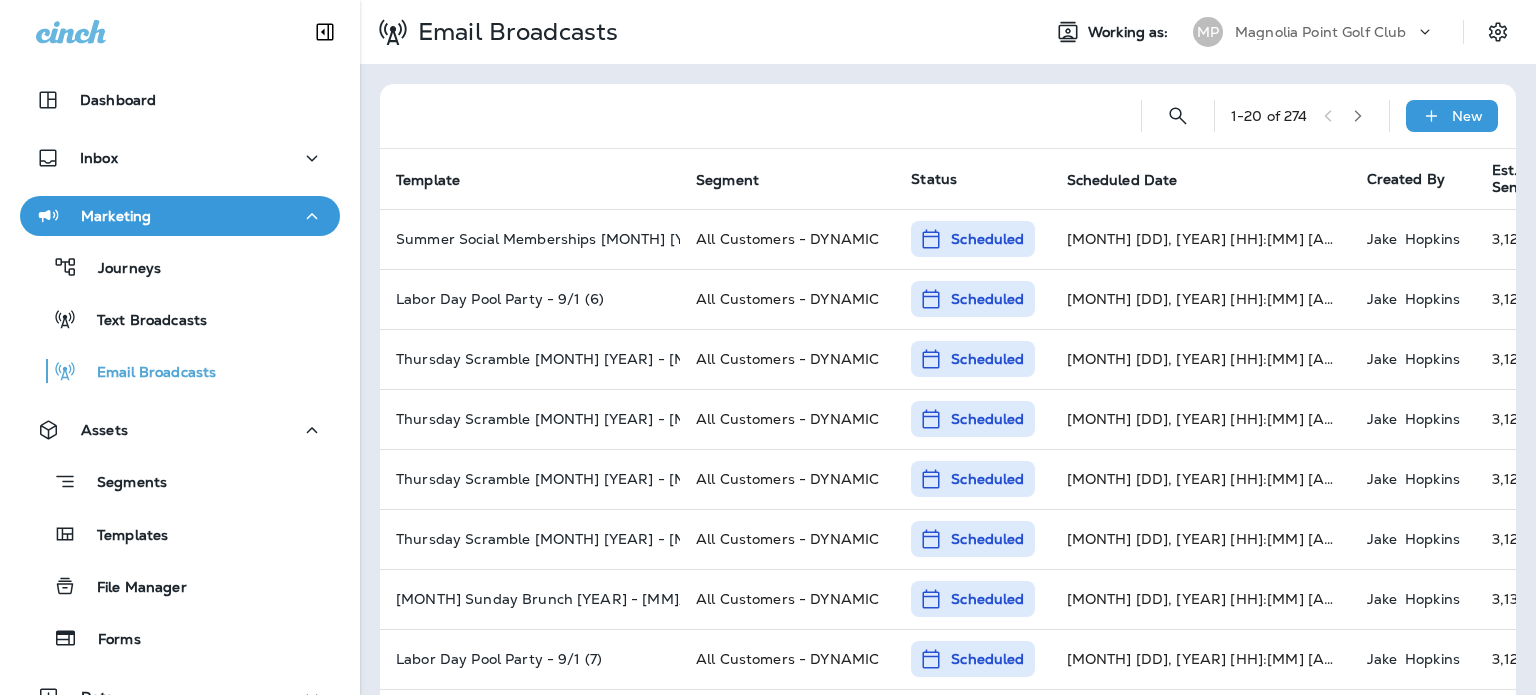 click 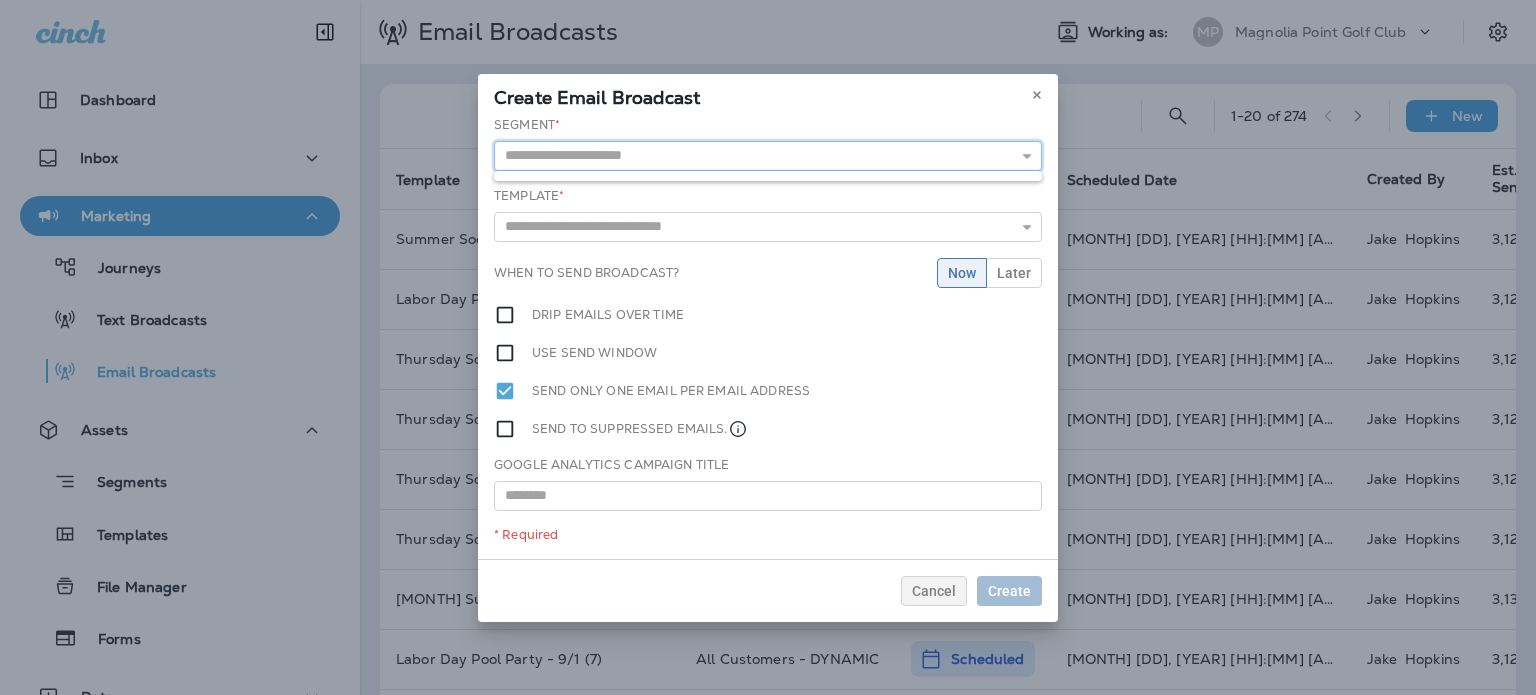 click at bounding box center [768, 156] 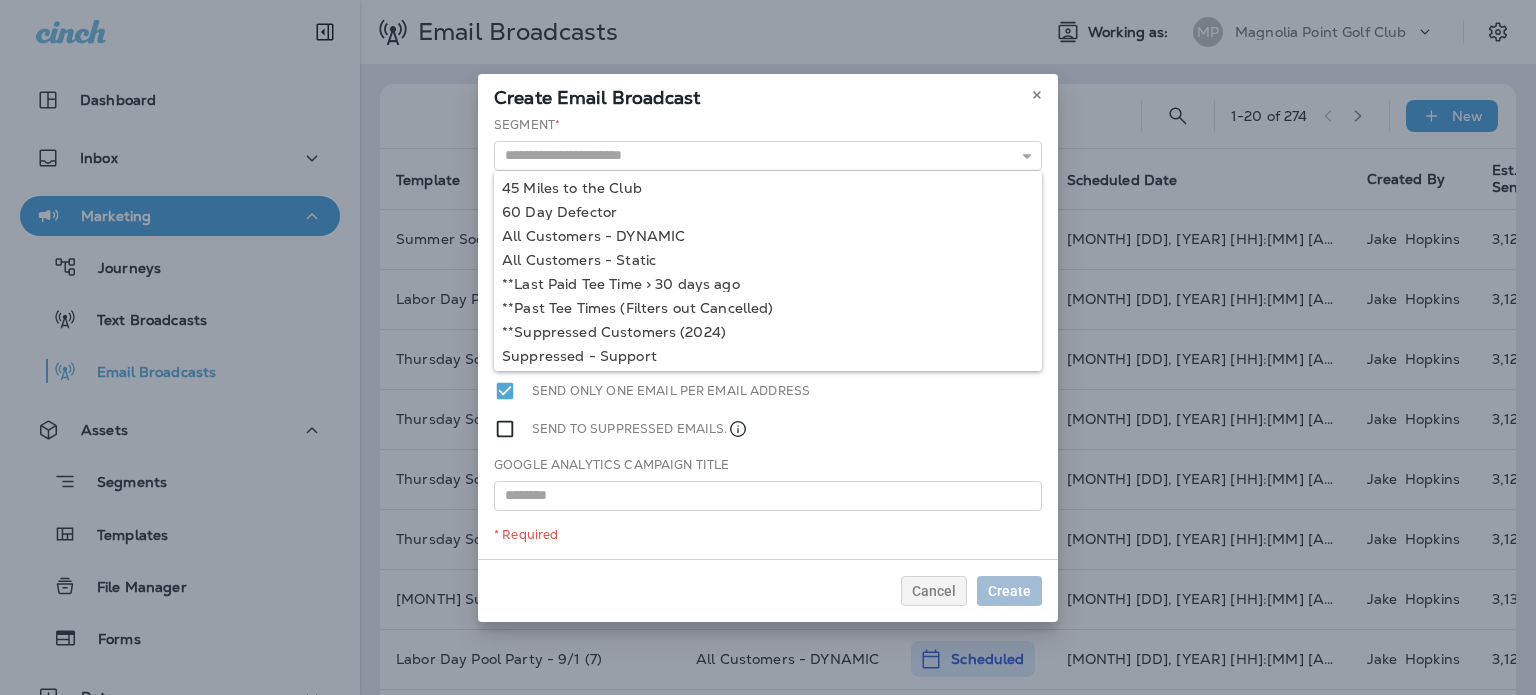 type on "**********" 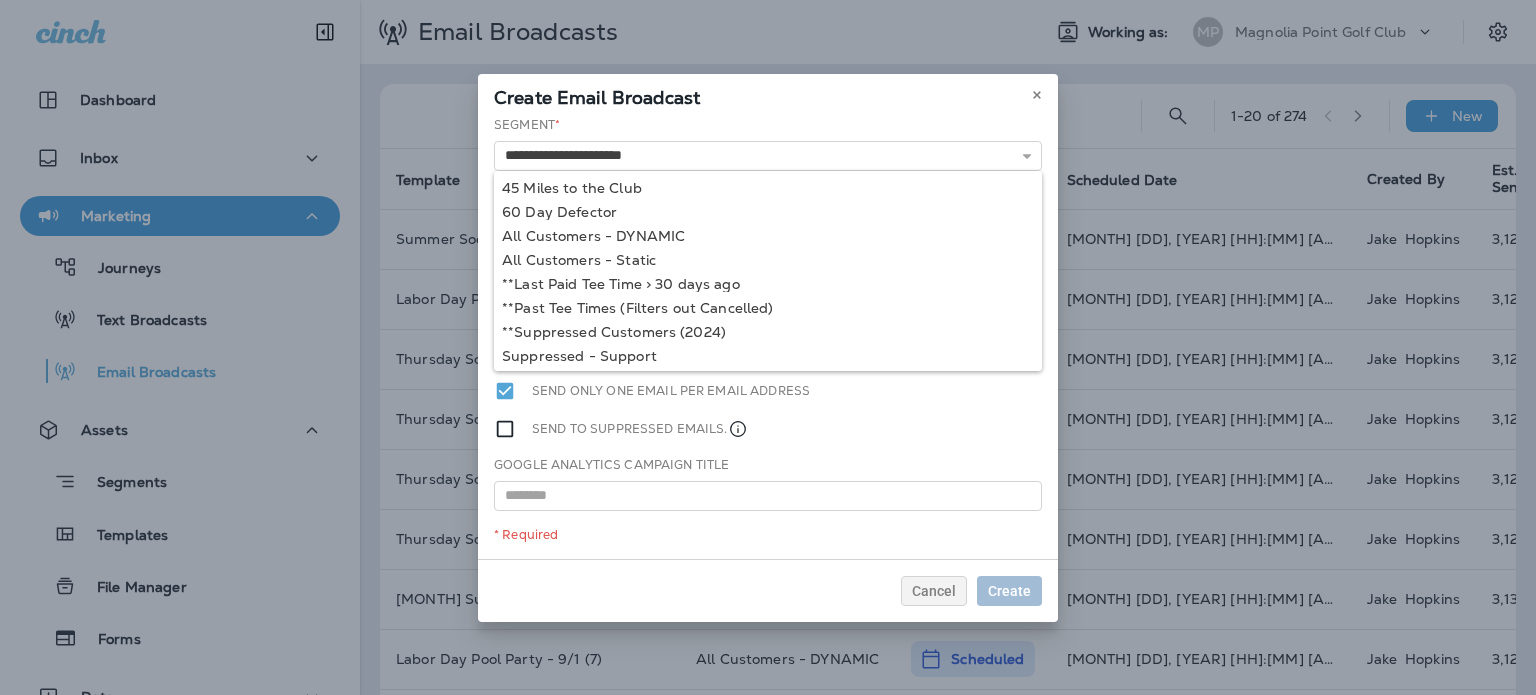 click on "**********" at bounding box center [768, 337] 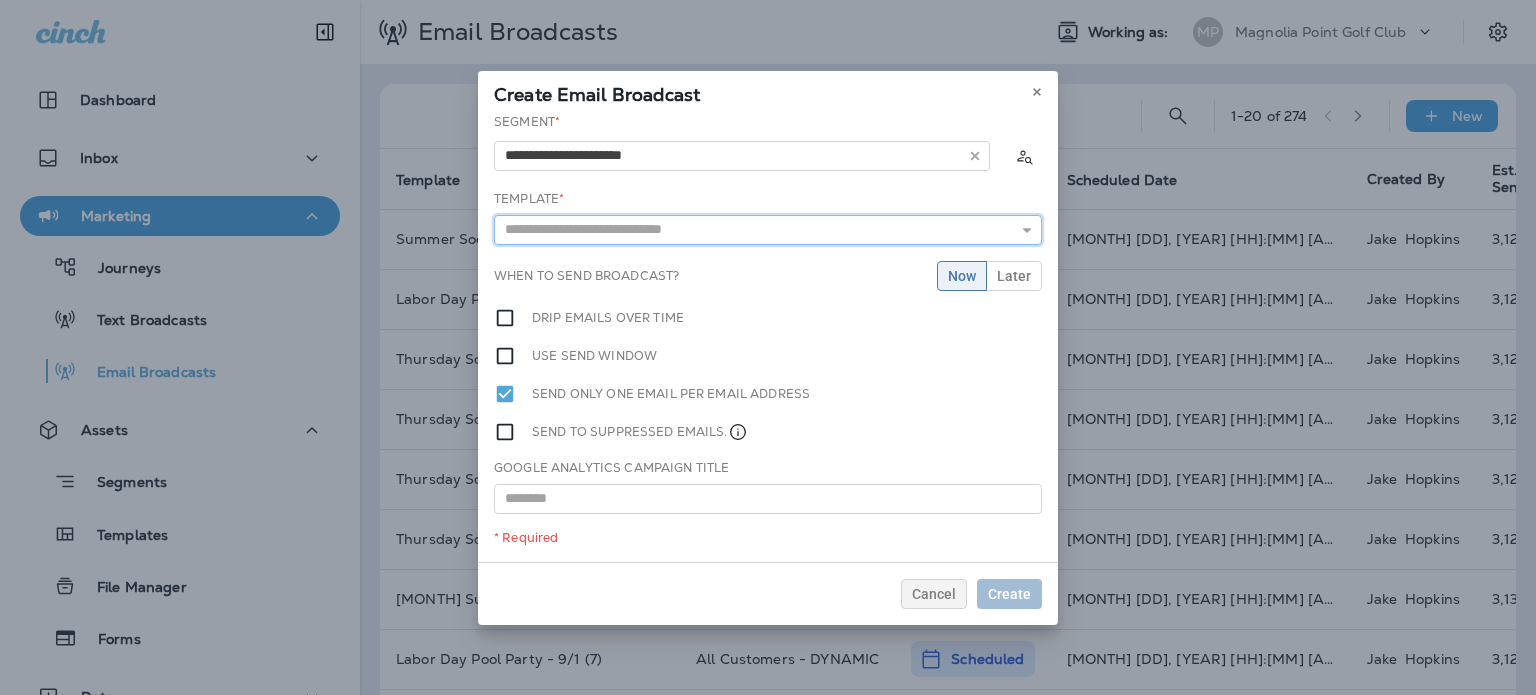 click at bounding box center (768, 230) 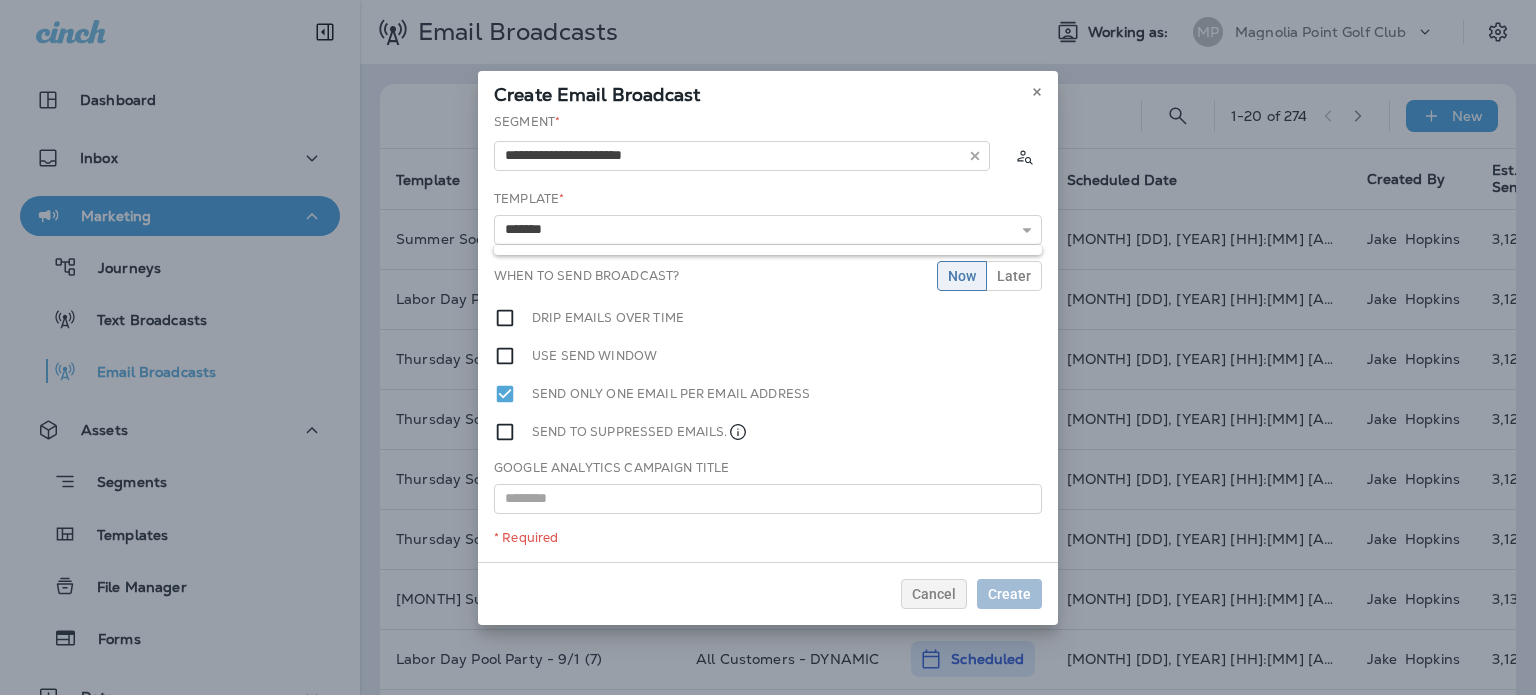click on "Send to suppressed emails." at bounding box center (768, 432) 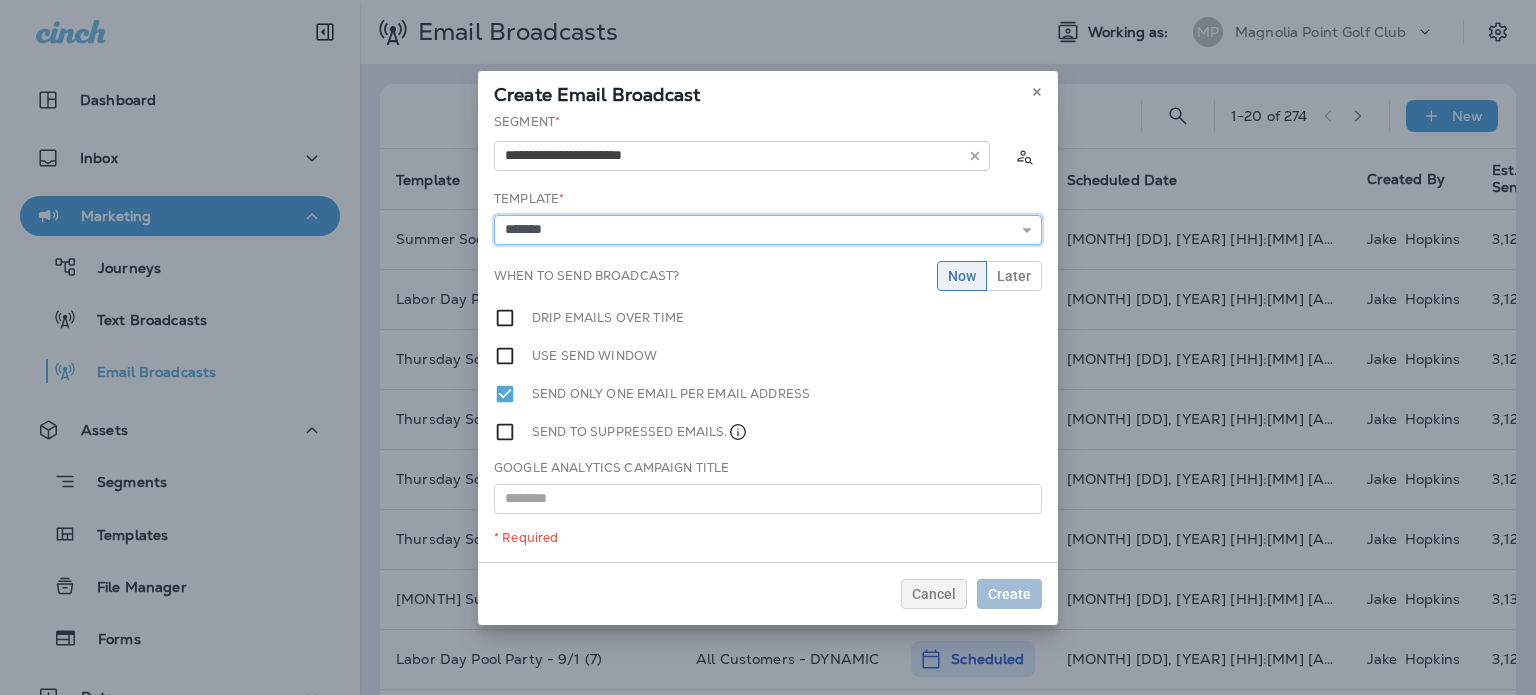 click on "*******" at bounding box center (768, 230) 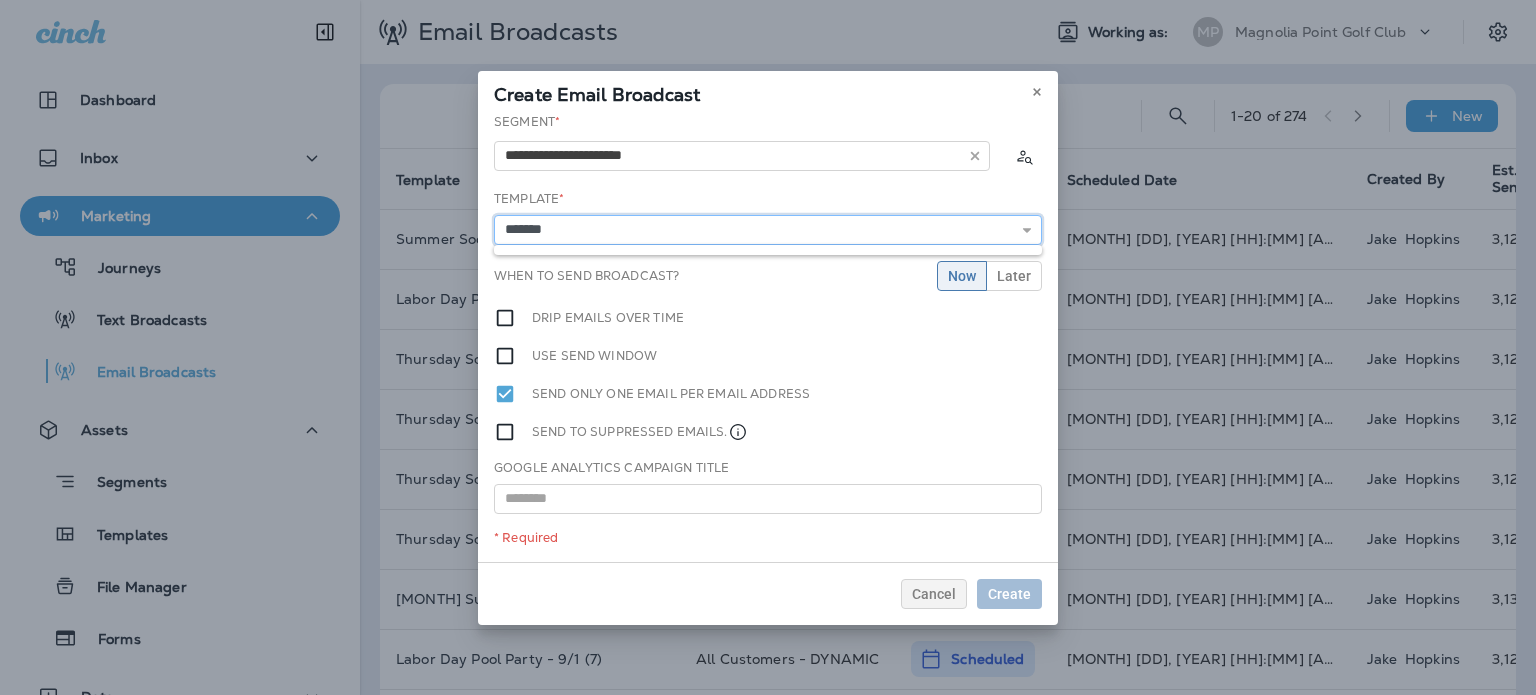 click on "*******" at bounding box center (768, 230) 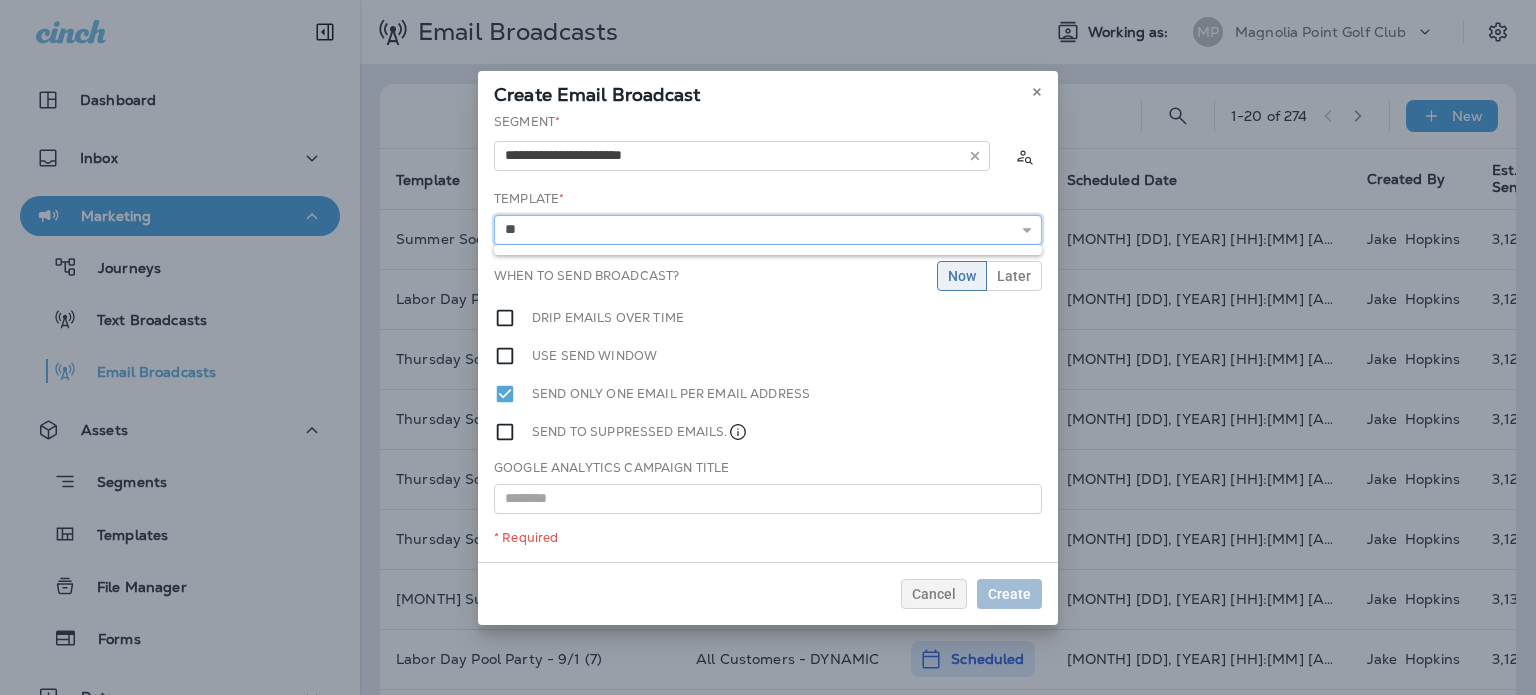 type on "*" 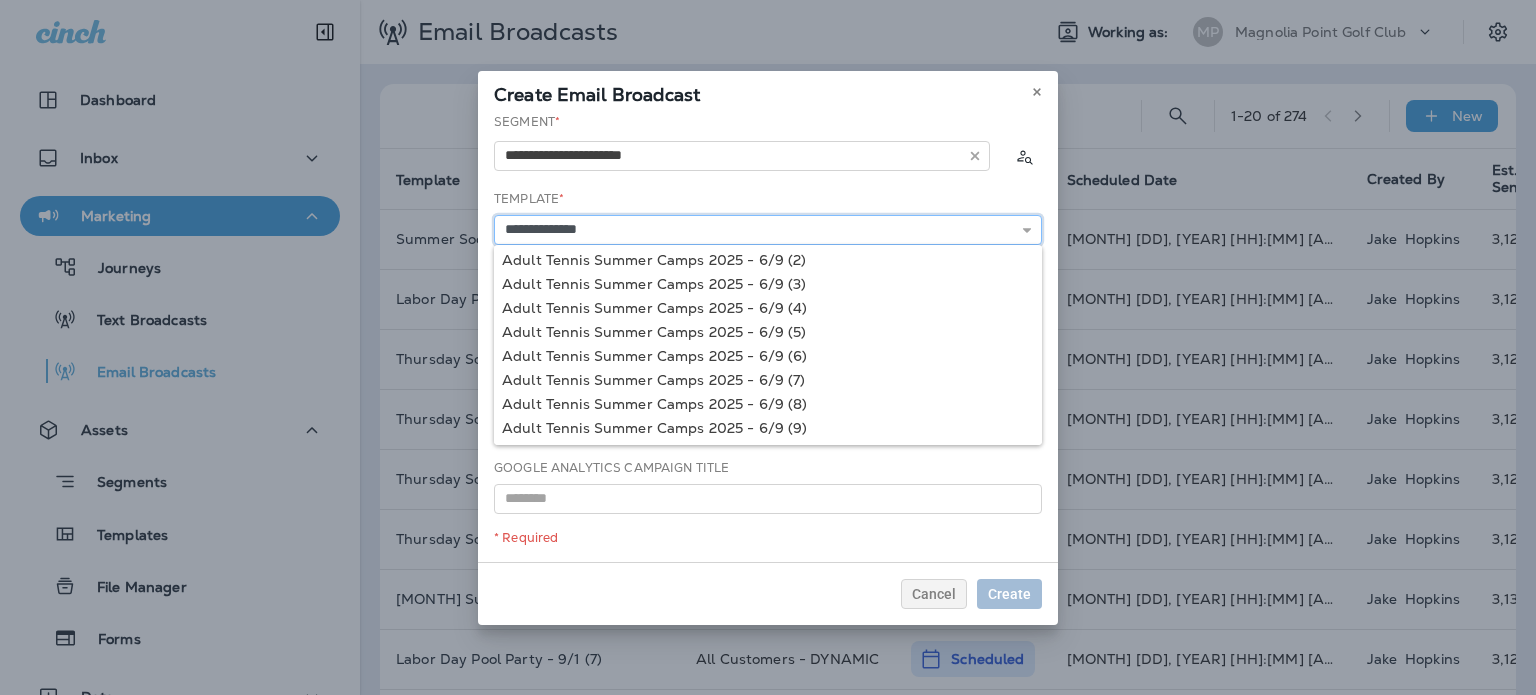 scroll, scrollTop: 49, scrollLeft: 0, axis: vertical 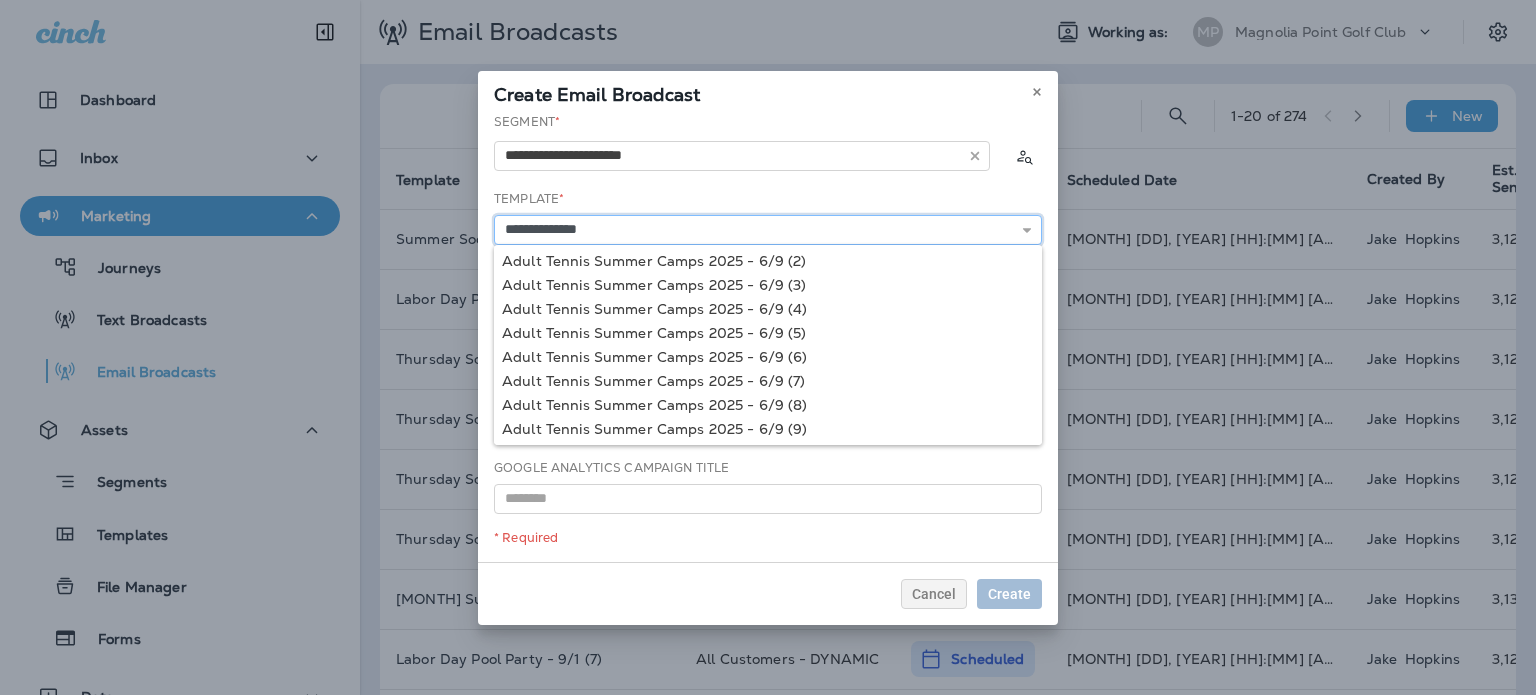 type on "**********" 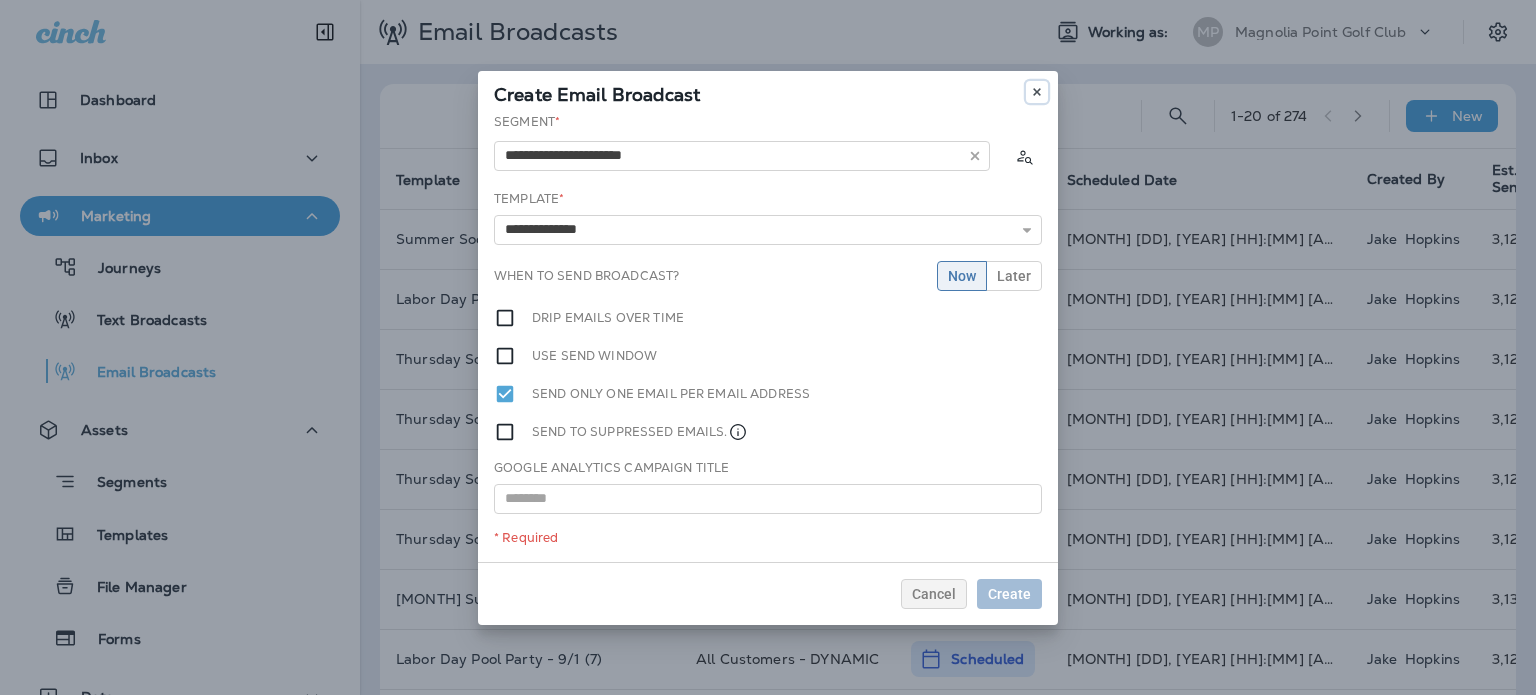 click at bounding box center [1037, 92] 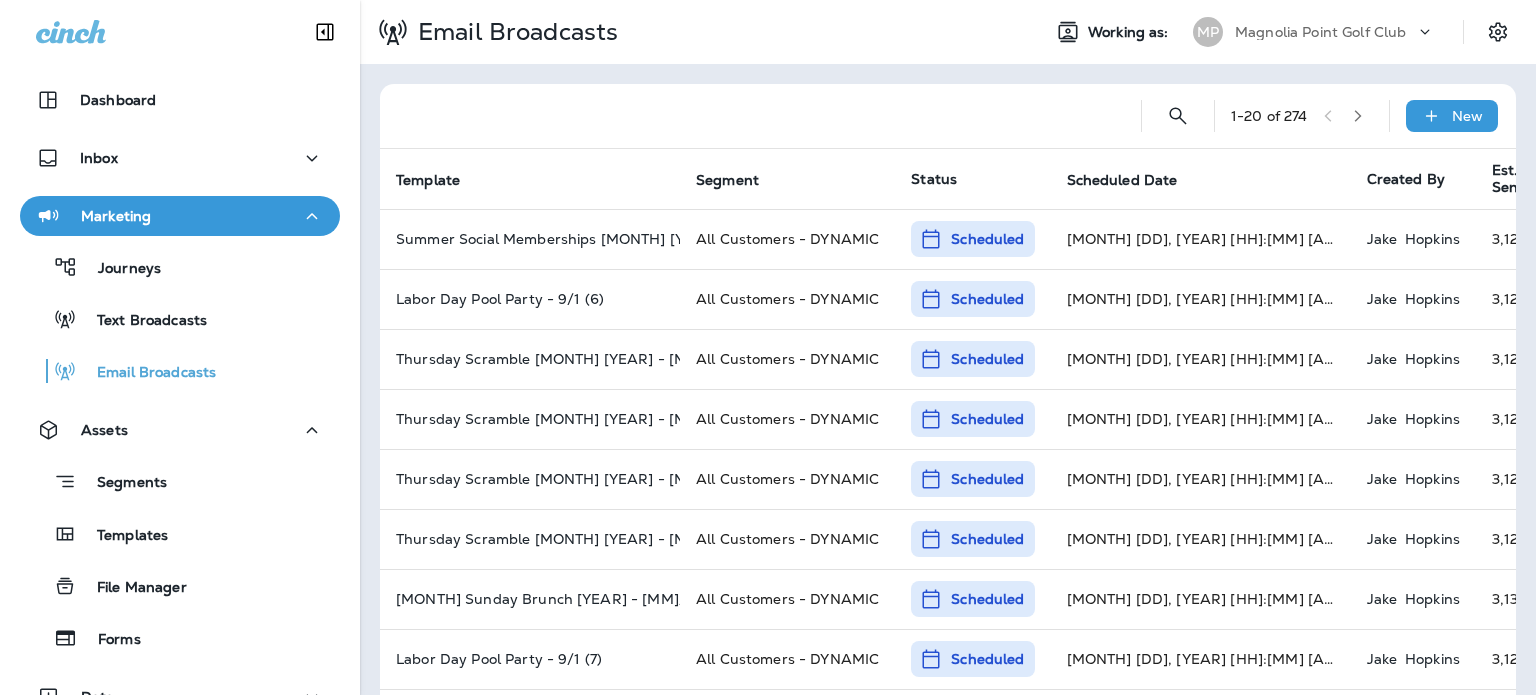 click 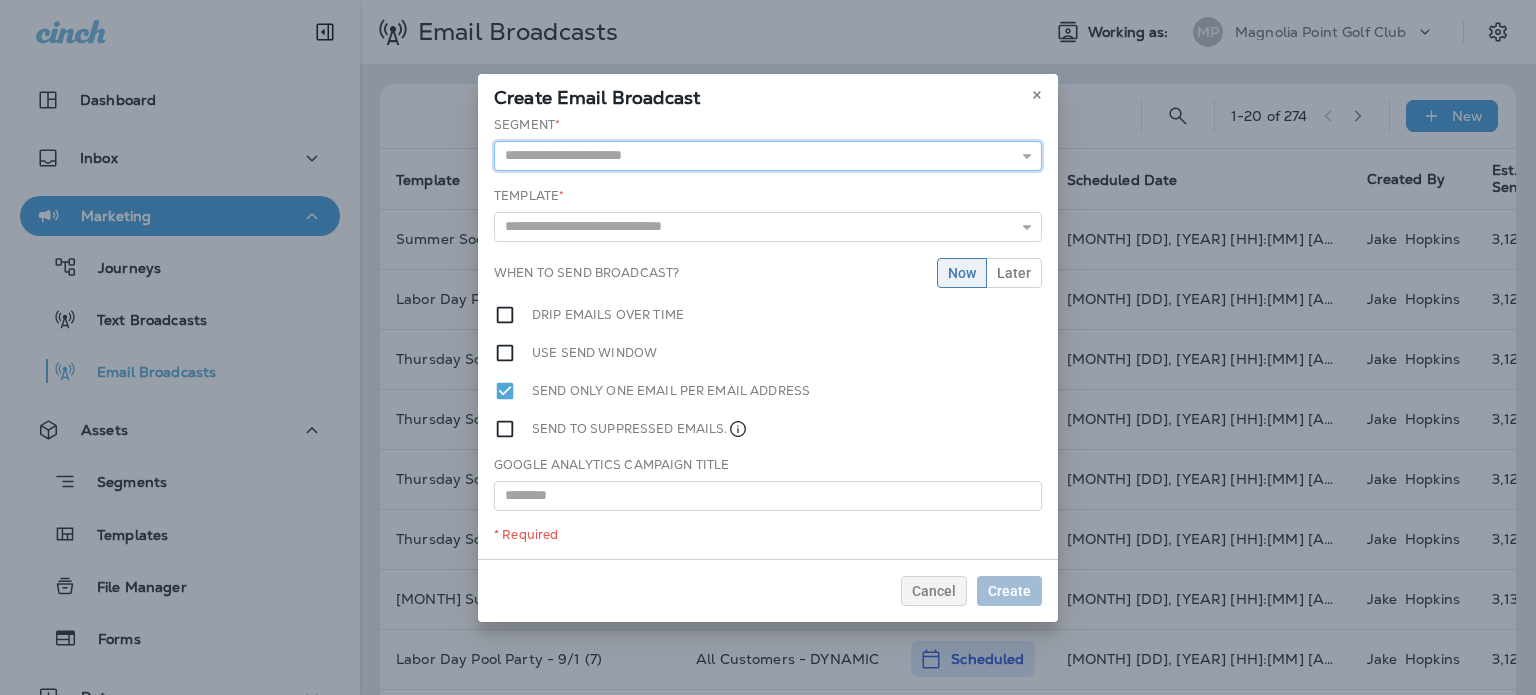 click at bounding box center [768, 156] 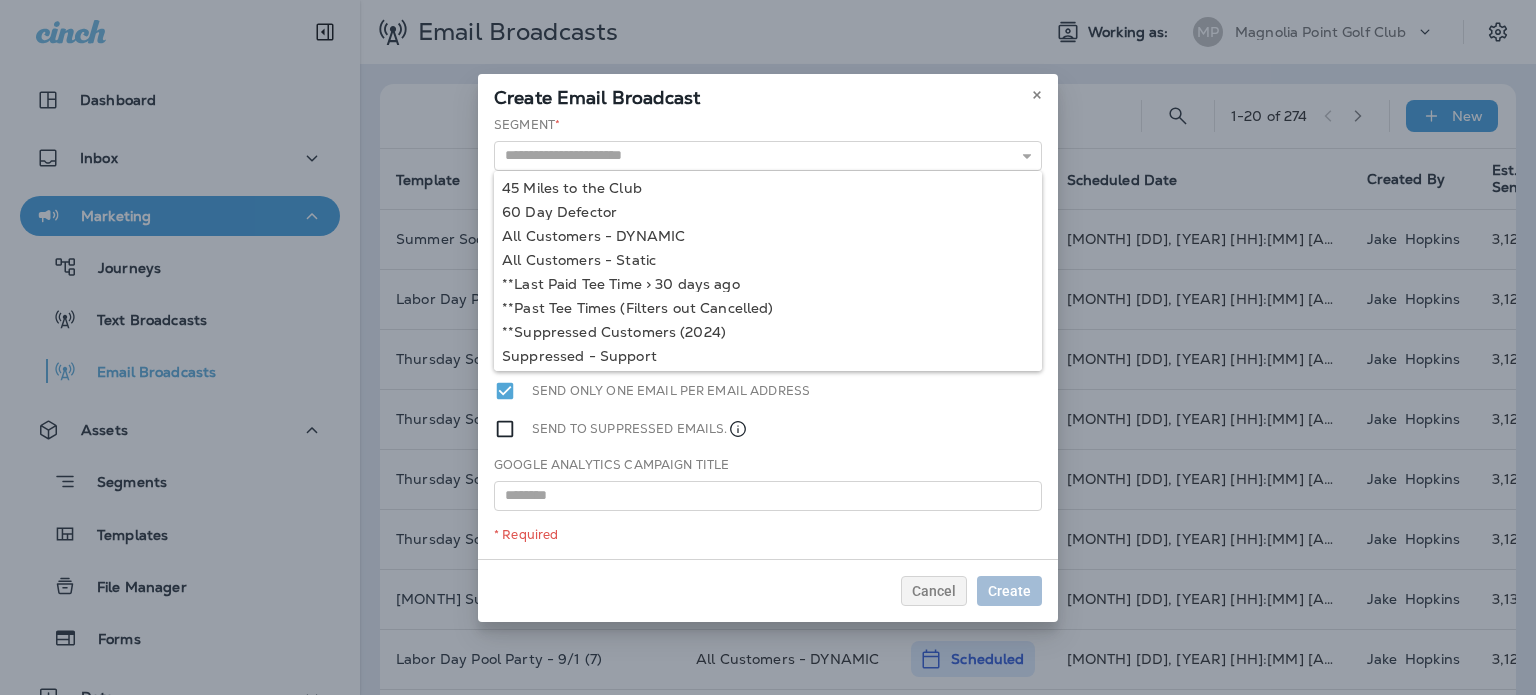 type on "**********" 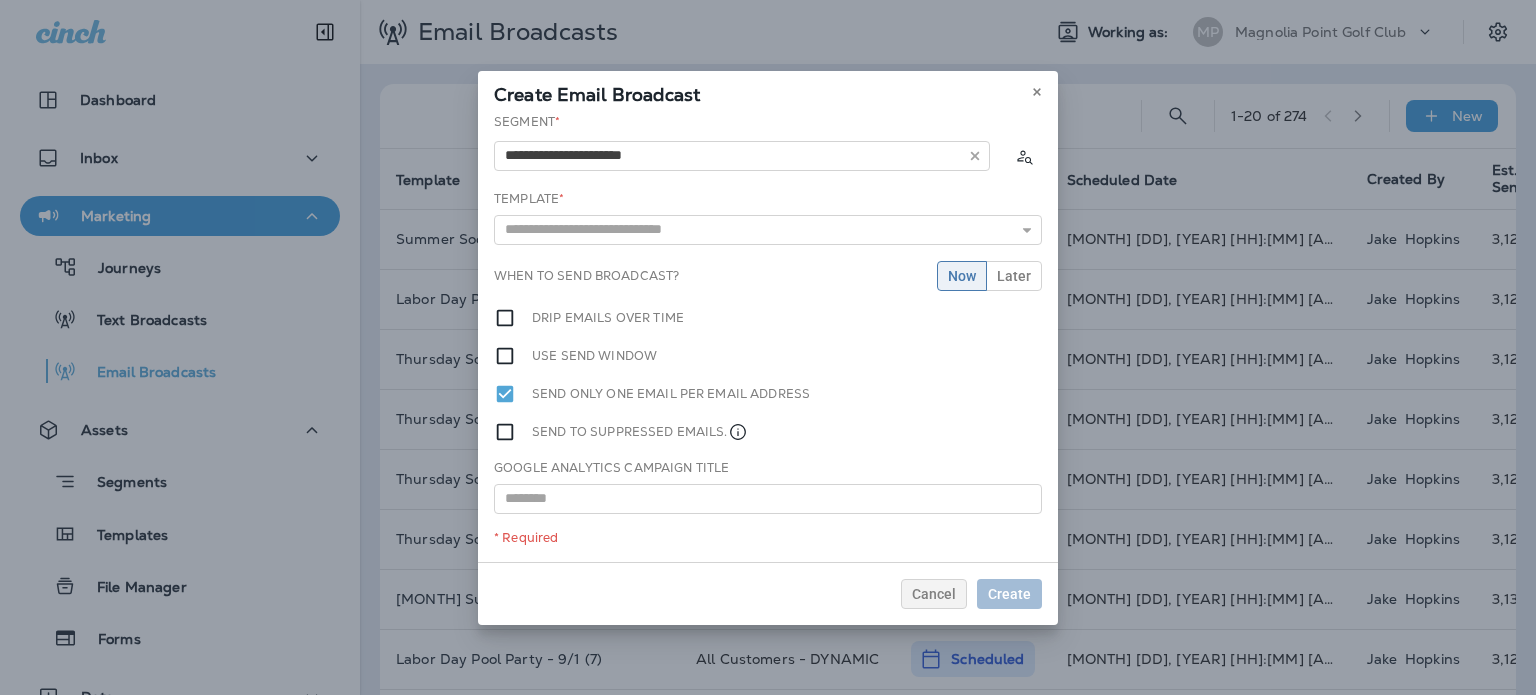 click on "Adult Tennis Summer Camps [YEAR] - [MM]/[DD] Adult Tennis Summer Camps [YEAR] - [MM]/[DD] ([NUM]) Adult Tennis Summer Camps [YEAR] - [MM]/[DD] ([NUM]) Adult Tennis Summer Camps [YEAR] - [MM]/[DD] ([NUM]) Adult Tennis Summer Camps [YEAR] - [MM]/[DD] ([NUM]) Adult Tennis Summer Camps [YEAR] - [MM]/[DD] ([NUM]) Adult Tennis Summer Camps [YEAR] - [MM]/[DD] ([NUM]) Adult Tennis Summer Camps [YEAR] - [MM]/[DD] ([NUM]) Adult Tennis Summer Camps [YEAR] - [MM]/[DD] ([NUM]) Adult Tennis Summer Camps [YEAR] - [MM]/[DD] ([NUM])" at bounding box center [768, 337] 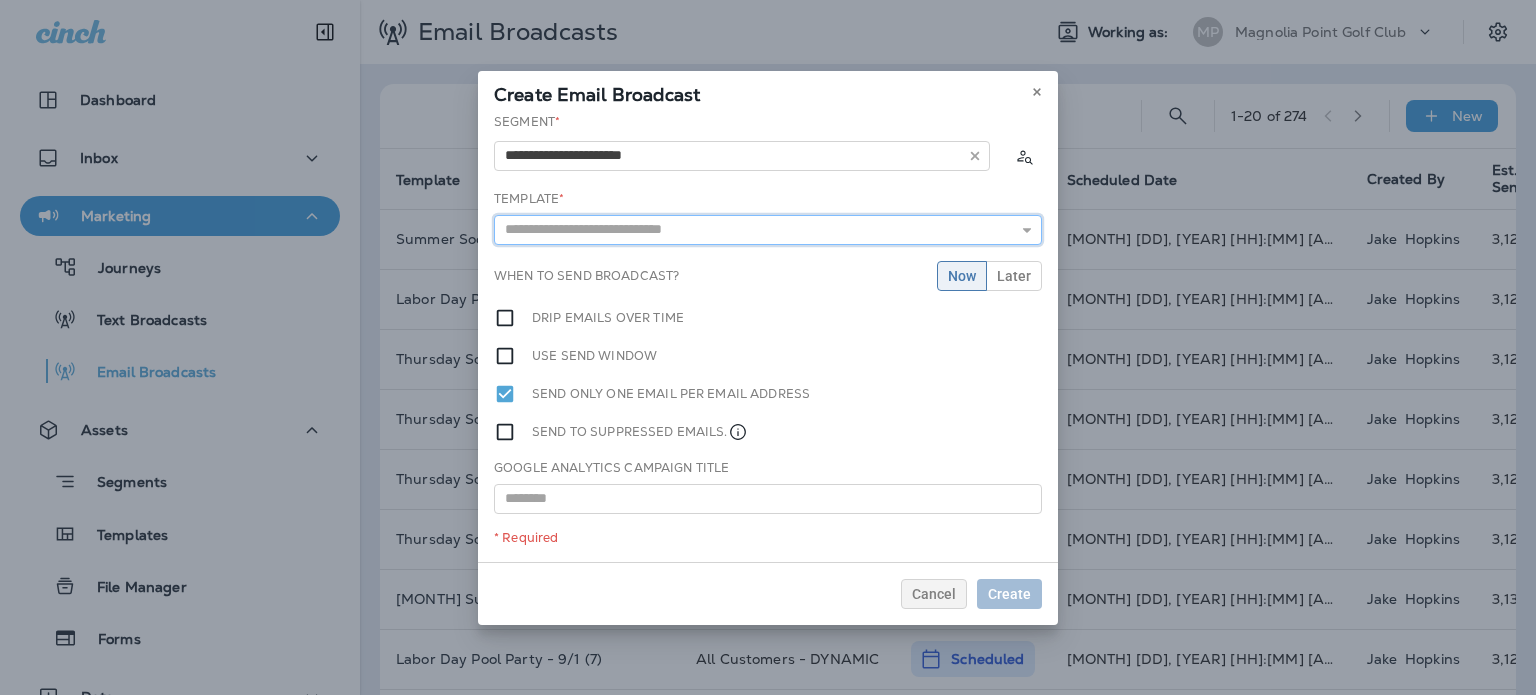click at bounding box center [768, 230] 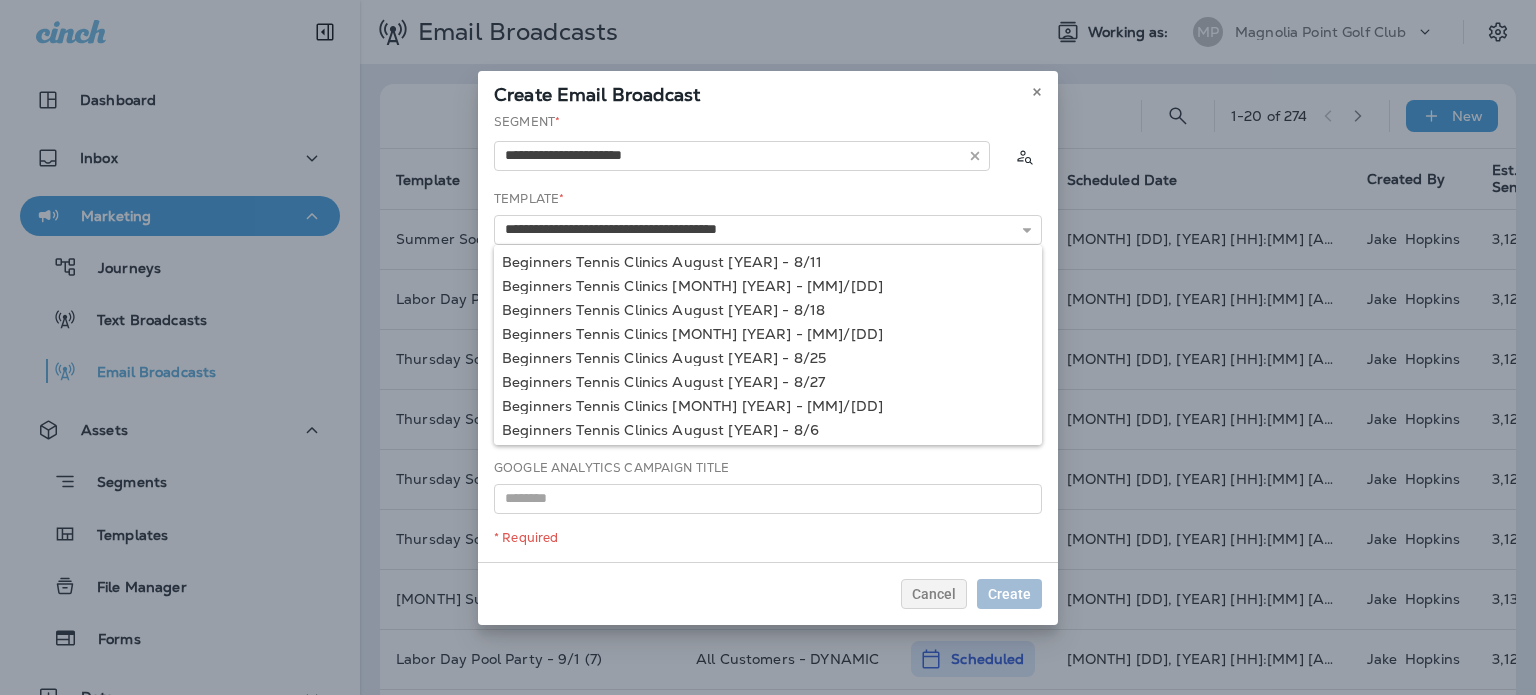 click on "Beginners Tennis Clinics [MONTH] [YEAR] - [MM]/[DD] Beginners Tennis Clinics [MONTH] [YEAR] - [MM]/[DD] Beginners Tennis Clinics [MONTH] [YEAR] - [MM]/[DD] Beginners Tennis Clinics [MONTH] [YEAR] - [MM]/[DD] Beginners Tennis Clinics [MONTH] [YEAR] - [MM]/[DD] Beginners Tennis Clinics [MONTH] [YEAR] - [MM]/[DD] Beginners Tennis Clinics [MONTH] [YEAR] - [MM]/[DD] Beginners Tennis Clinics [MONTH] [YEAR] - [MM]/[DD] Beginners Tennis Clinics [MONTH] [YEAR] - [MM]/[DD] Beginners Tennis Clinics [MONTH] [YEAR] - [MM]/[DD]" at bounding box center [768, 337] 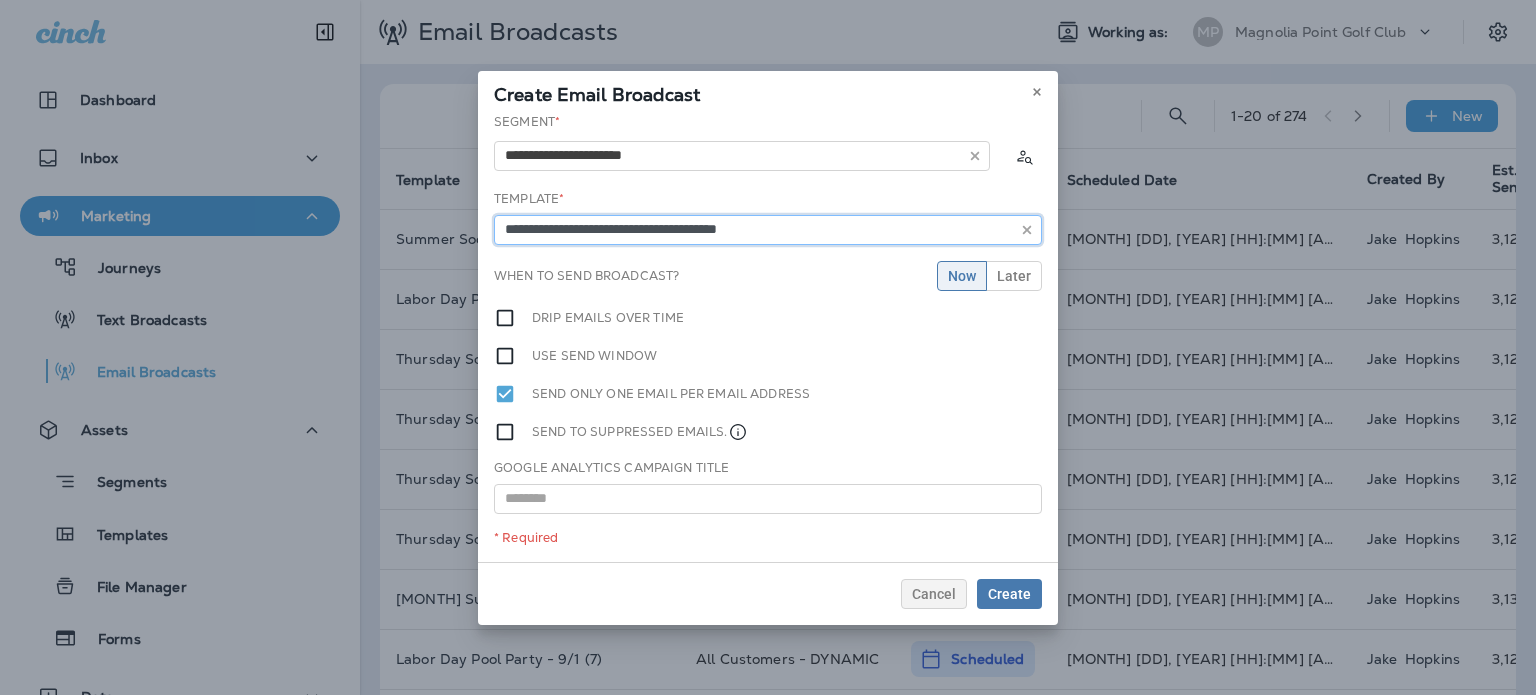click on "**********" at bounding box center [768, 230] 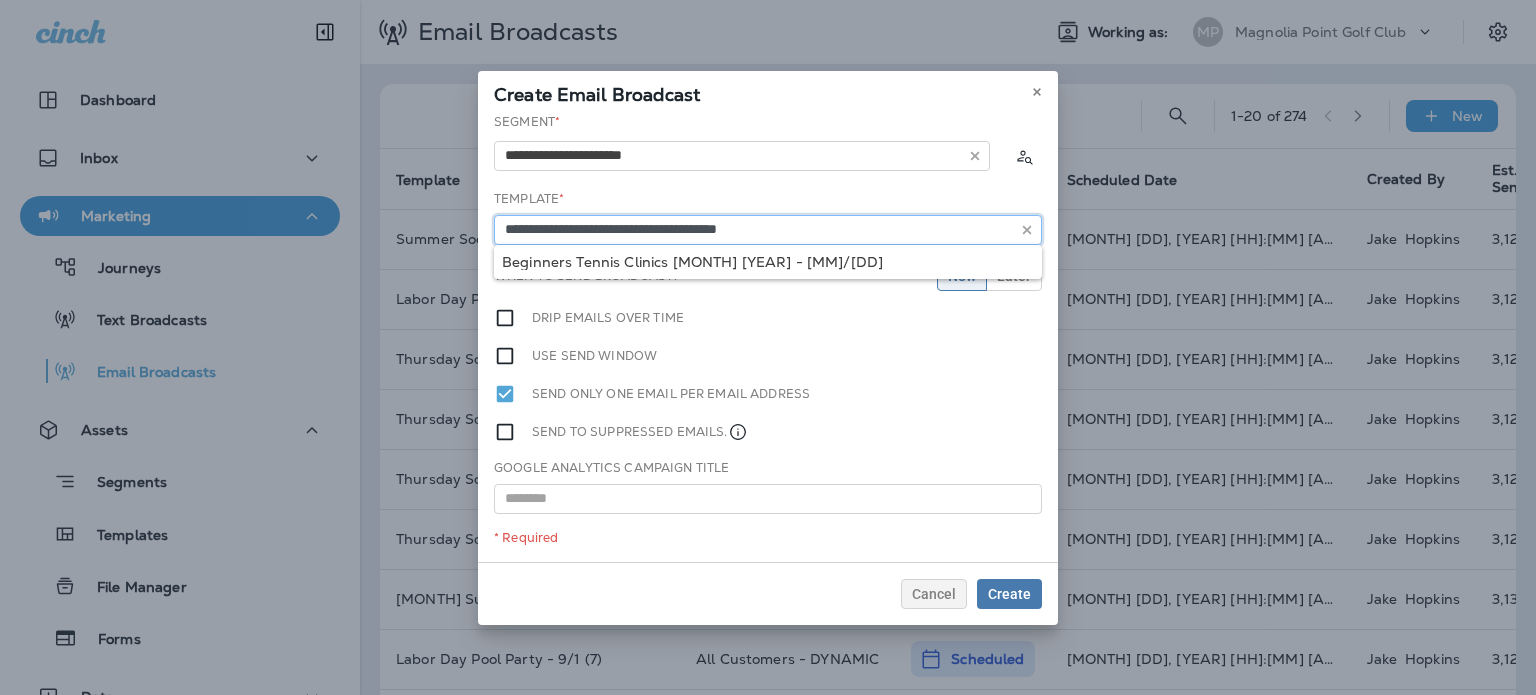 click on "**********" at bounding box center (768, 230) 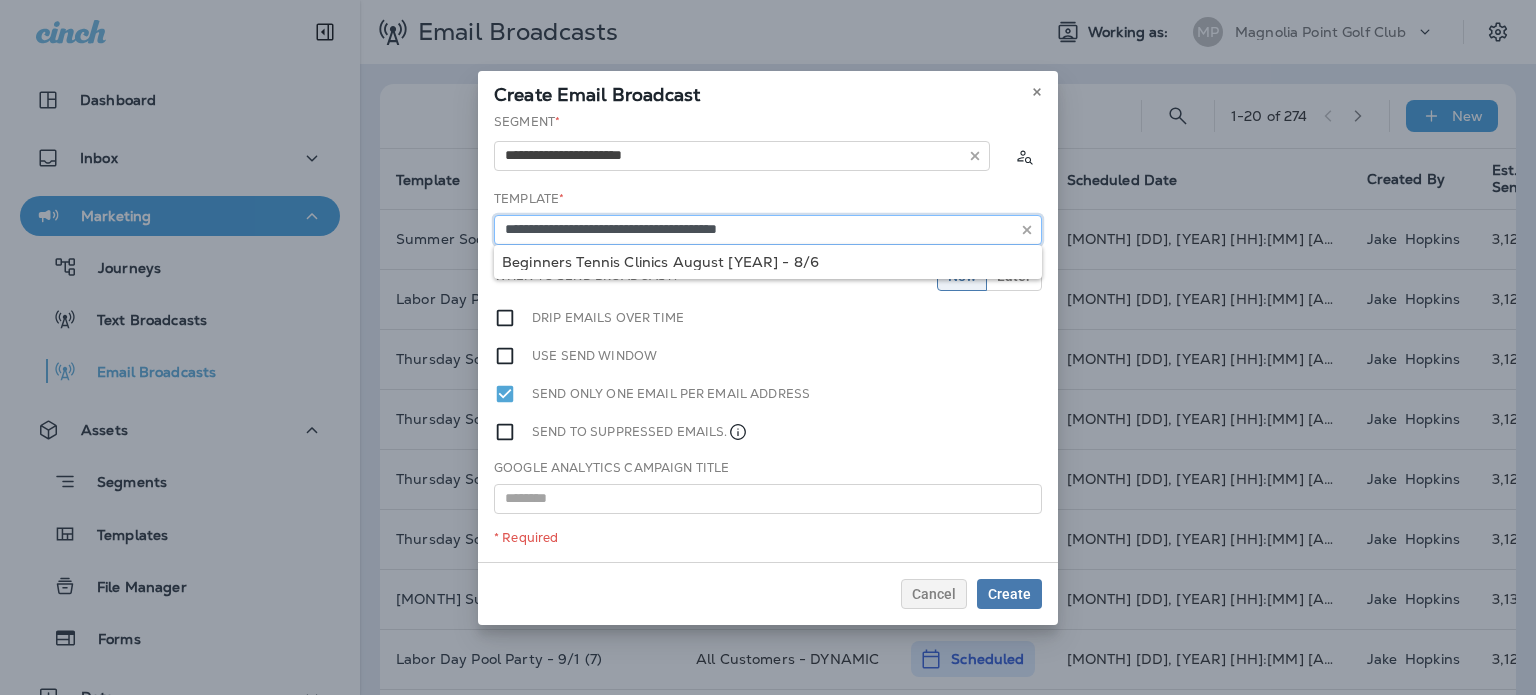 type on "**********" 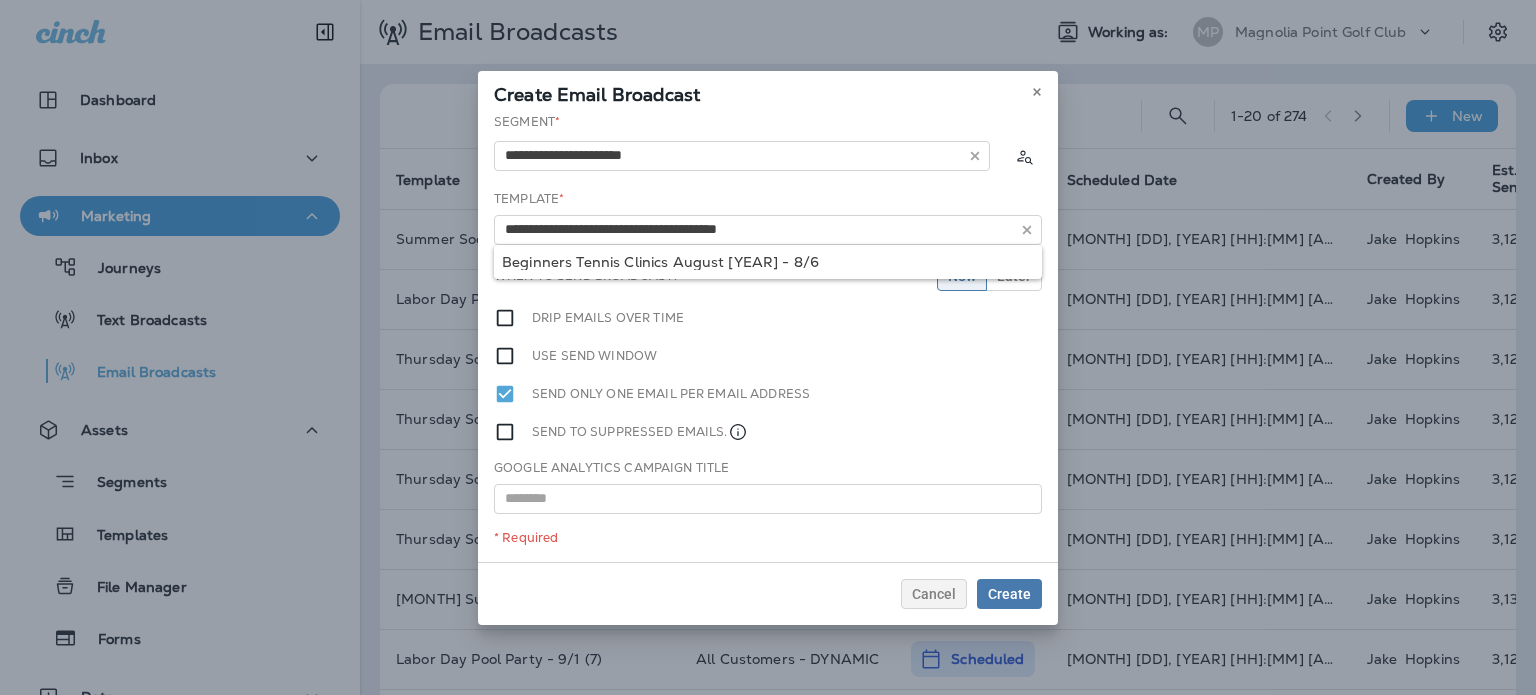 click on "**********" at bounding box center [768, 337] 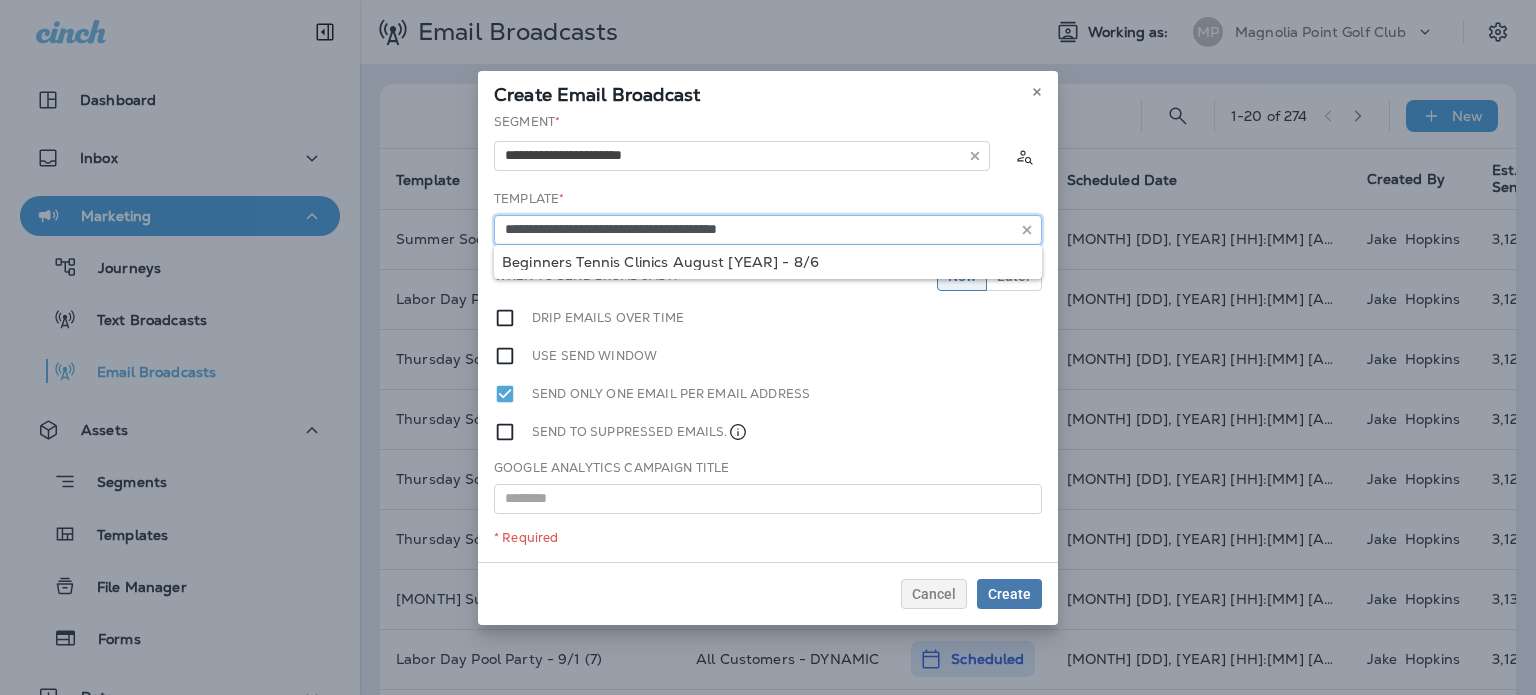 click on "**********" at bounding box center [768, 230] 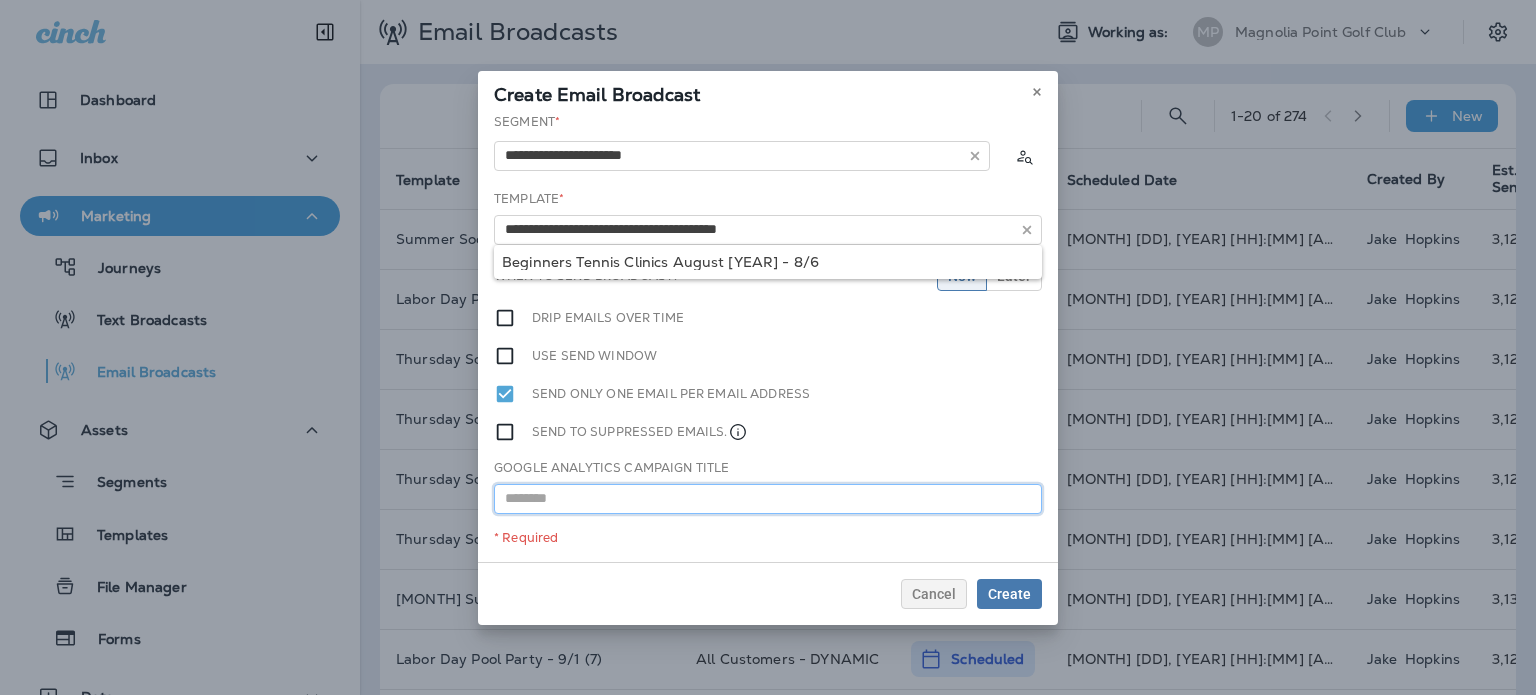 drag, startPoint x: 714, startPoint y: 508, endPoint x: 681, endPoint y: 484, distance: 40.804413 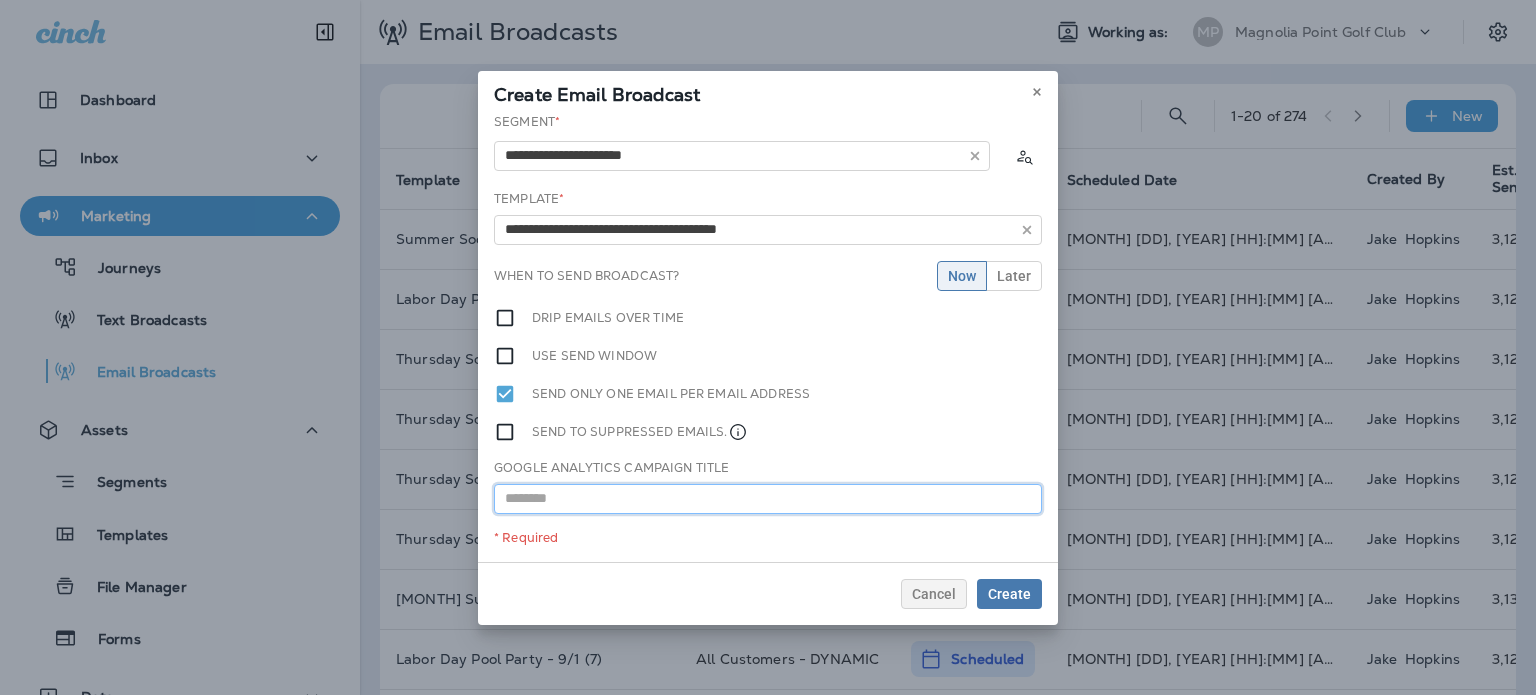 paste on "**********" 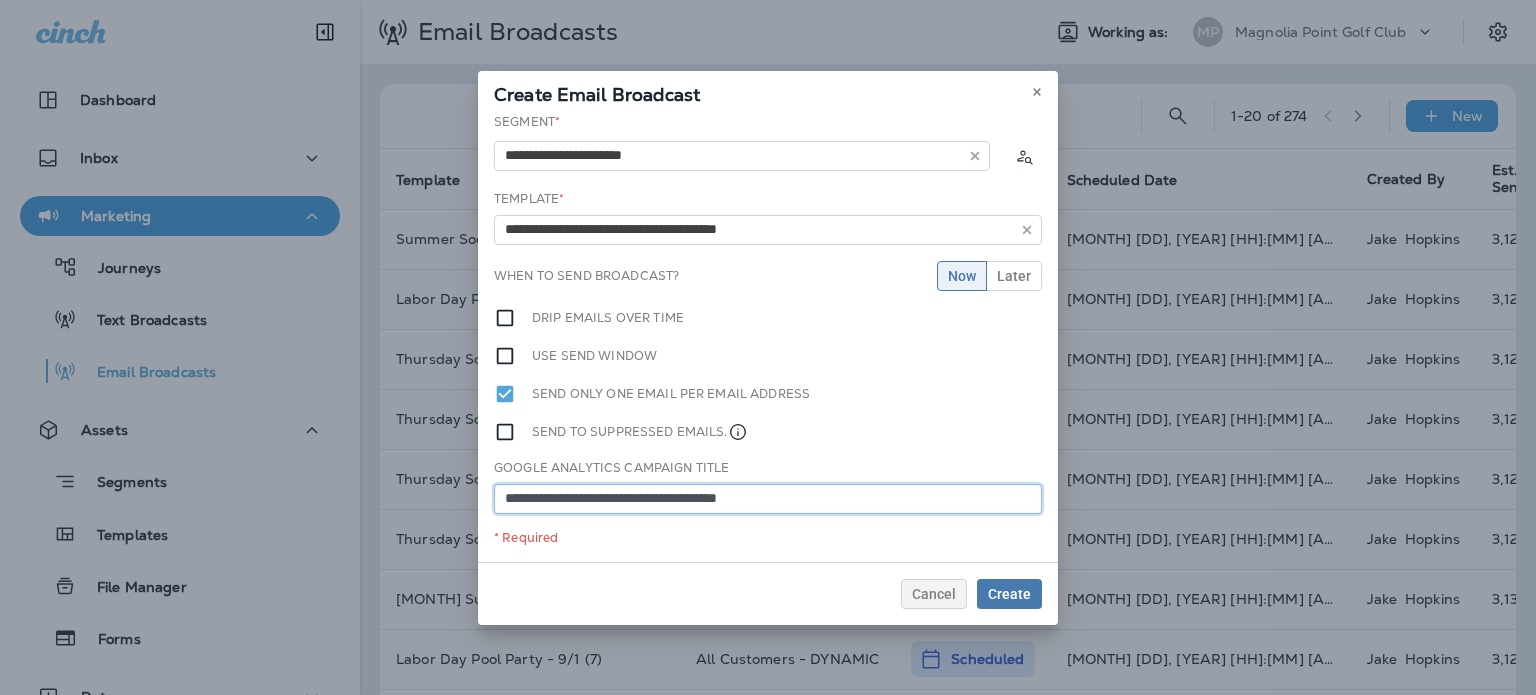 type on "**********" 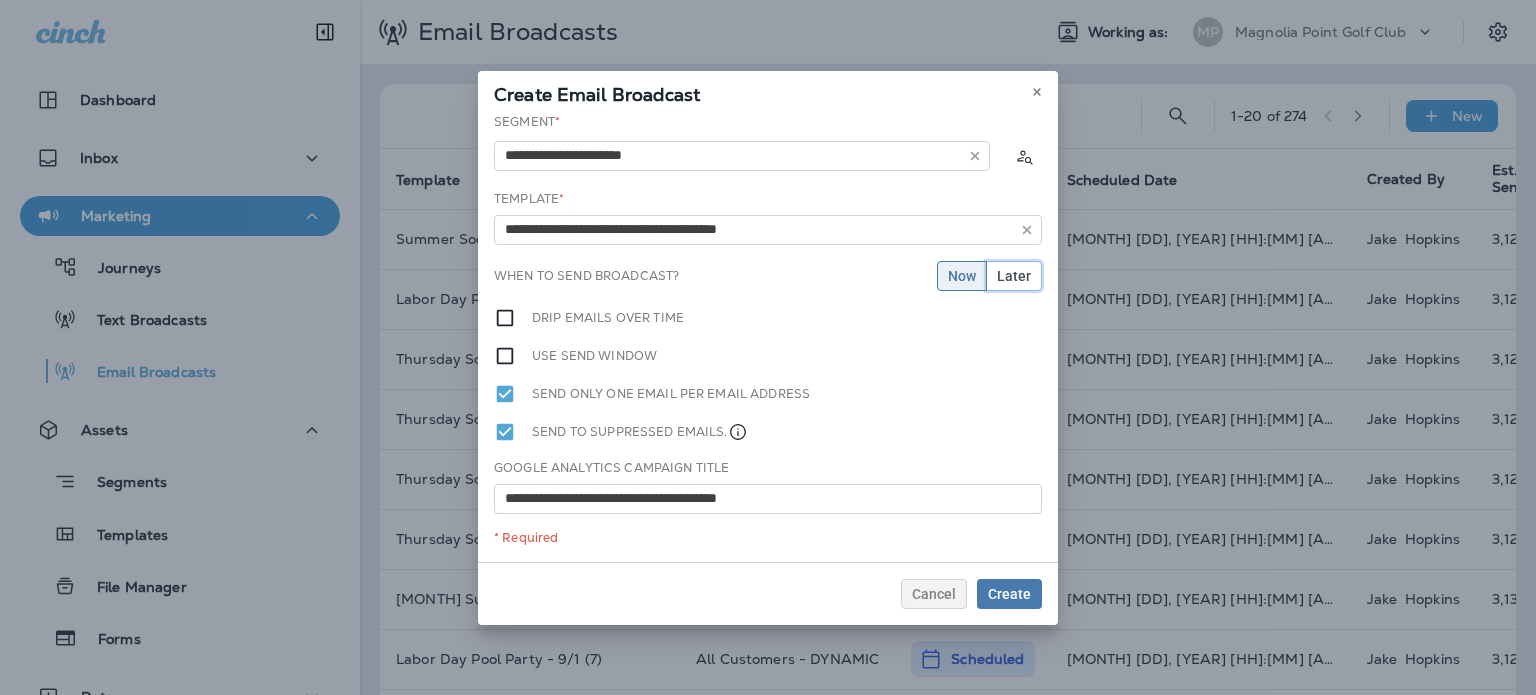 click on "Later" at bounding box center (1014, 276) 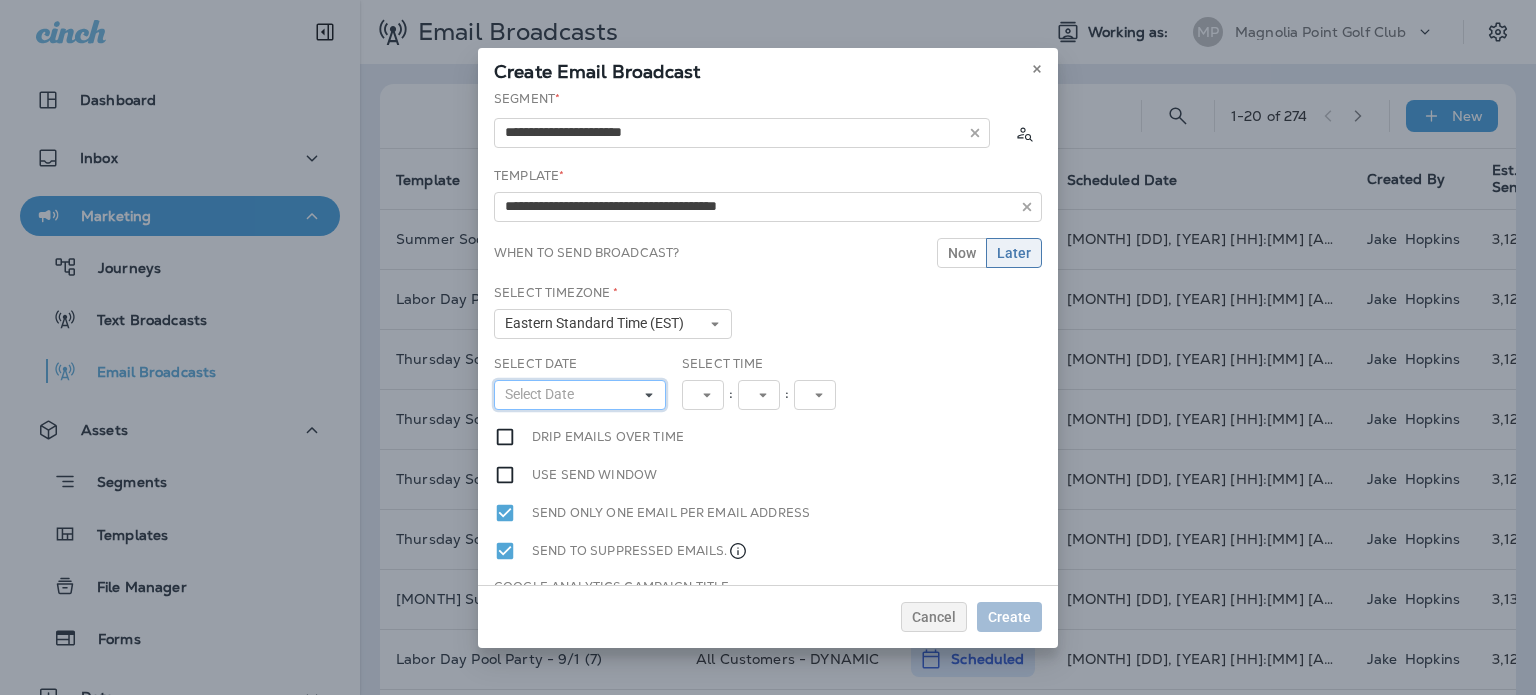 click on "Select Date" at bounding box center (543, 394) 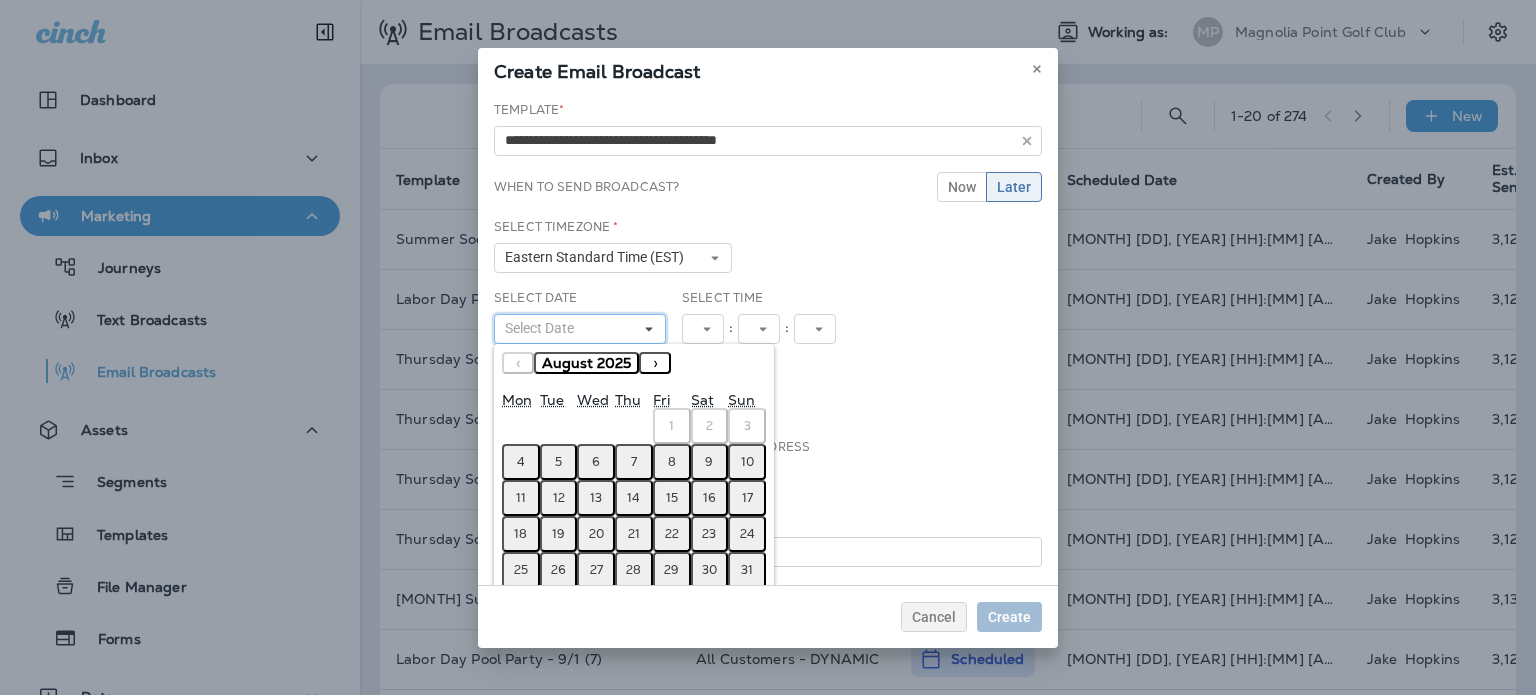 scroll, scrollTop: 95, scrollLeft: 0, axis: vertical 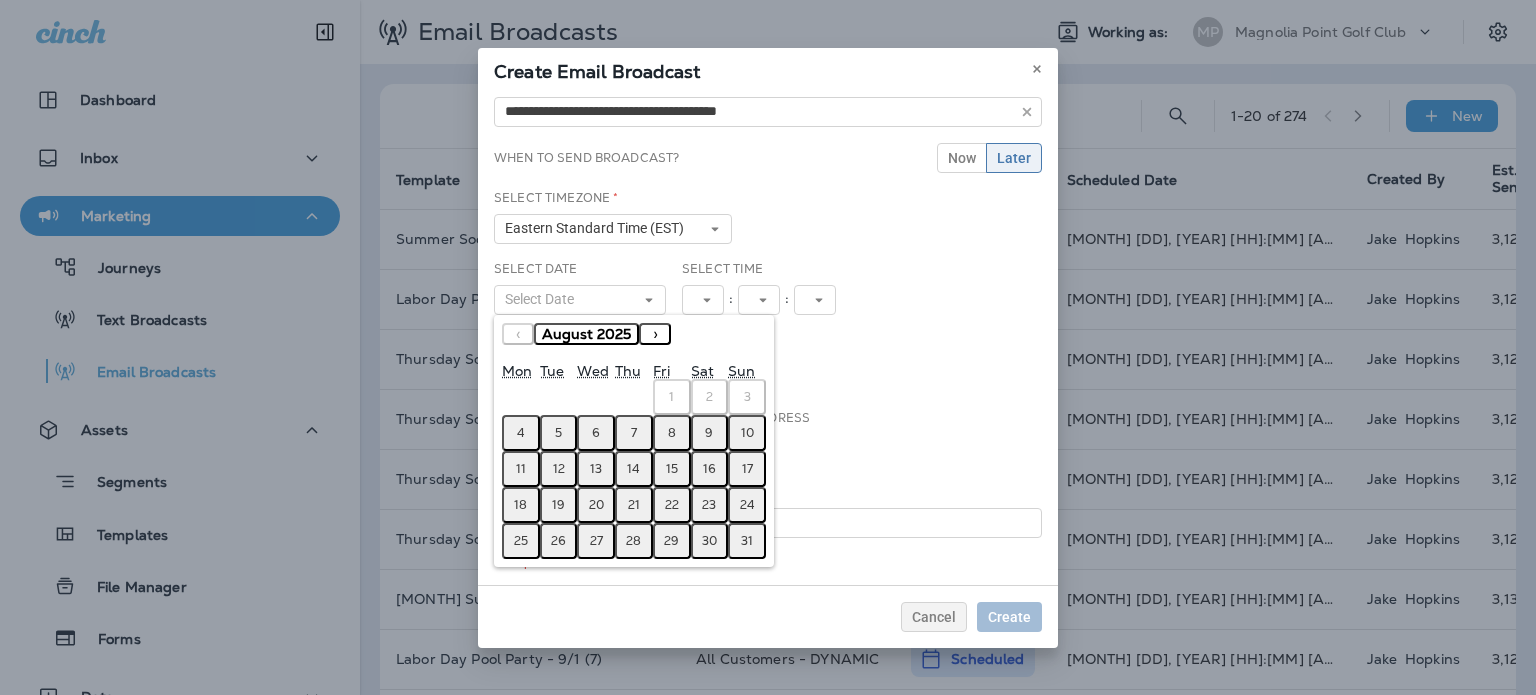 click on "6" at bounding box center (596, 433) 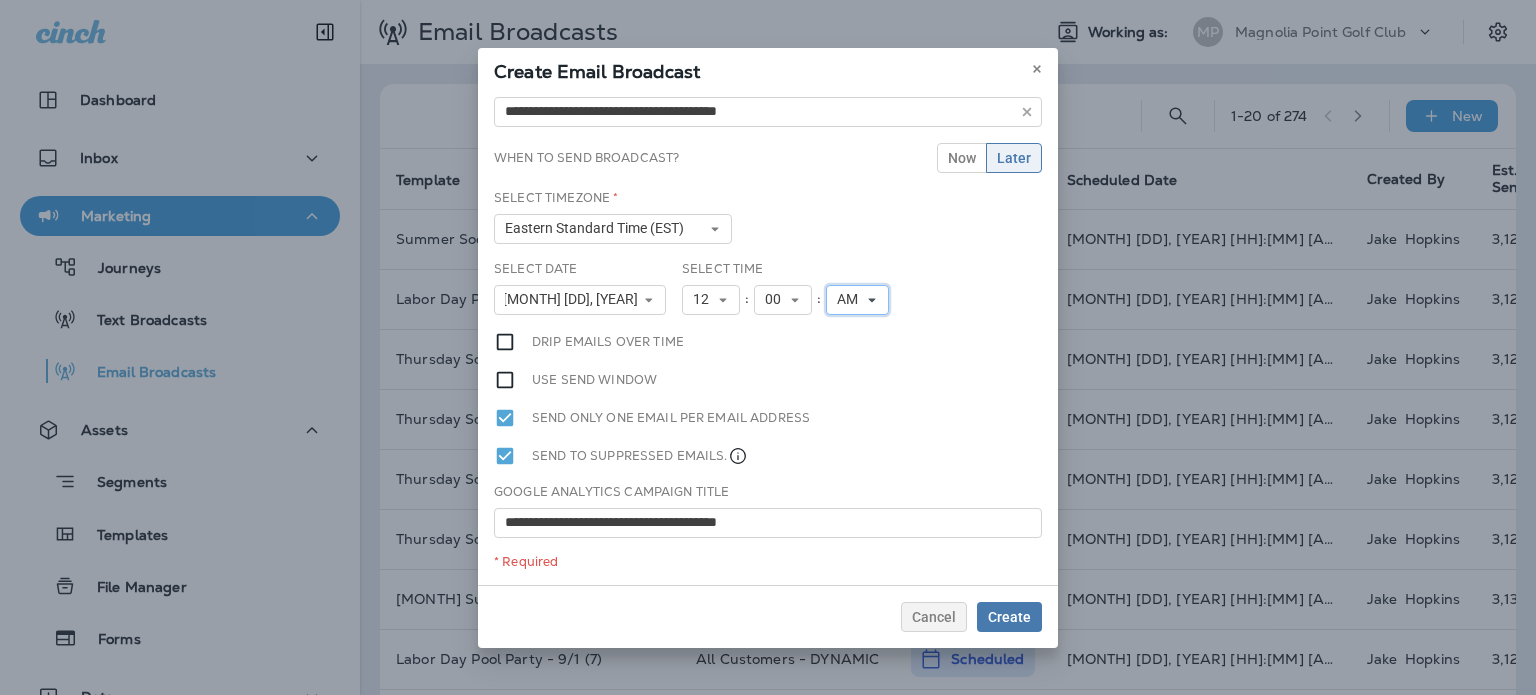 click on "AM" at bounding box center [851, 299] 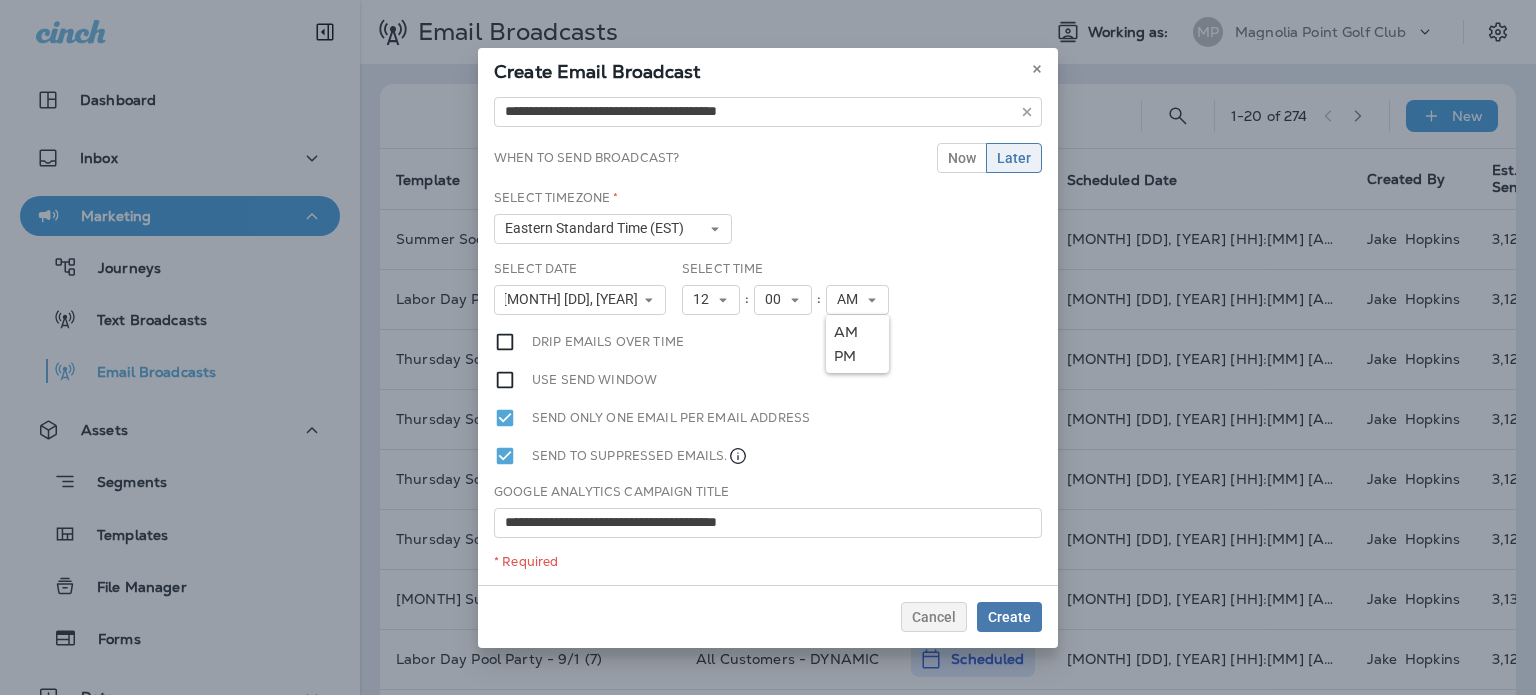 click on "PM" at bounding box center (857, 356) 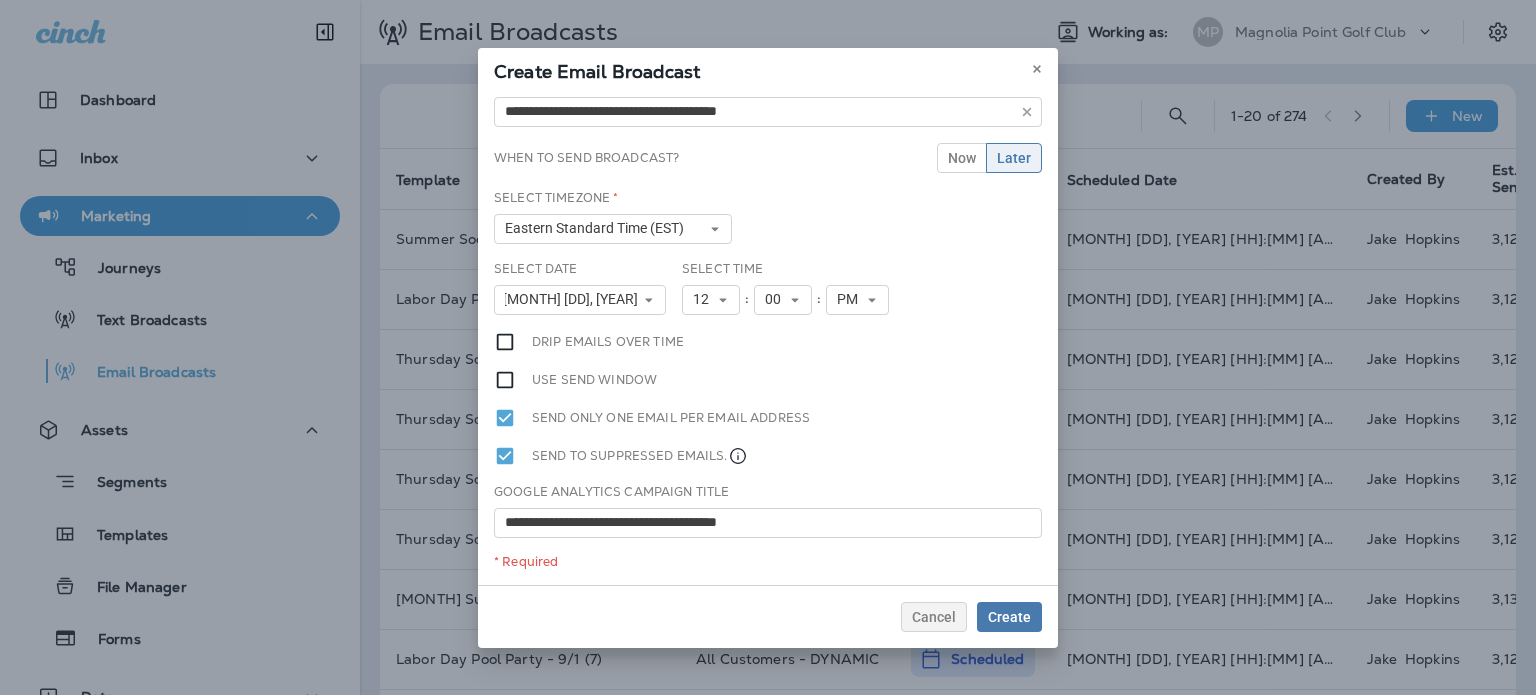 click on "Beginners Tennis Clinics [MONTH] [YEAR] - [MM]/[DD] Select Date   [MONTH] [DD], [YEAR] « ‹ [MONTH] [YEAR] › » [CALENDAR] Select Time   [TIME] [AMPM]" at bounding box center (768, 337) 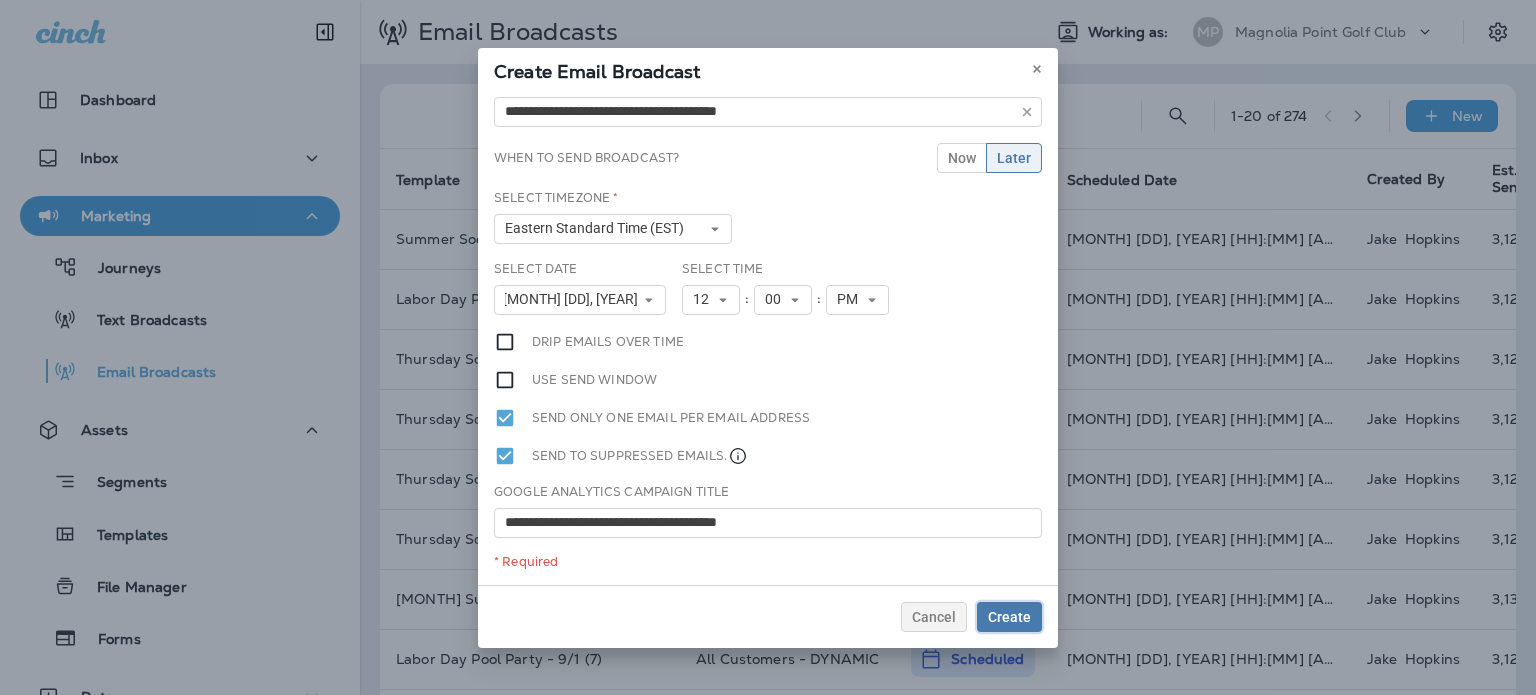 click on "Create" at bounding box center [1009, 617] 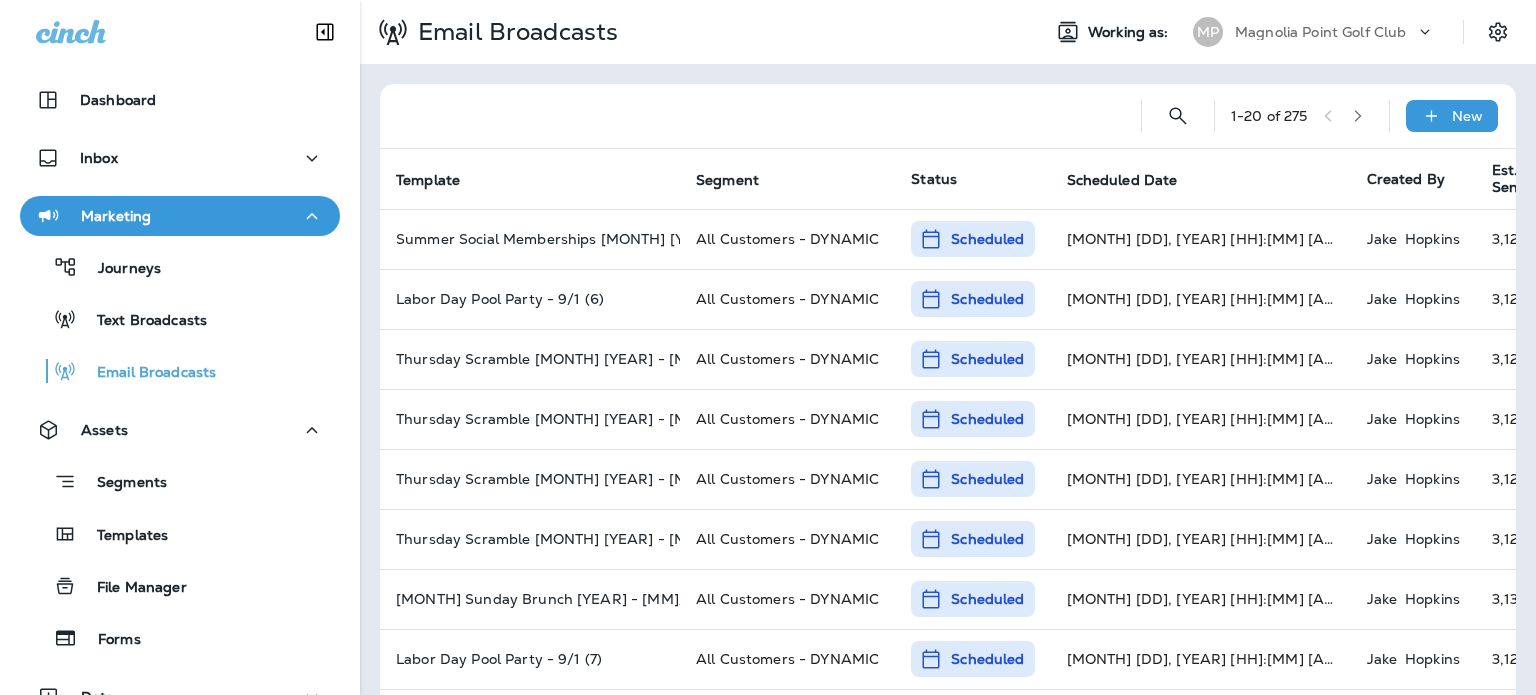 click on "Scheduled Date" at bounding box center [1201, 179] 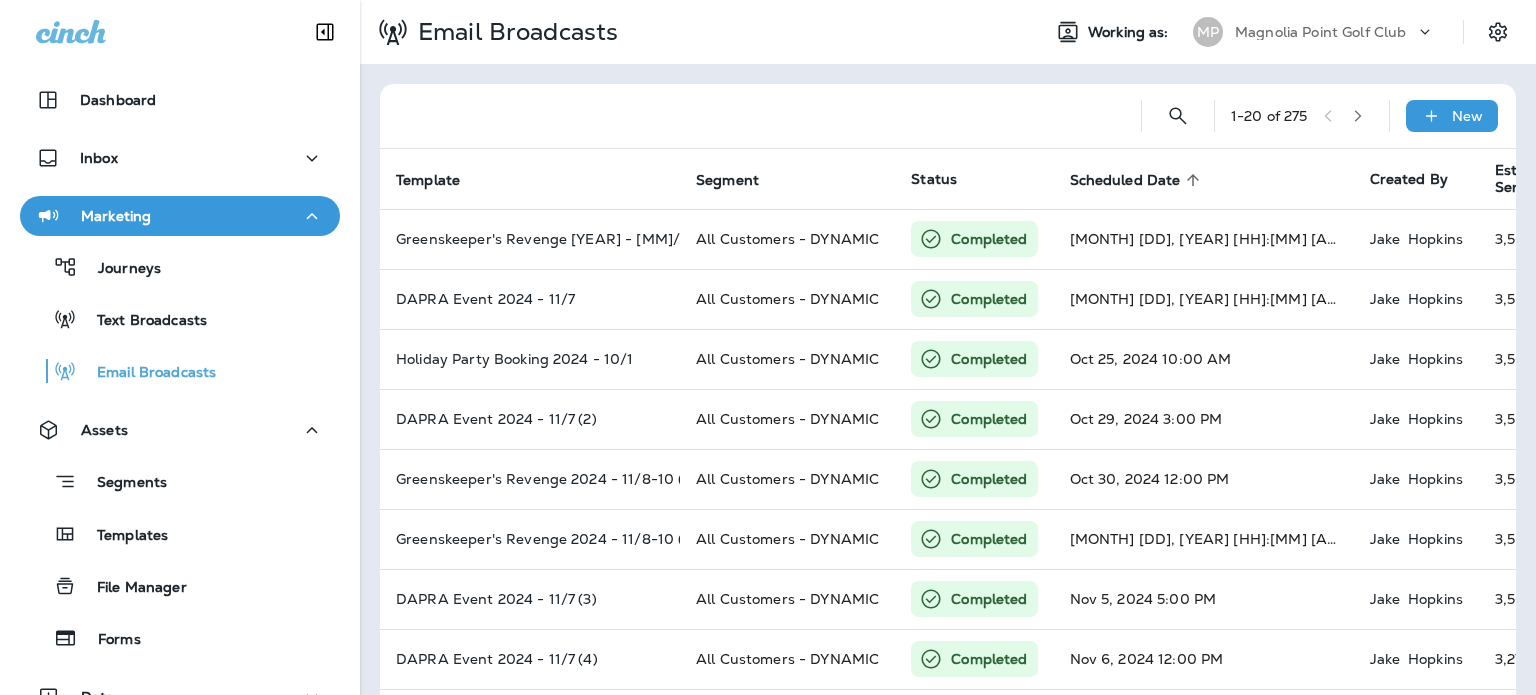 click on "Scheduled Date sorted ascending" at bounding box center [1204, 179] 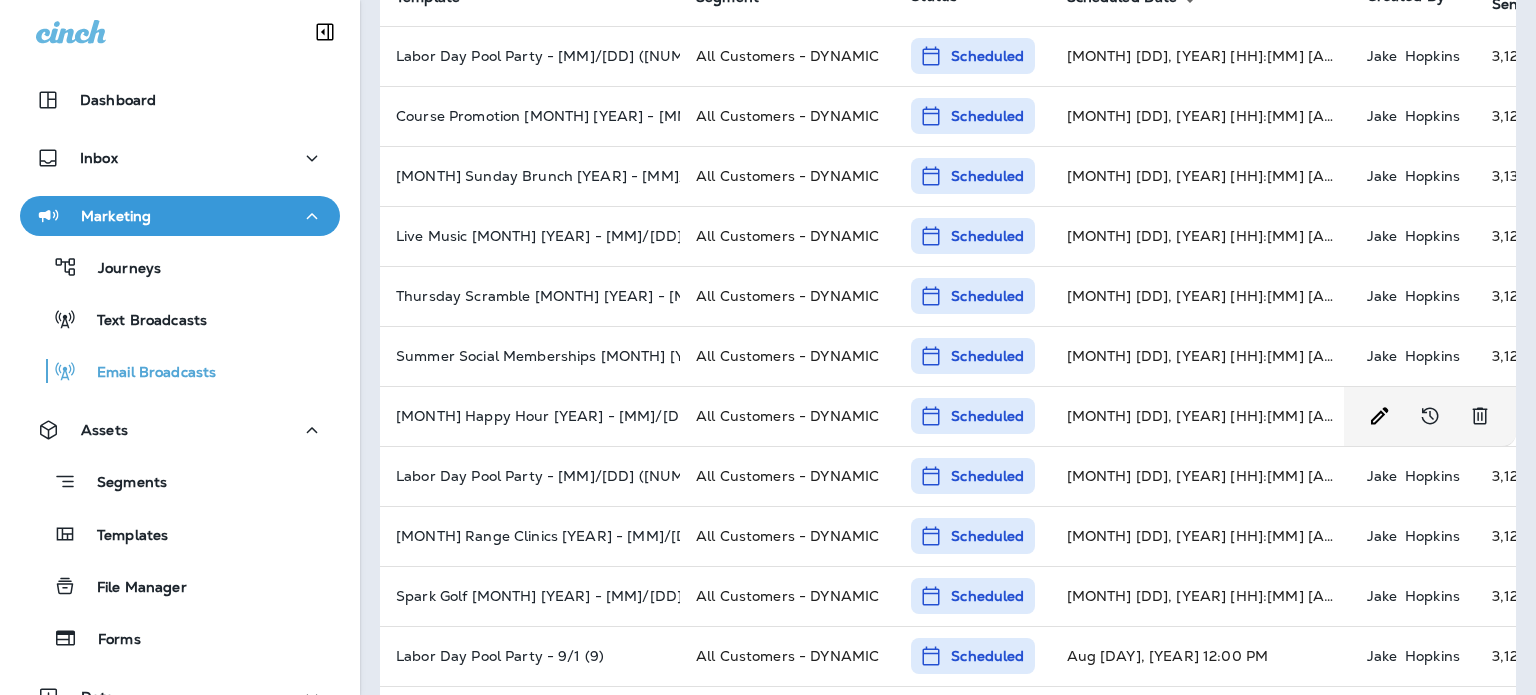 scroll, scrollTop: 0, scrollLeft: 0, axis: both 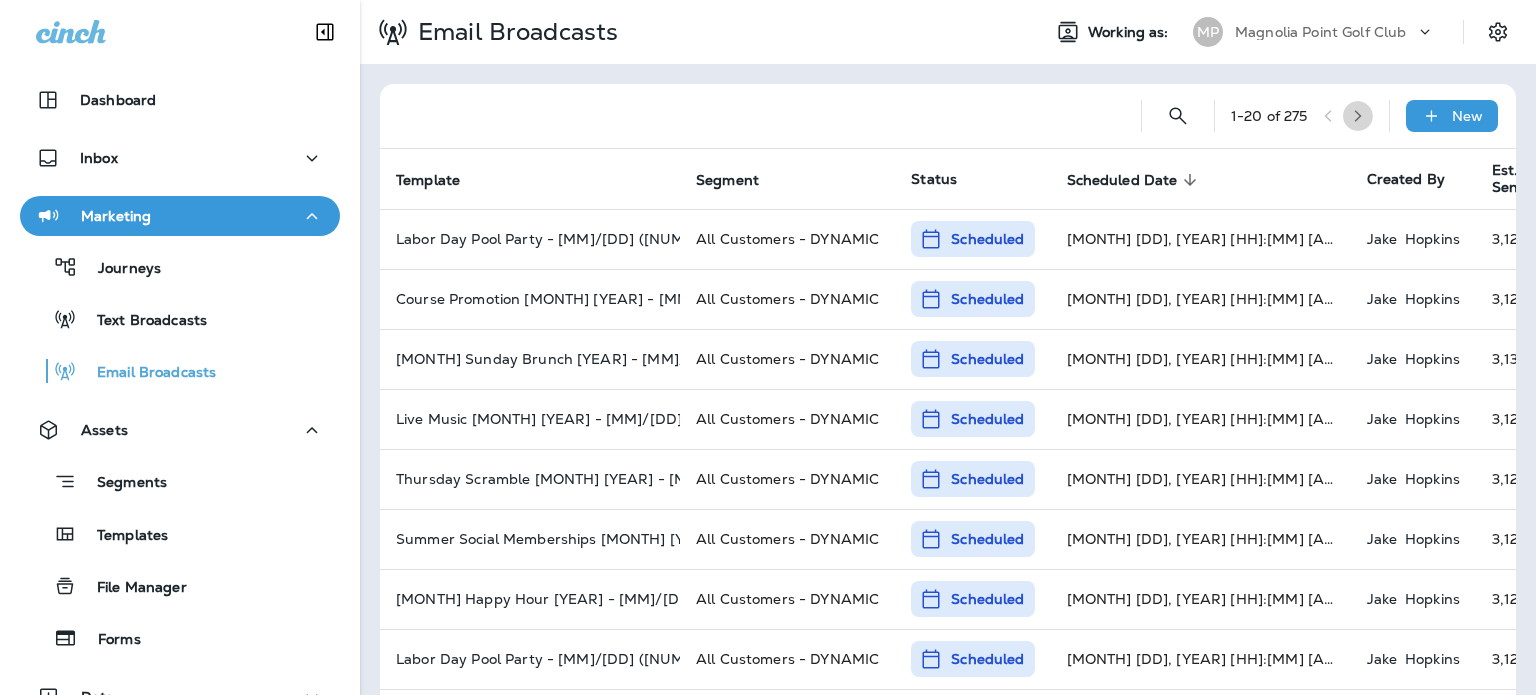 click 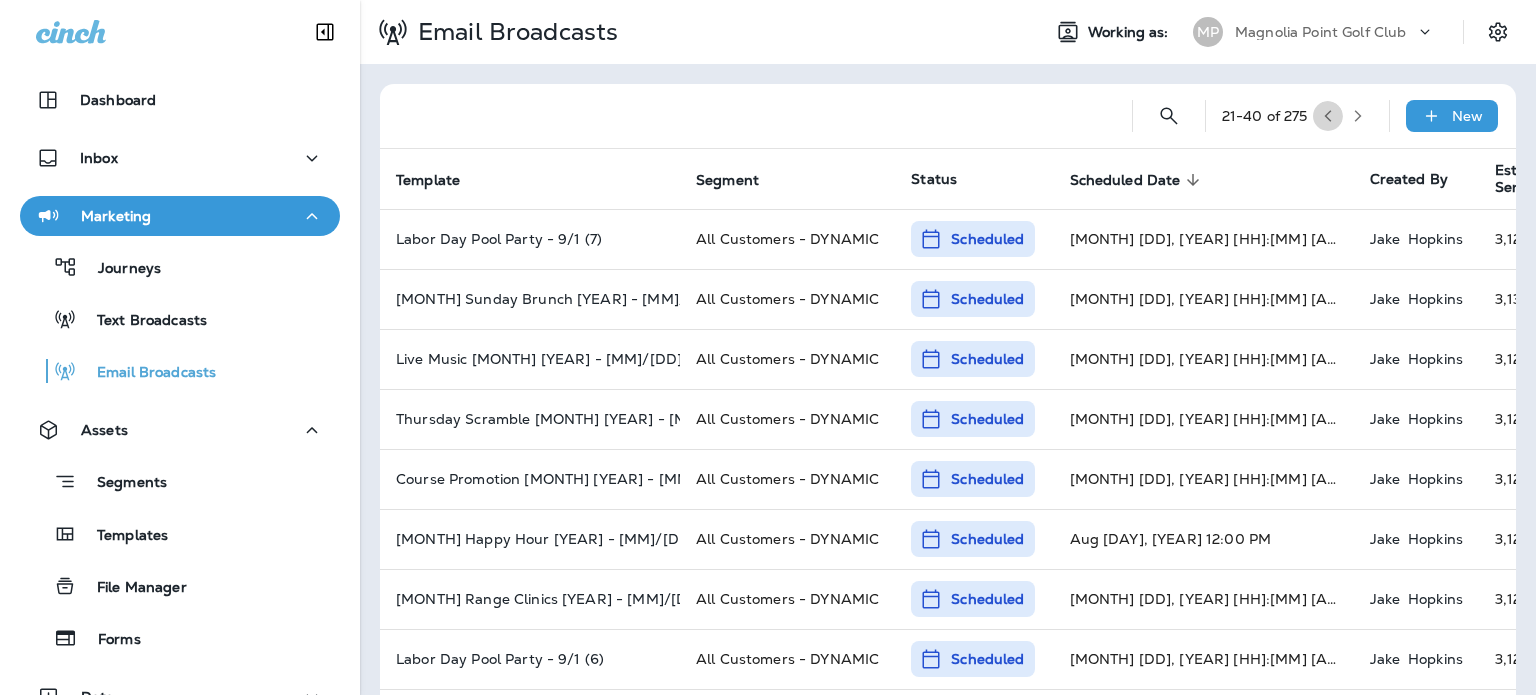 click 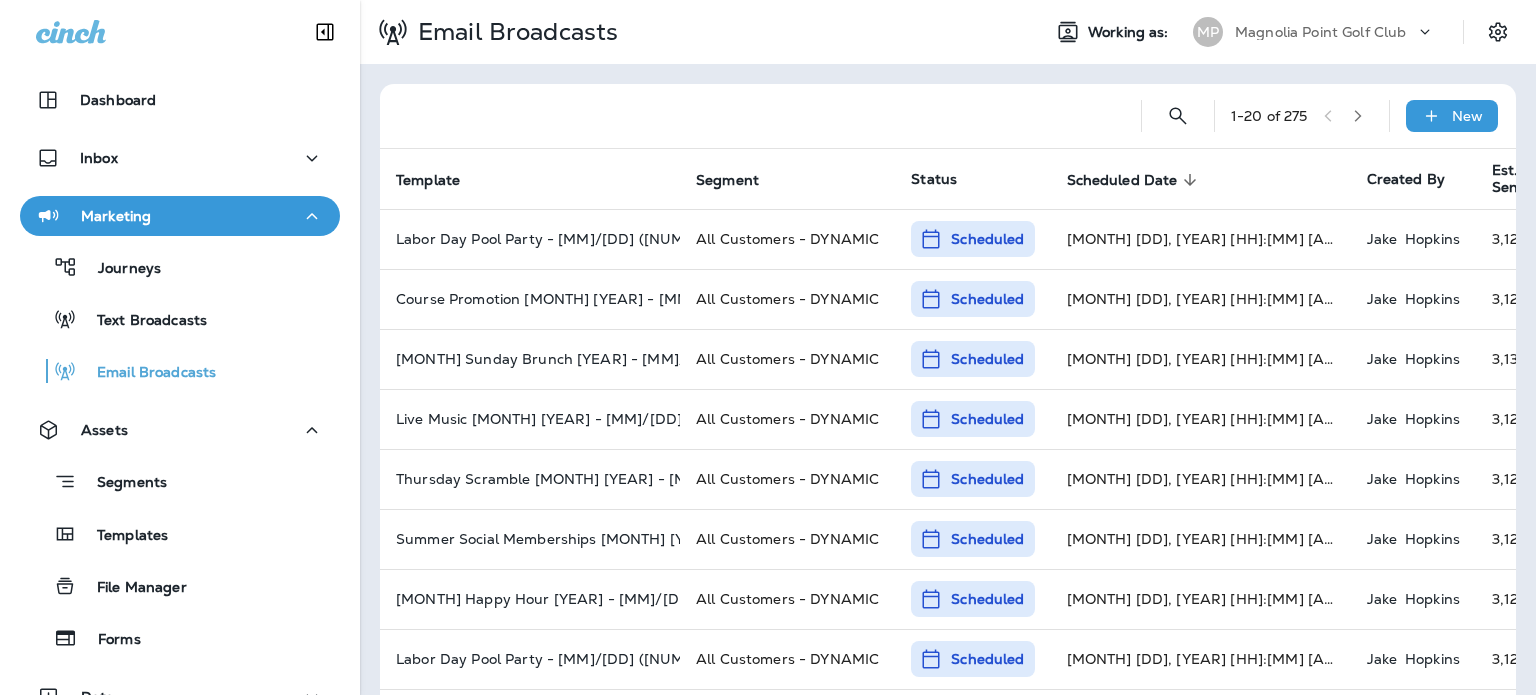 click on "New" at bounding box center (1452, 116) 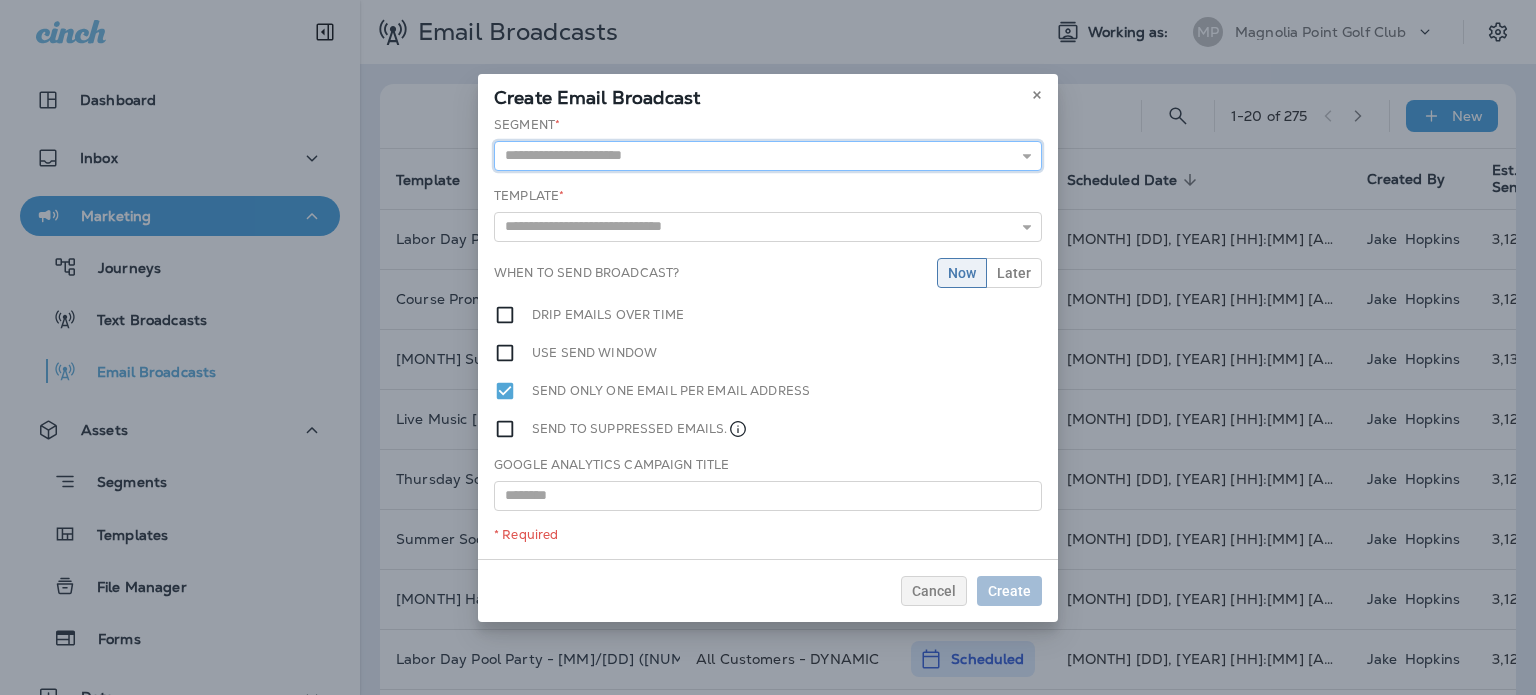 click at bounding box center (768, 156) 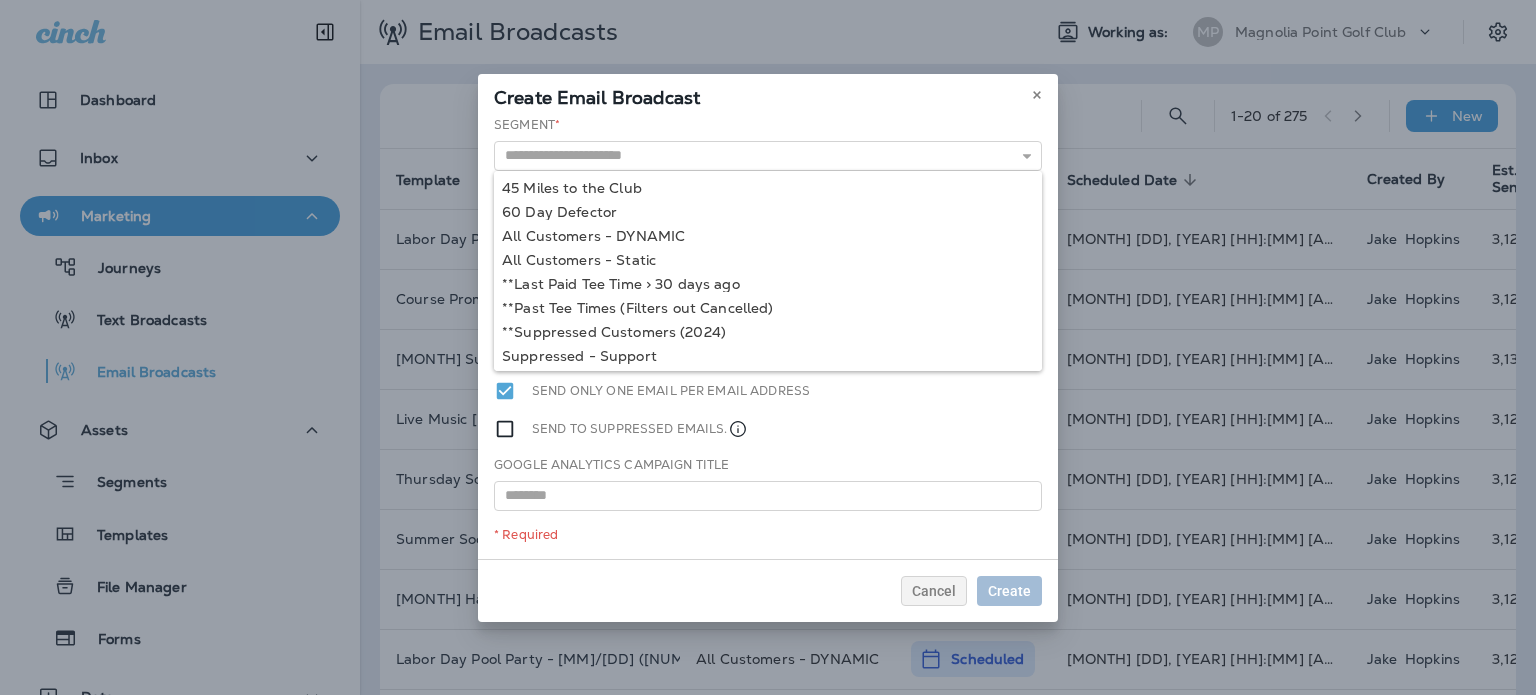 type on "**********" 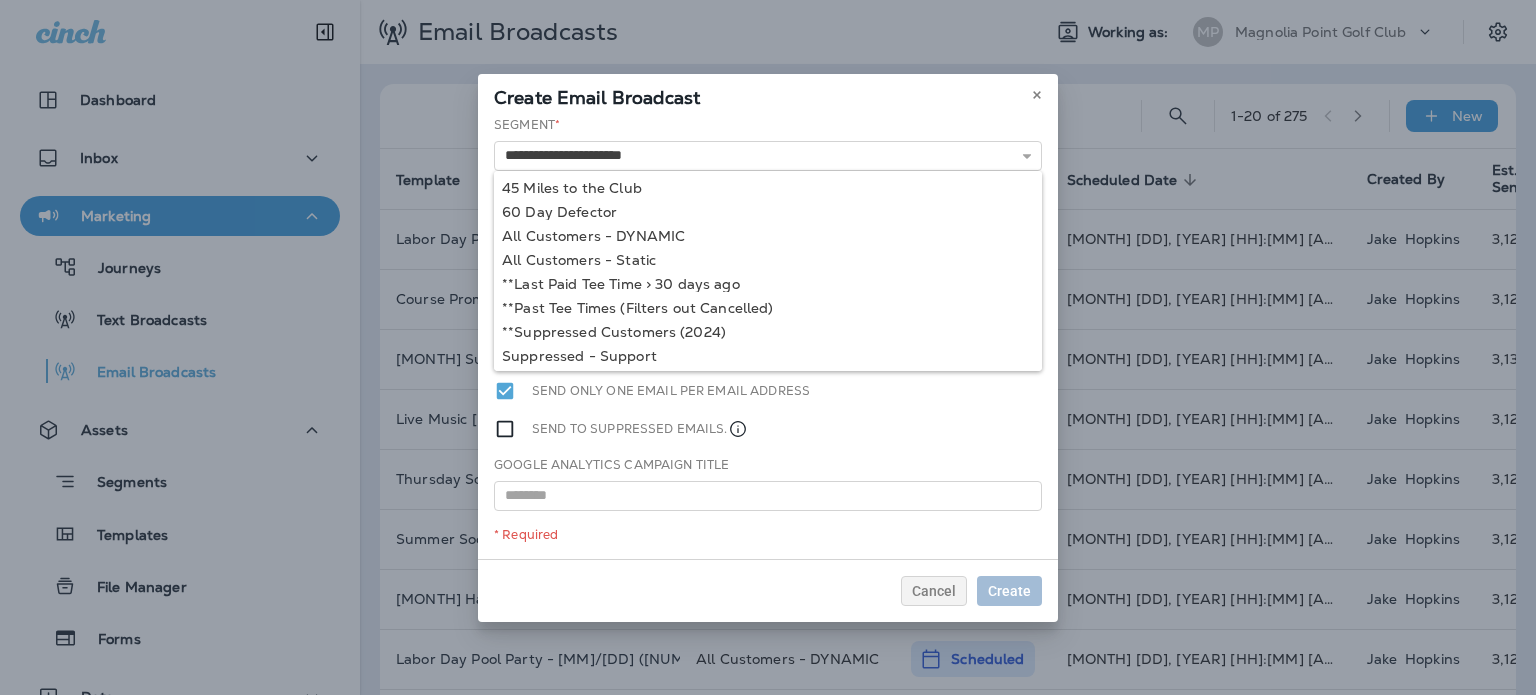 click on "Adult Tennis Summer Camps [YEAR] - [MM]/[DD] Adult Tennis Summer Camps [YEAR] - [MM]/[DD] ([NUM]) Adult Tennis Summer Camps [YEAR] - [MM]/[DD] ([NUM]) Adult Tennis Summer Camps [YEAR] - [MM]/[DD] ([NUM]) Adult Tennis Summer Camps [YEAR] - [MM]/[DD] ([NUM]) Adult Tennis Summer Camps [YEAR] - [MM]/[DD] ([NUM]) Adult Tennis Summer Camps [YEAR] - [MM]/[DD] ([NUM]) Adult Tennis Summer Camps [YEAR] - [MM]/[DD] ([NUM]) Adult Tennis Summer Camps [YEAR] - [MM]/[DD] ([NUM]) Adult Tennis Summer Camps [YEAR] - [MM]/[DD] ([NUM])" at bounding box center [768, 337] 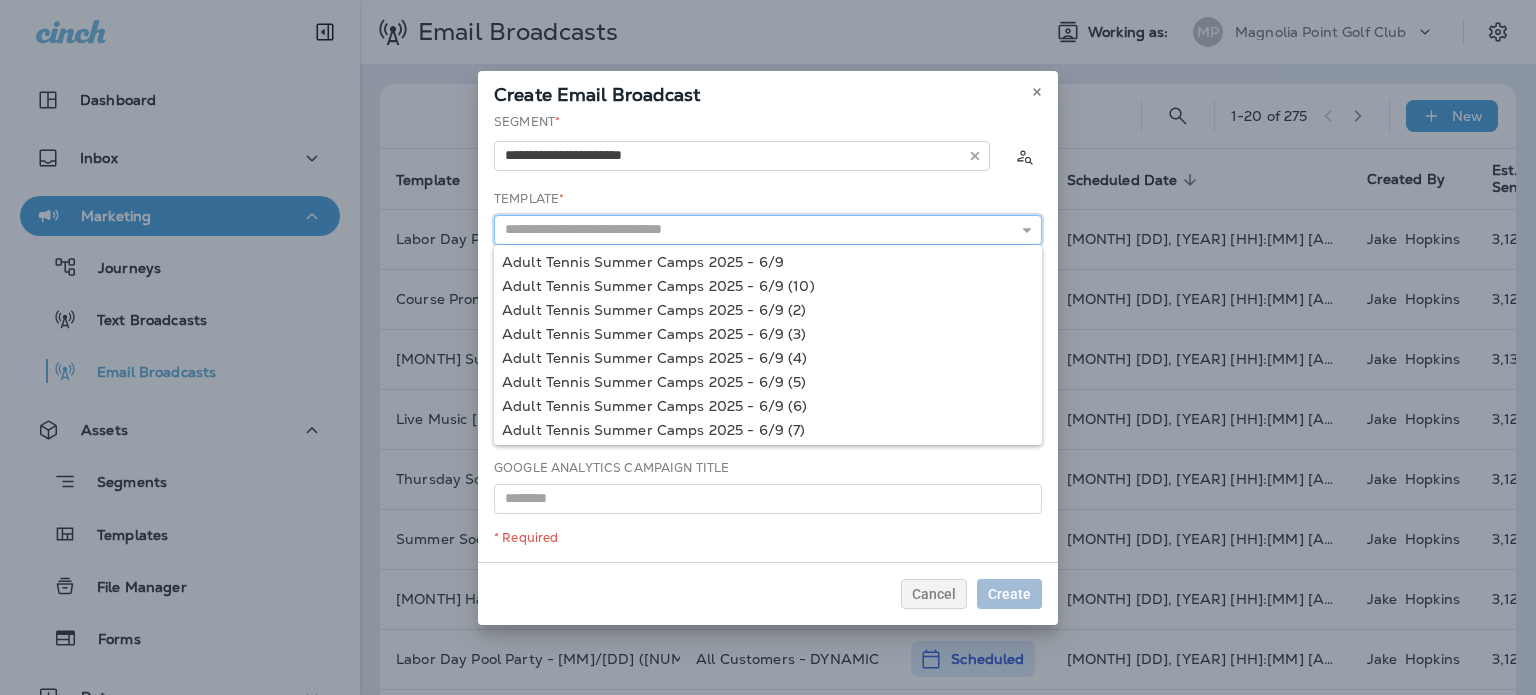 click at bounding box center [768, 230] 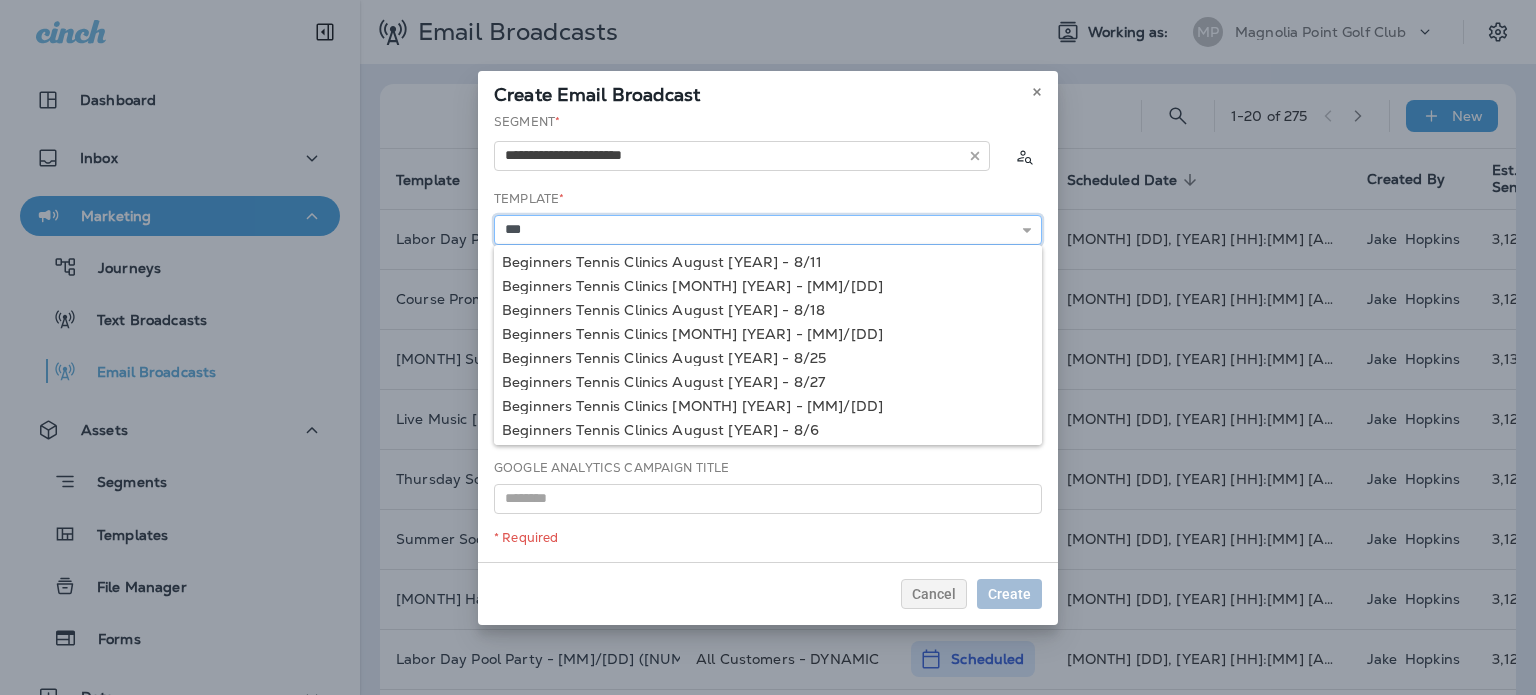 type on "**********" 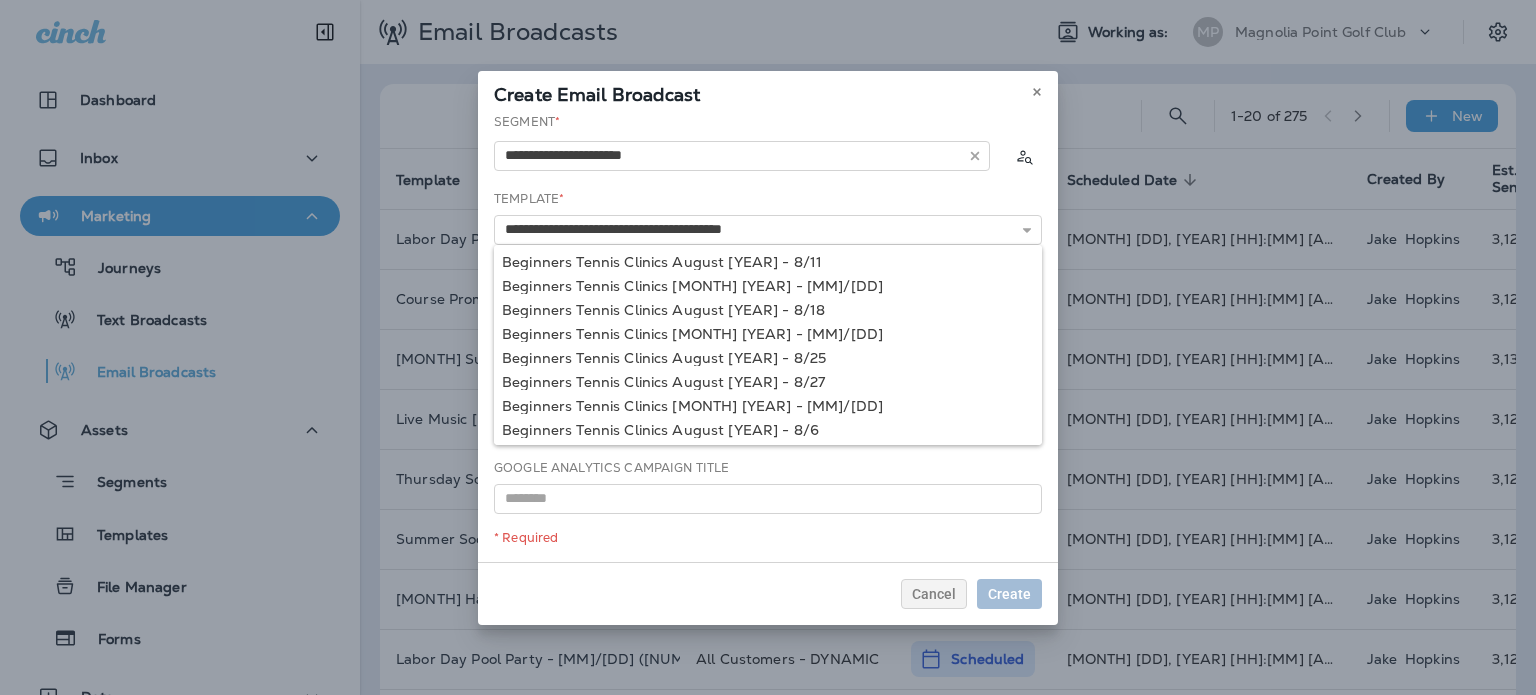 click on "Beginners Tennis Clinics [MONTH] [YEAR] - [MM]/[DD] Beginners Tennis Clinics [MONTH] [YEAR] - [MM]/[DD] Beginners Tennis Clinics [MONTH] [YEAR] - [MM]/[DD] Beginners Tennis Clinics [MONTH] [YEAR] - [MM]/[DD] Beginners Tennis Clinics [MONTH] [YEAR] - [MM]/[DD] Beginners Tennis Clinics [MONTH] [YEAR] - [MM]/[DD] Beginners Tennis Clinics [MONTH] [YEAR] - [MM]/[DD] Beginners Tennis Clinics [MONTH] [YEAR] - [MM]/[DD] Beginners Tennis Clinics [MONTH] [YEAR] - [MM]/[DD] Beginners Tennis Clinics [MONTH] [YEAR] - [MM]/[DD]" at bounding box center (768, 337) 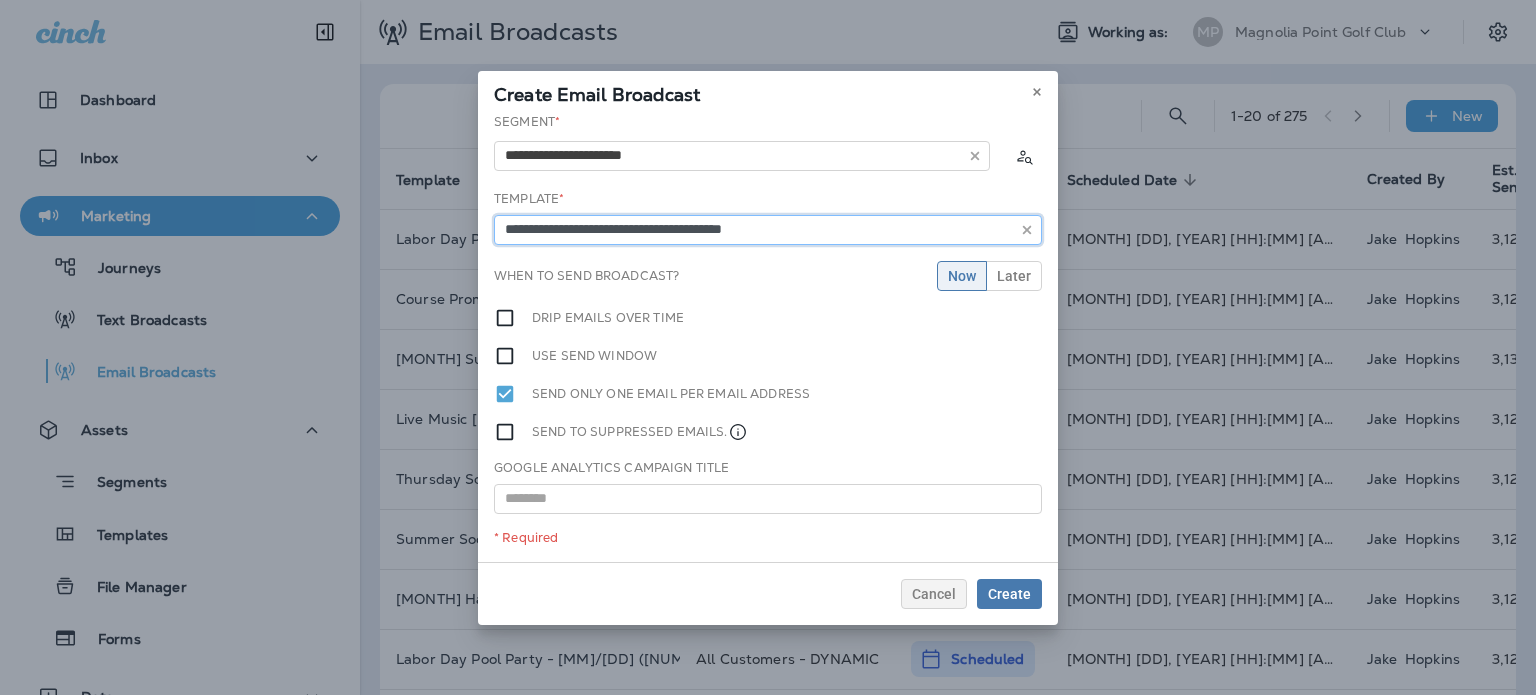 click on "**********" at bounding box center [768, 230] 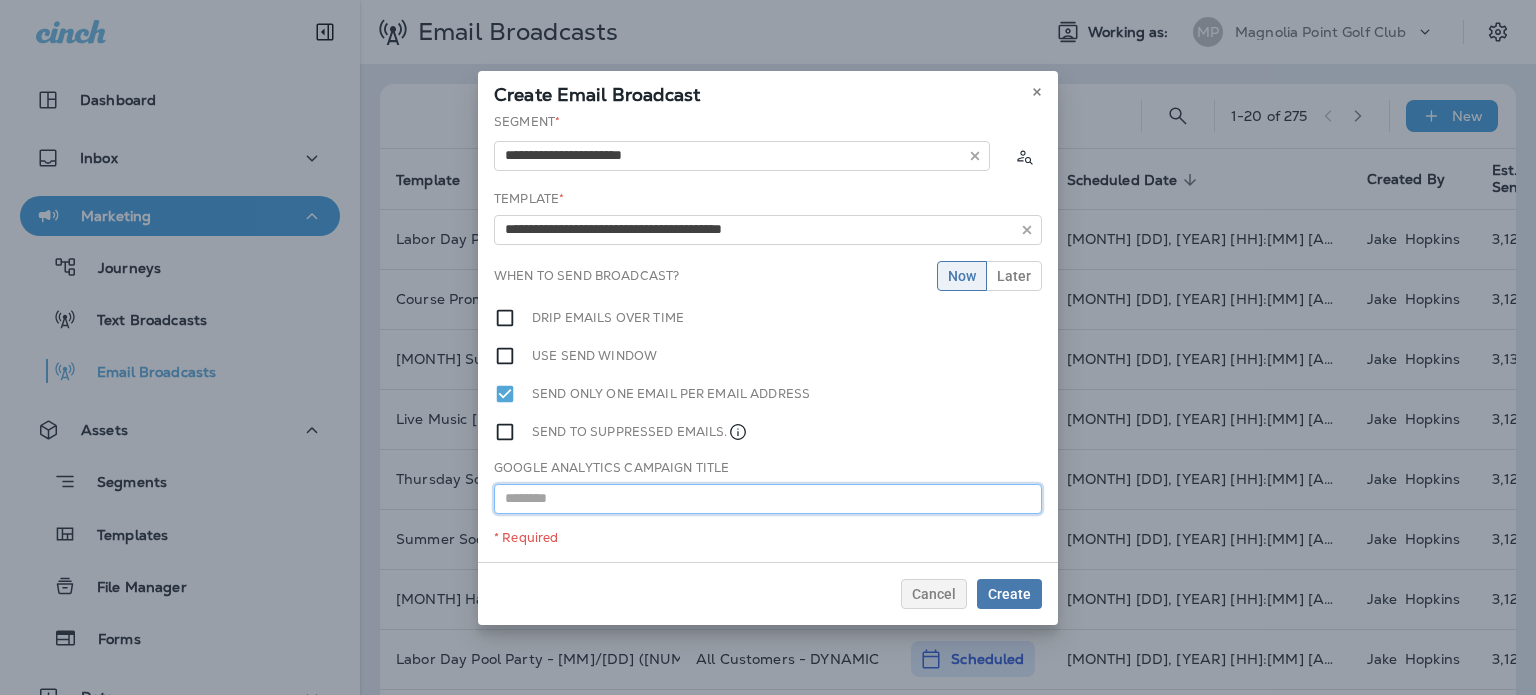 click at bounding box center [768, 499] 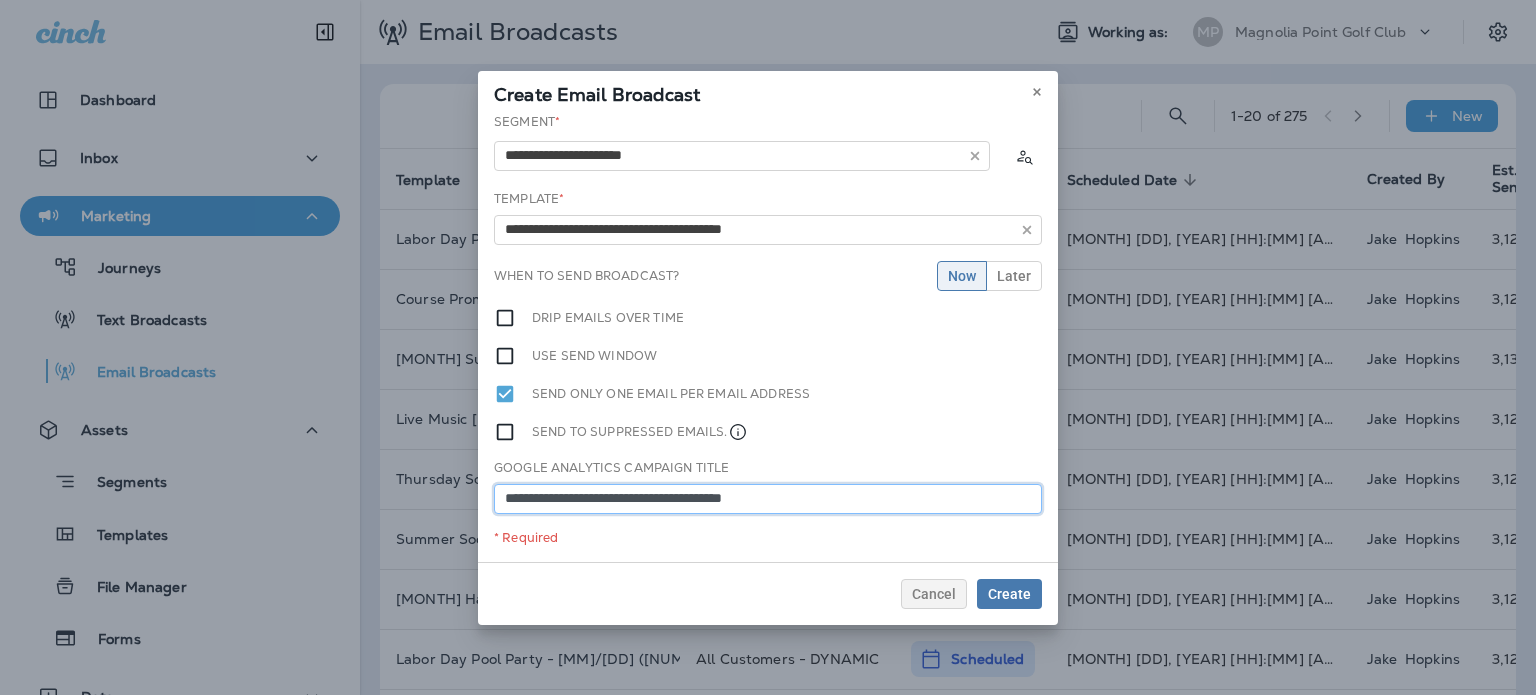 type on "**********" 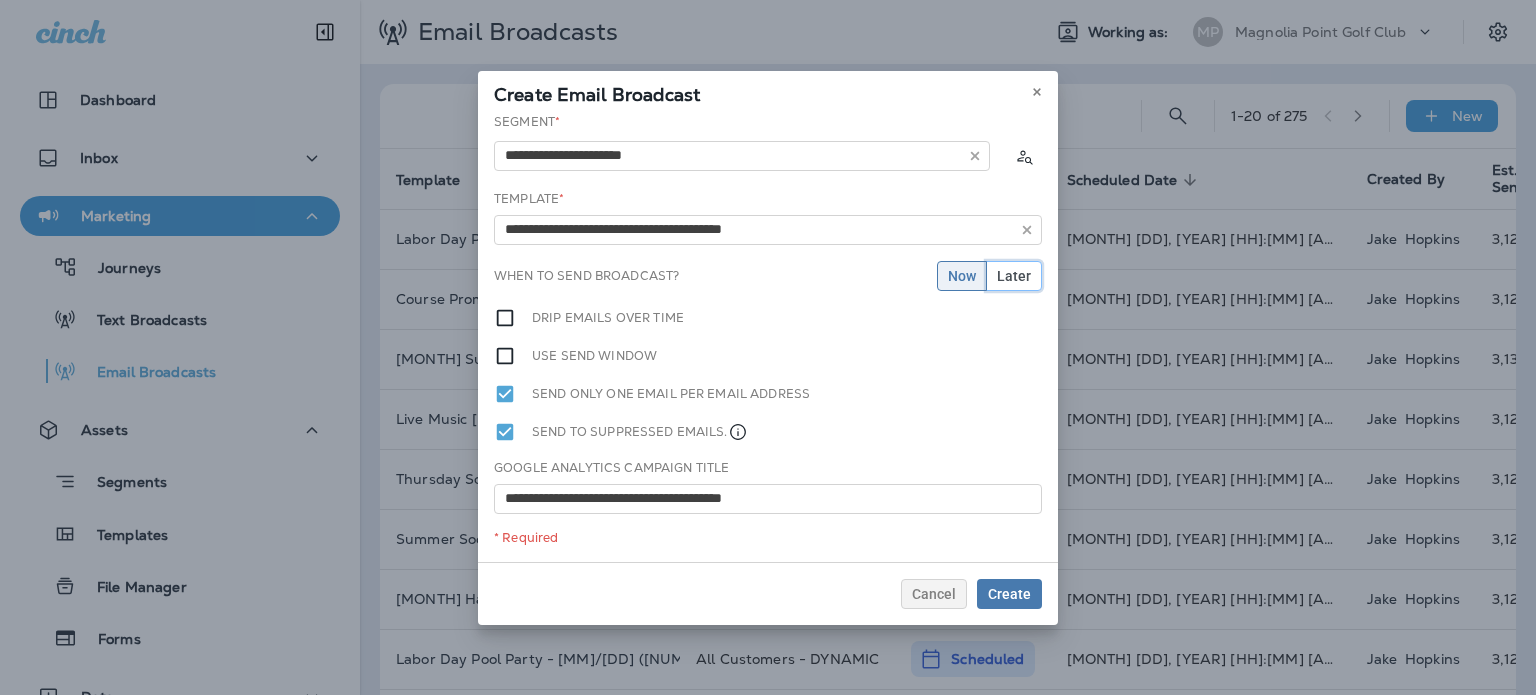 click on "Later" at bounding box center (1014, 276) 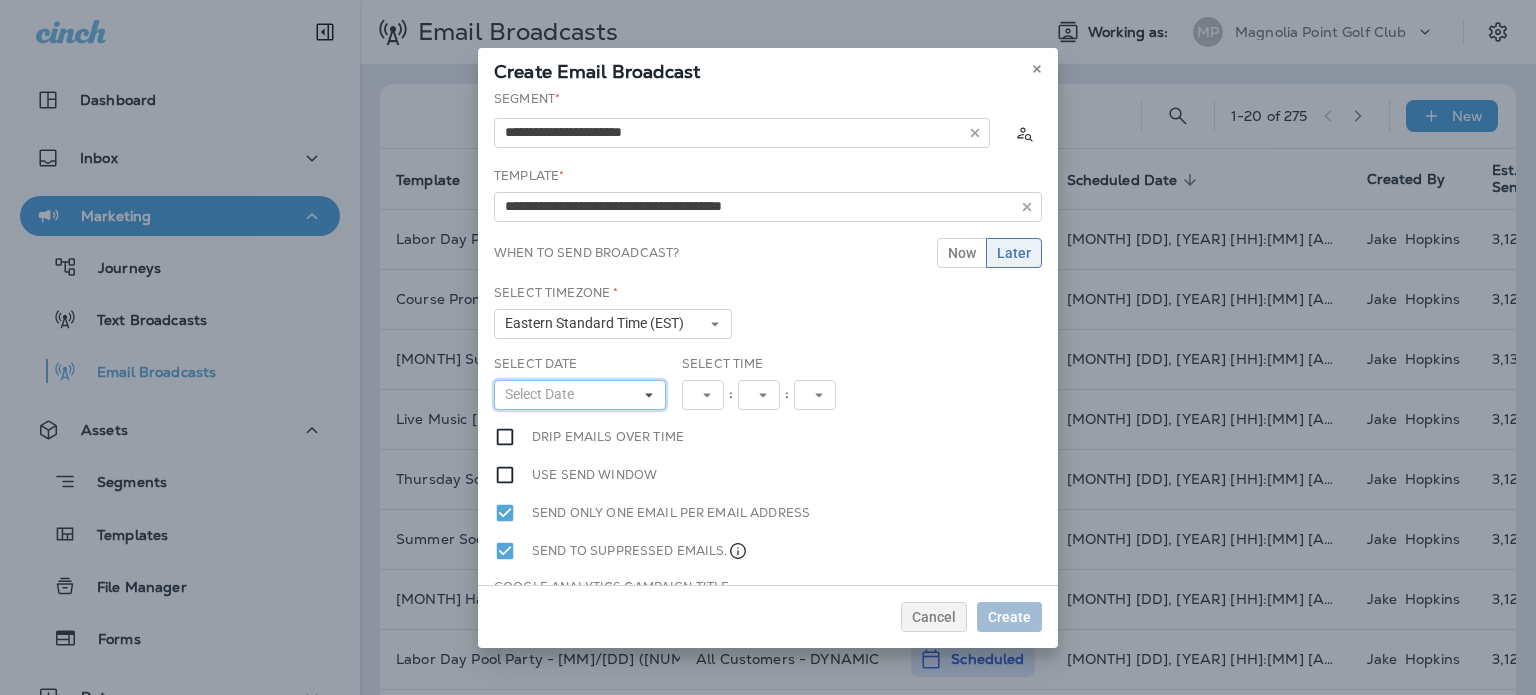 click on "Select Date" at bounding box center [580, 395] 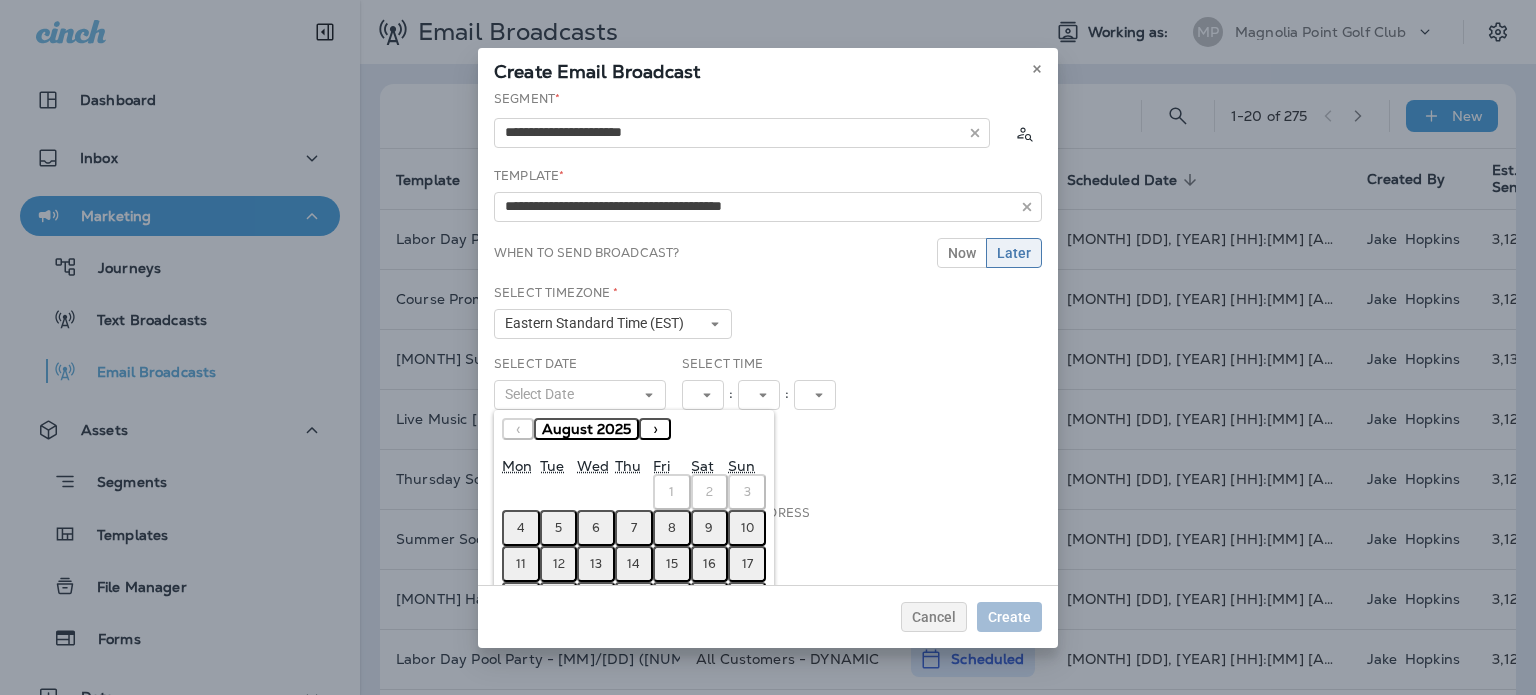 click on "11" at bounding box center [521, 564] 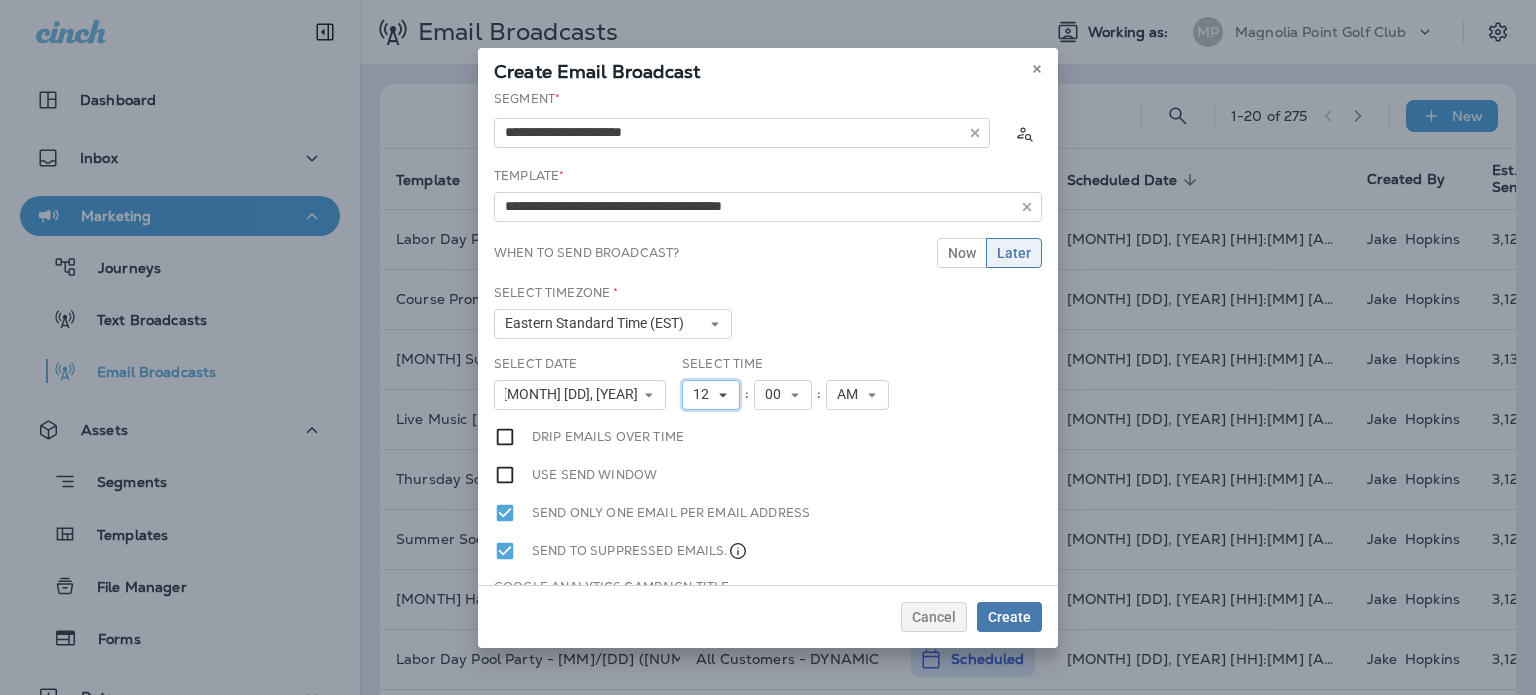 click on "12" at bounding box center [705, 394] 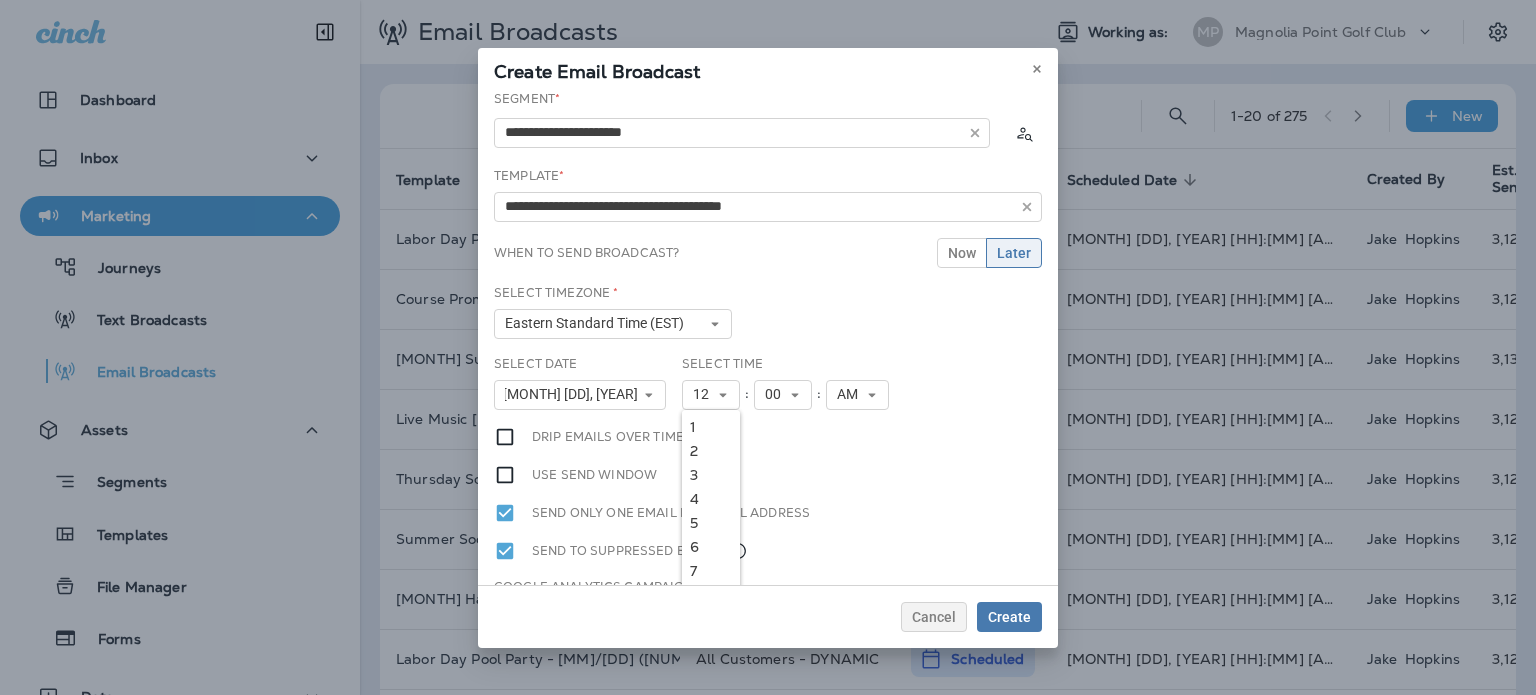click on "2" at bounding box center [711, 451] 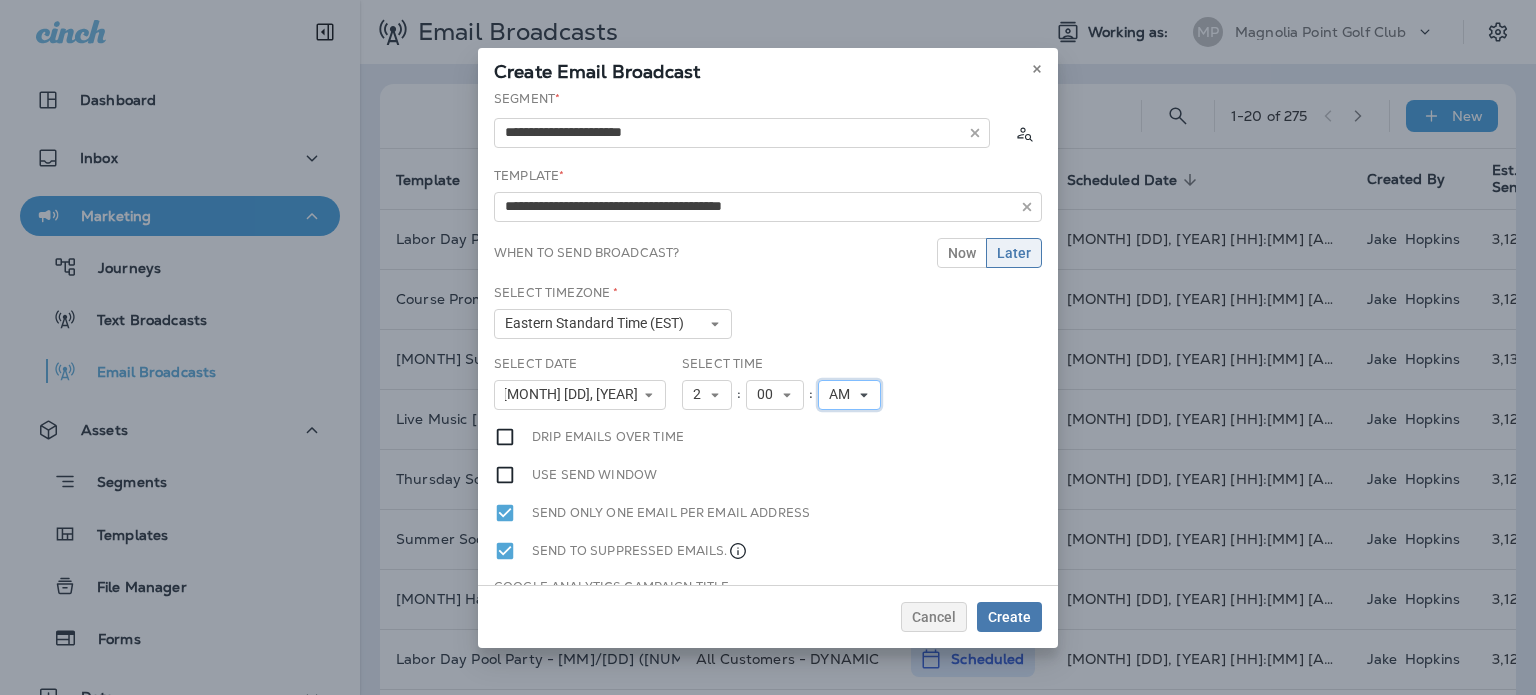click on "AM" at bounding box center [849, 395] 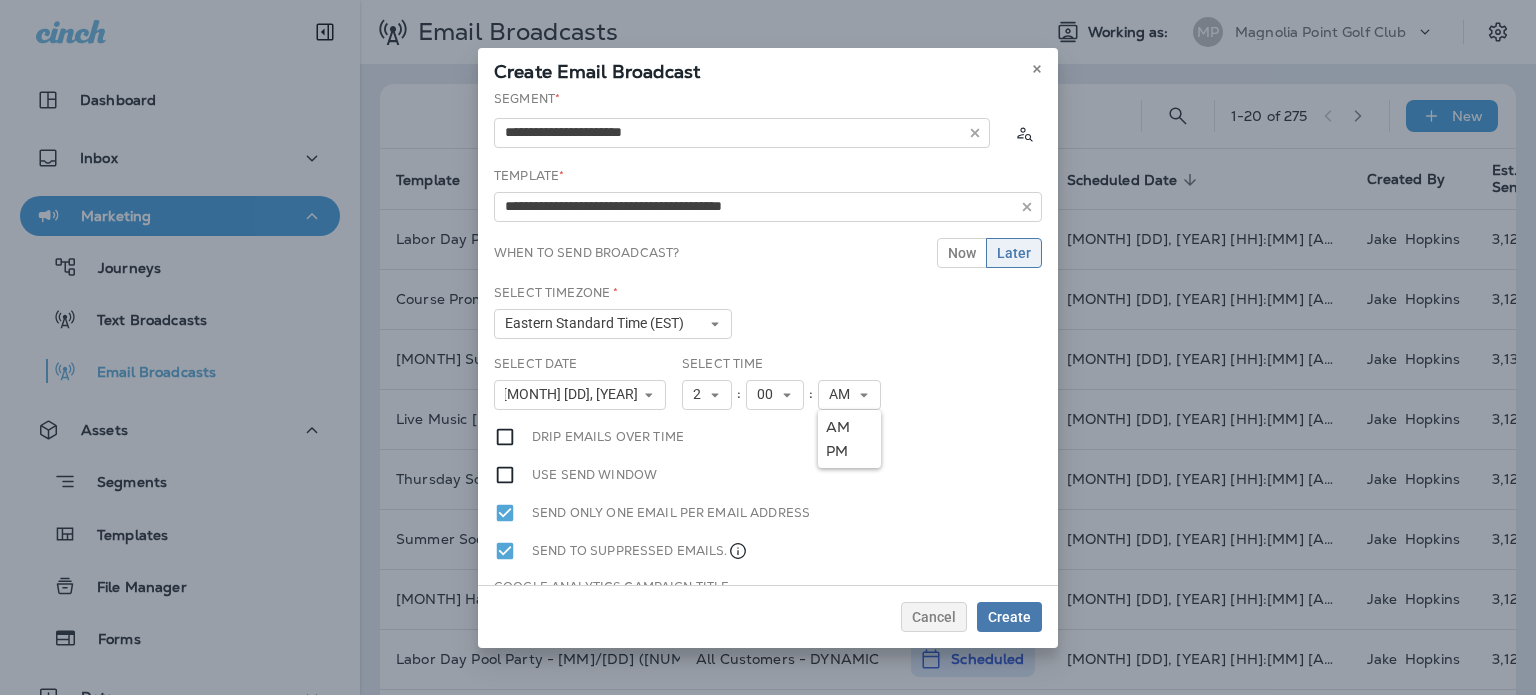 click on "PM" at bounding box center [849, 451] 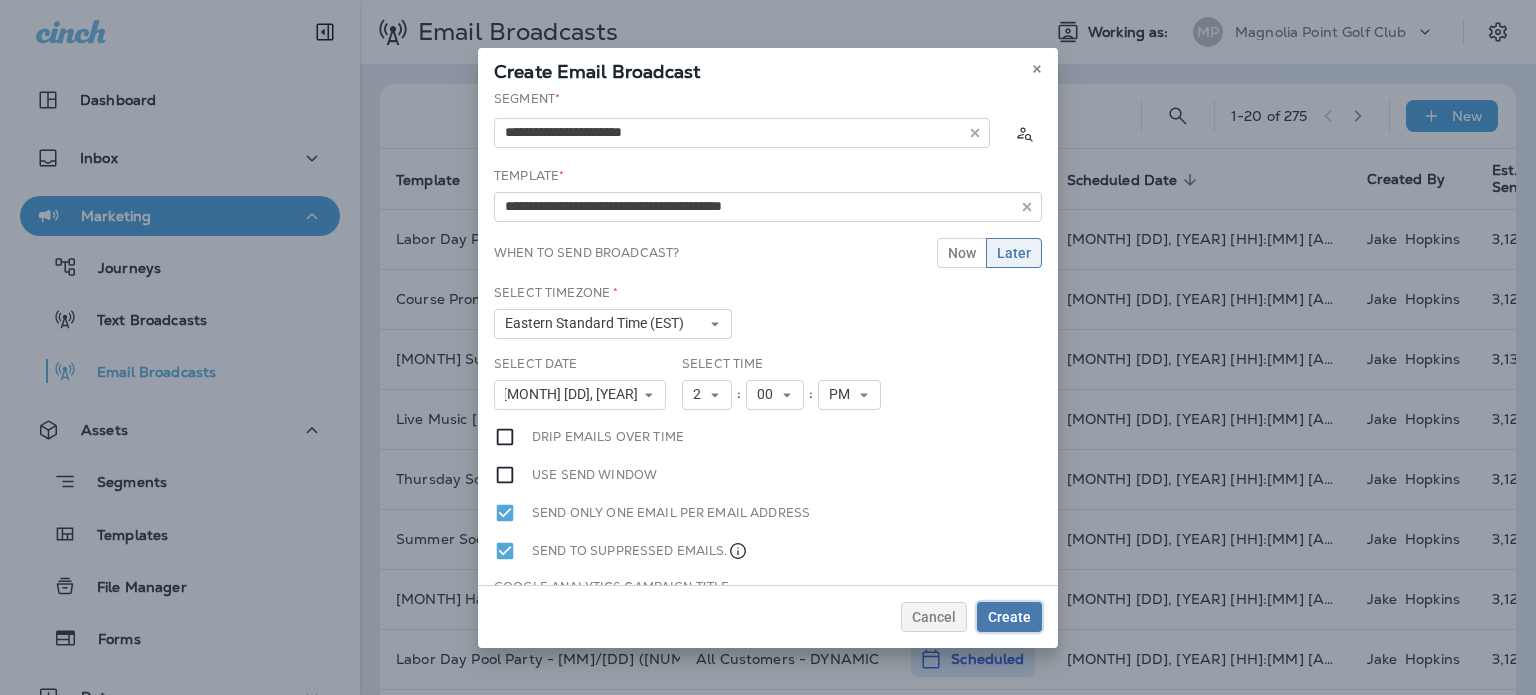 click on "Create" at bounding box center [1009, 617] 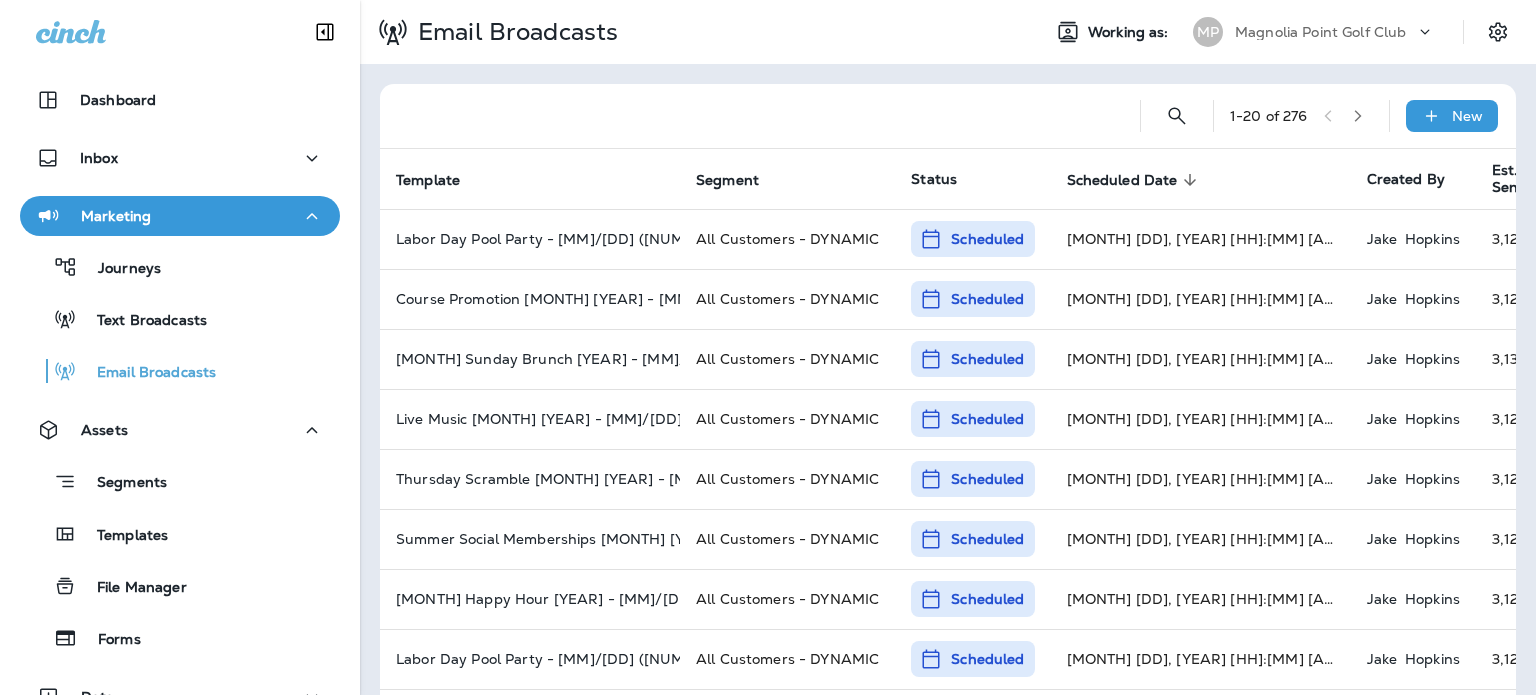 click on "New" at bounding box center (1467, 116) 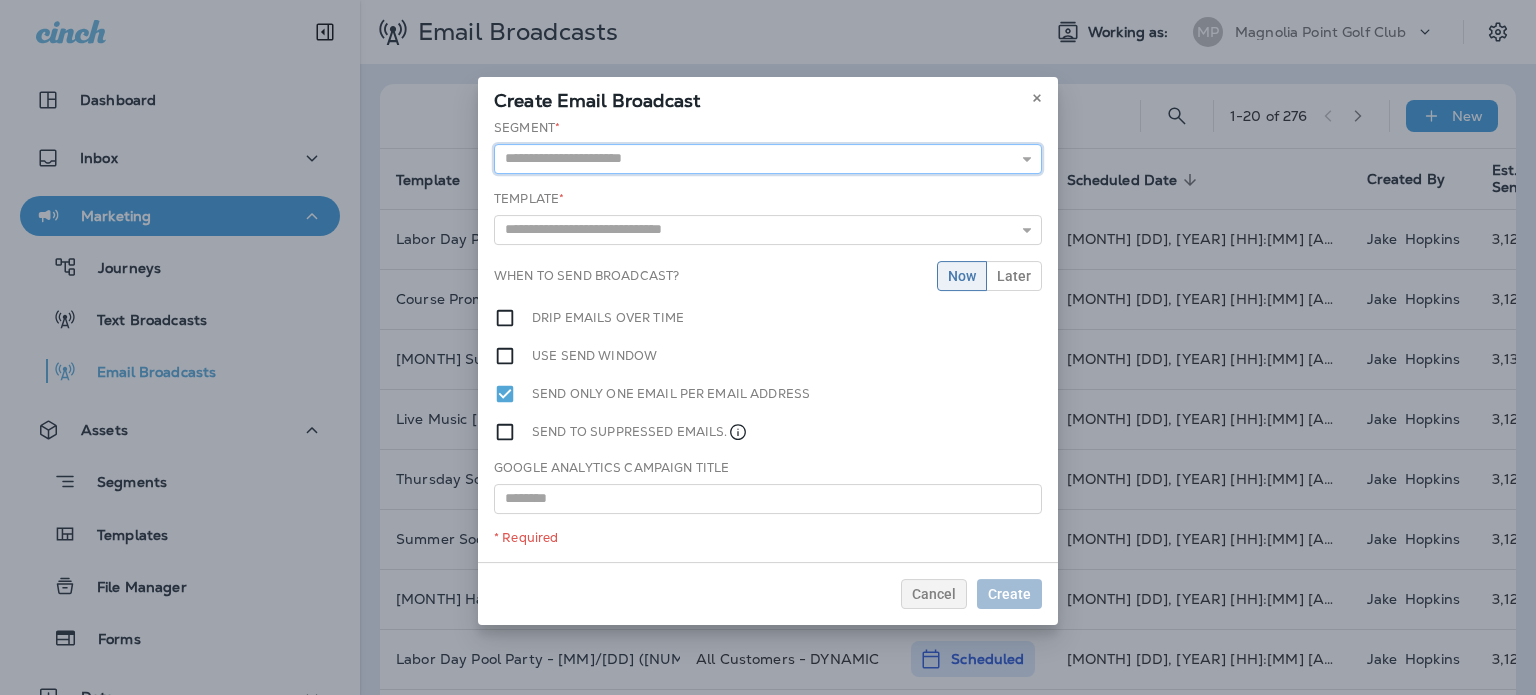 click at bounding box center (768, 159) 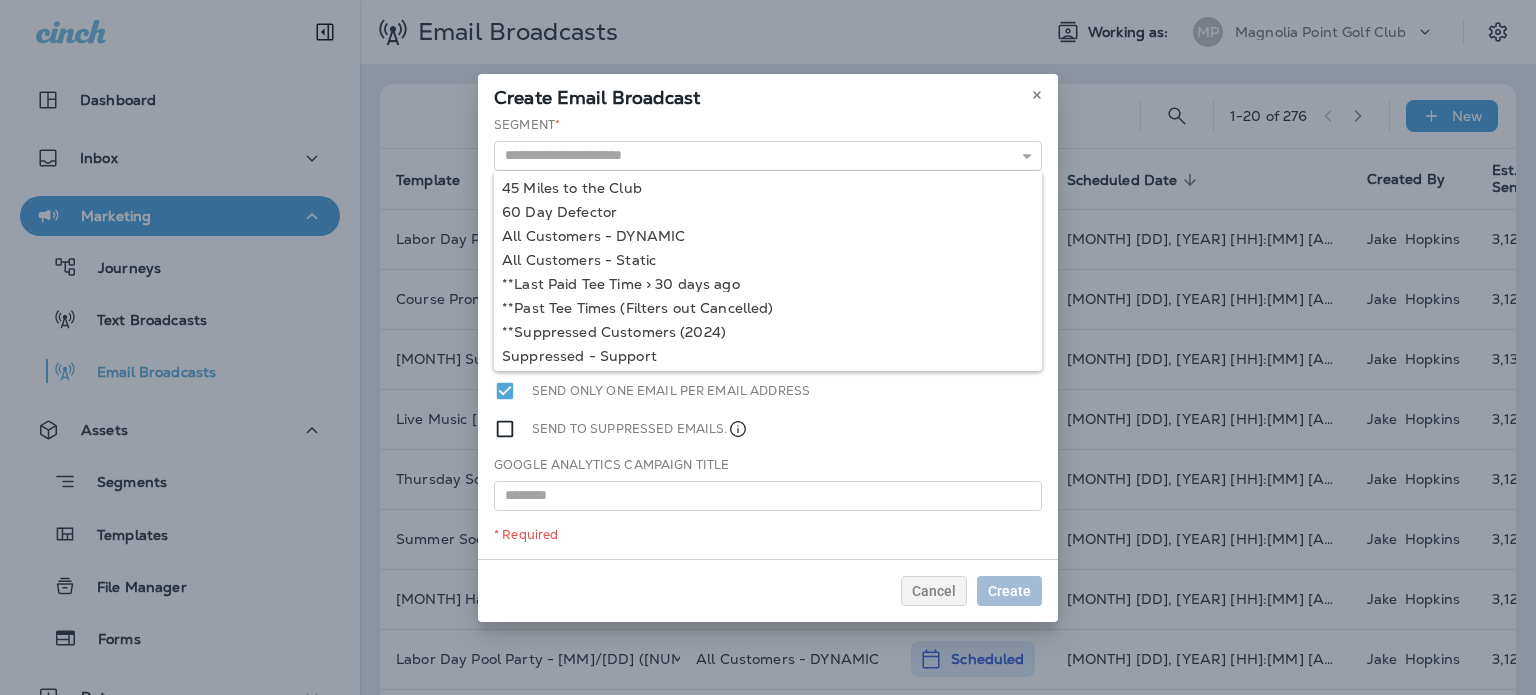 type on "**********" 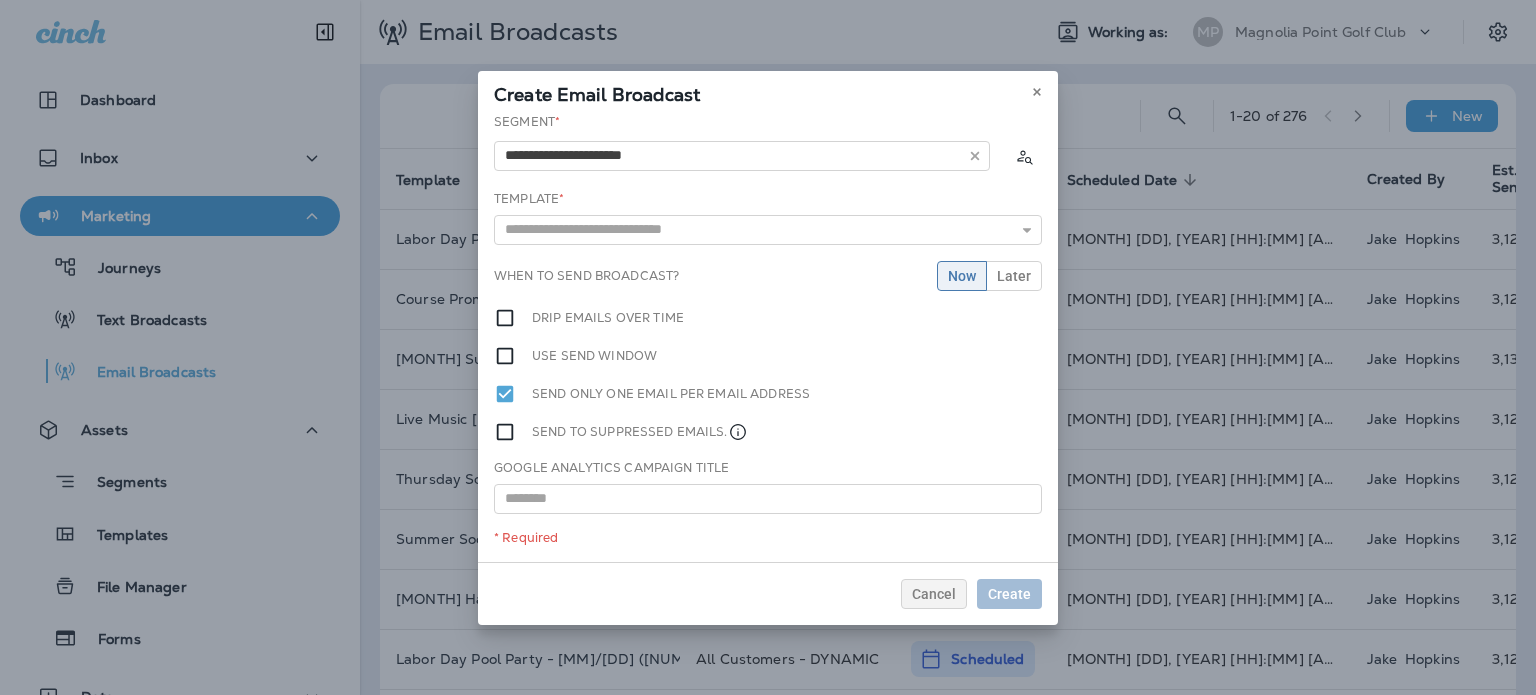click on "Adult Tennis Summer Camps [YEAR] - [MM]/[DD] Adult Tennis Summer Camps [YEAR] - [MM]/[DD] ([NUM]) Adult Tennis Summer Camps [YEAR] - [MM]/[DD] ([NUM]) Adult Tennis Summer Camps [YEAR] - [MM]/[DD] ([NUM]) Adult Tennis Summer Camps [YEAR] - [MM]/[DD] ([NUM]) Adult Tennis Summer Camps [YEAR] - [MM]/[DD] ([NUM]) Adult Tennis Summer Camps [YEAR] - [MM]/[DD] ([NUM]) Adult Tennis Summer Camps [YEAR] - [MM]/[DD] ([NUM]) Adult Tennis Summer Camps [YEAR] - [MM]/[DD] ([NUM]) Adult Tennis Summer Camps [YEAR] - [MM]/[DD] ([NUM])" at bounding box center (768, 337) 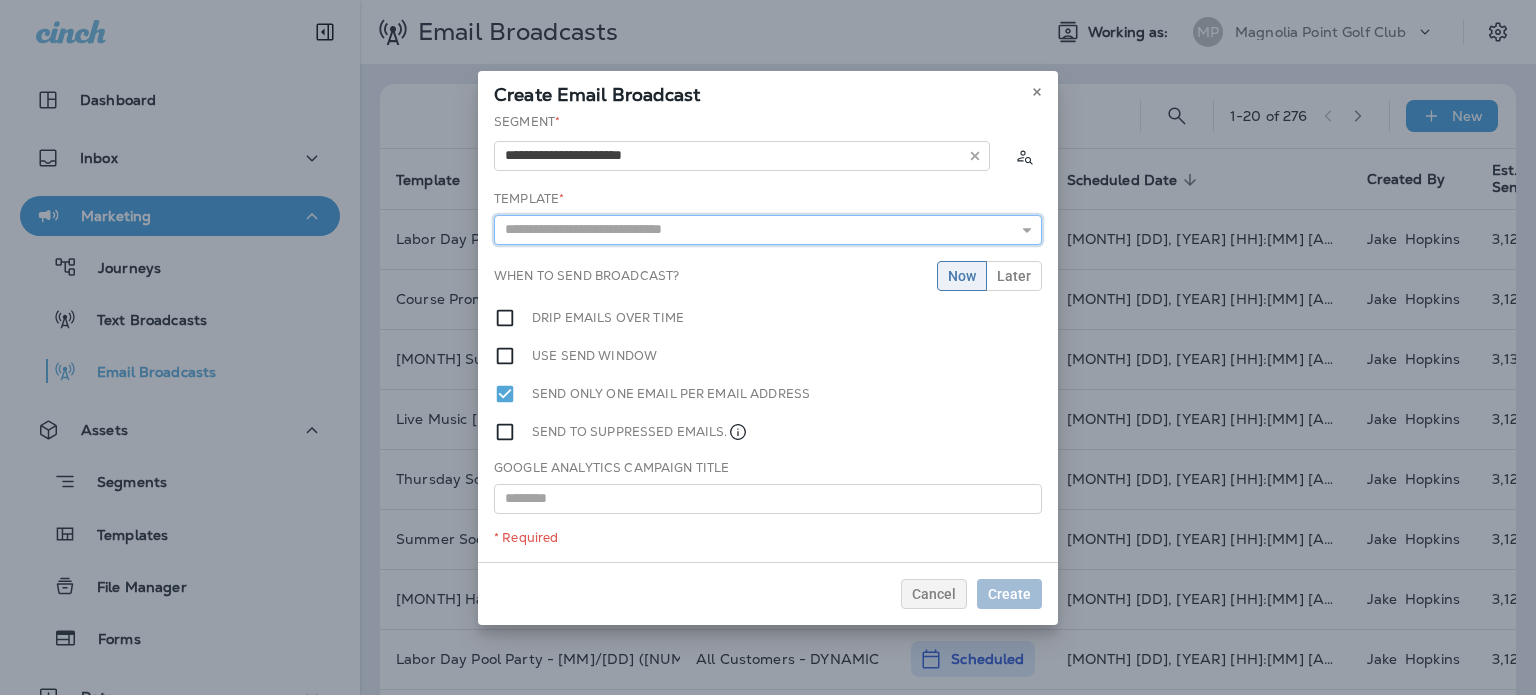 click at bounding box center [768, 230] 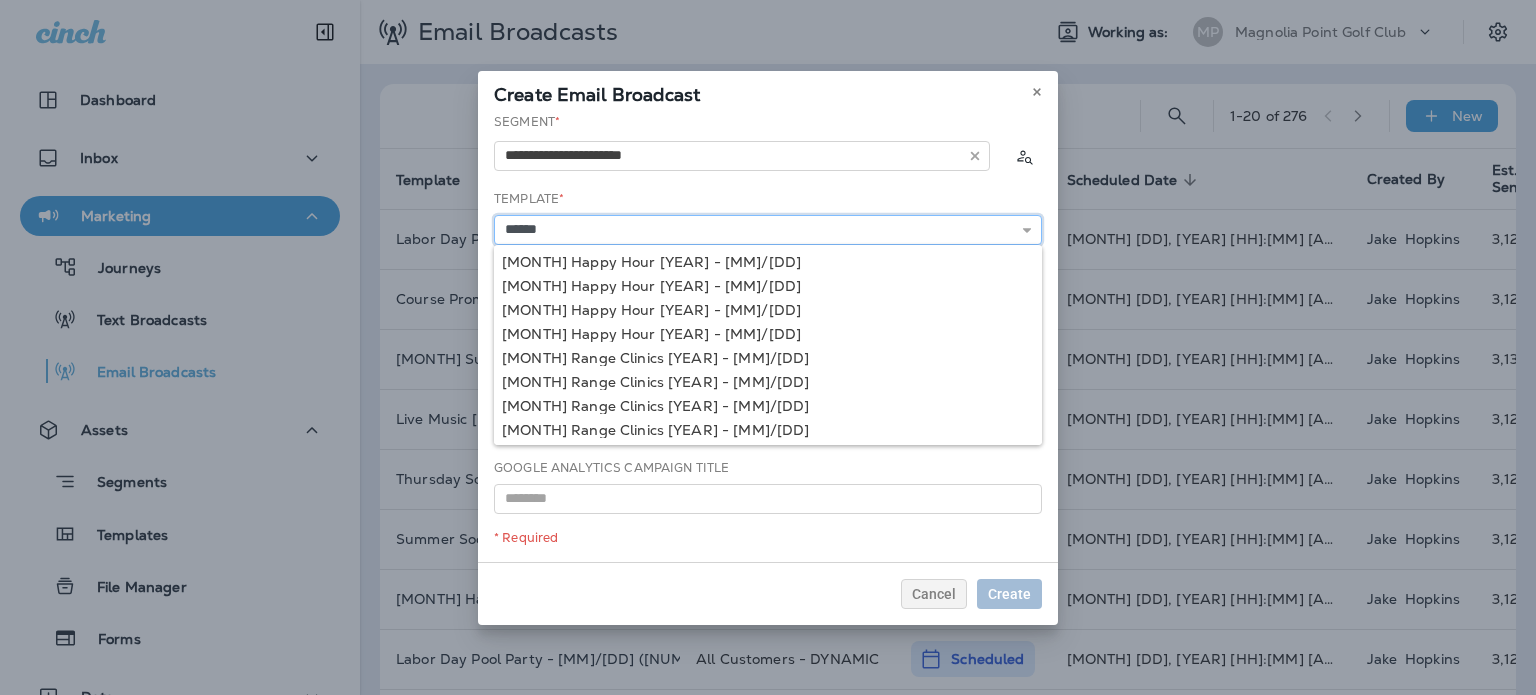 scroll, scrollTop: 49, scrollLeft: 0, axis: vertical 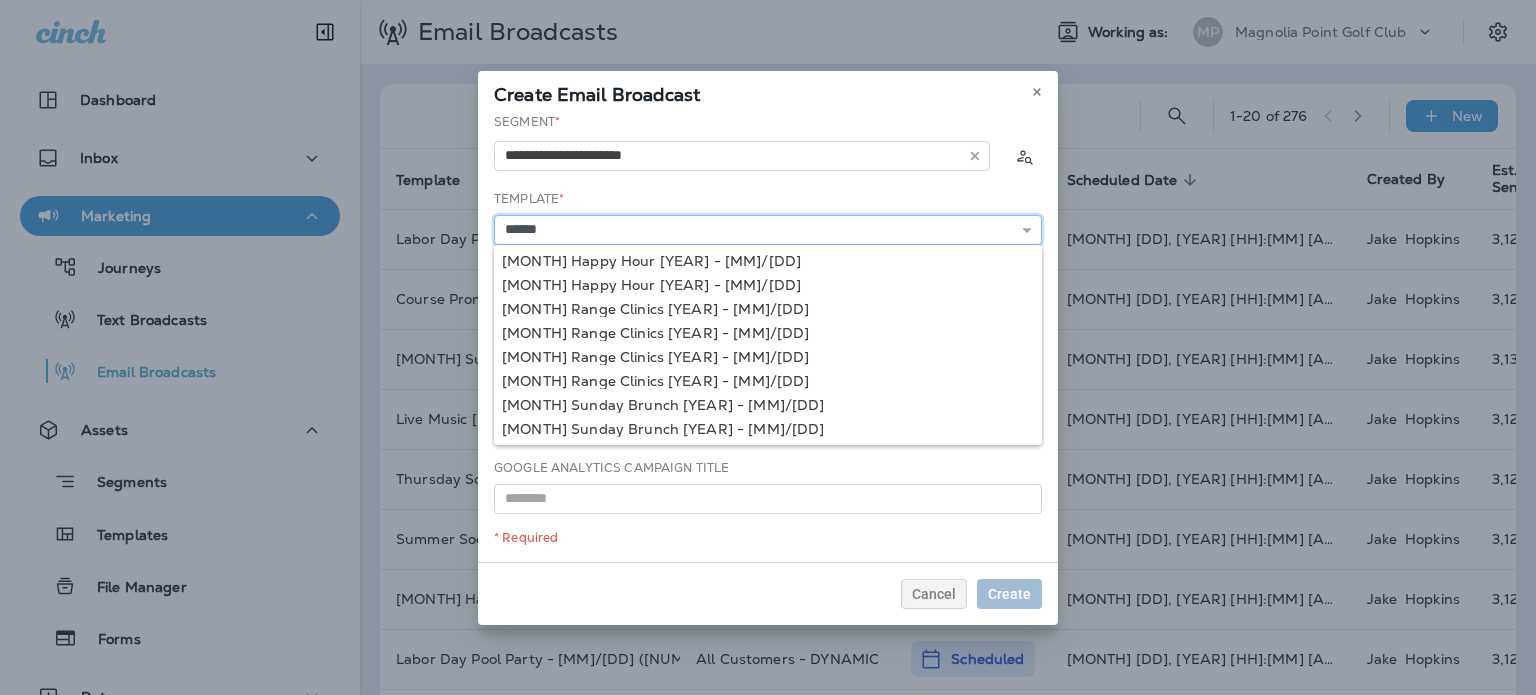 drag, startPoint x: 648, startPoint y: 216, endPoint x: 360, endPoint y: 225, distance: 288.1406 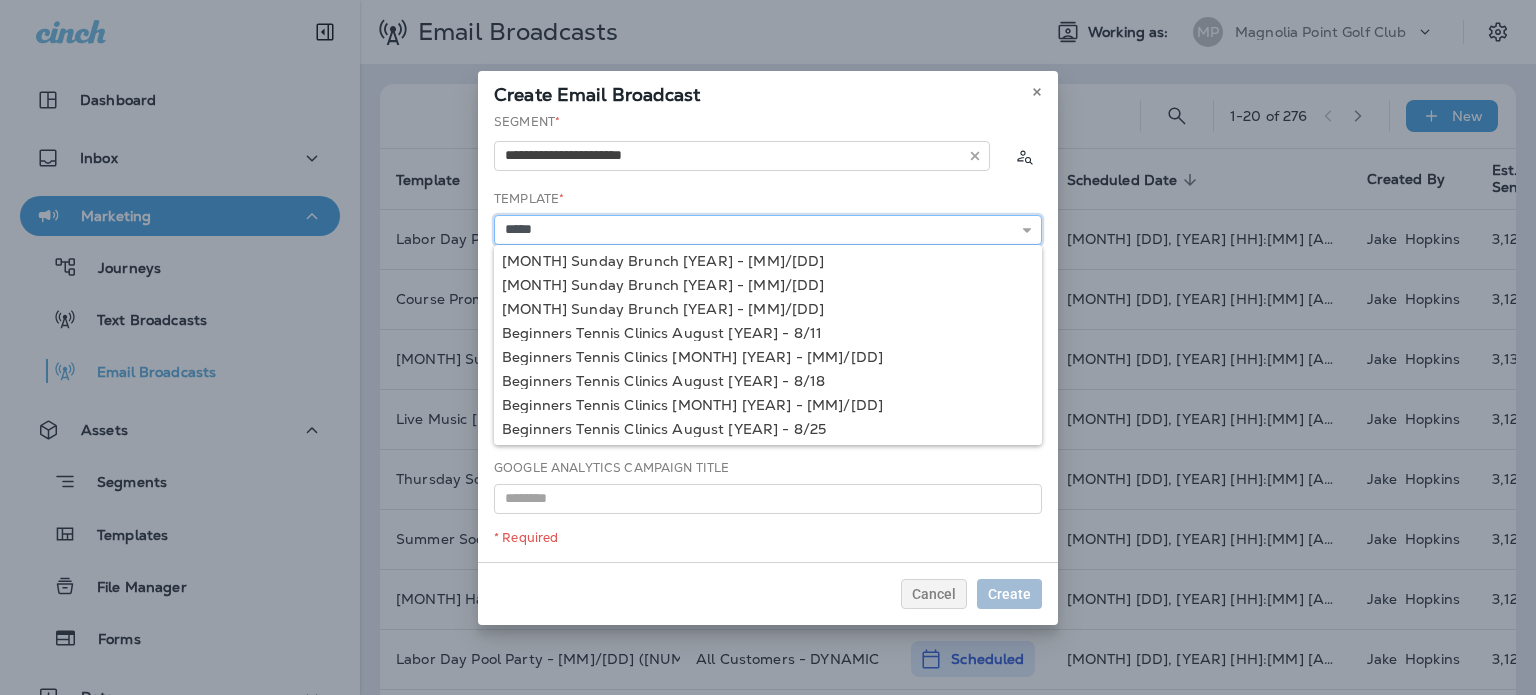 scroll, scrollTop: 0, scrollLeft: 0, axis: both 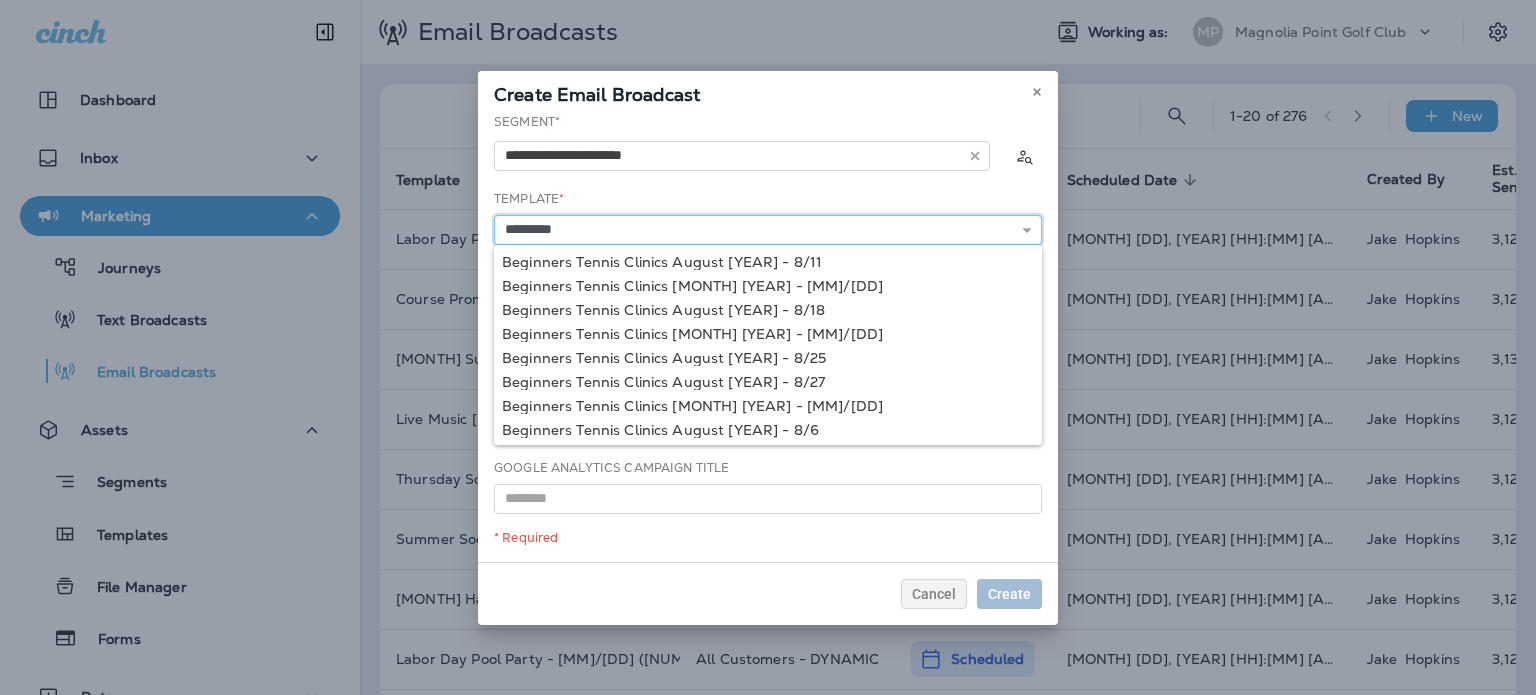 type on "**********" 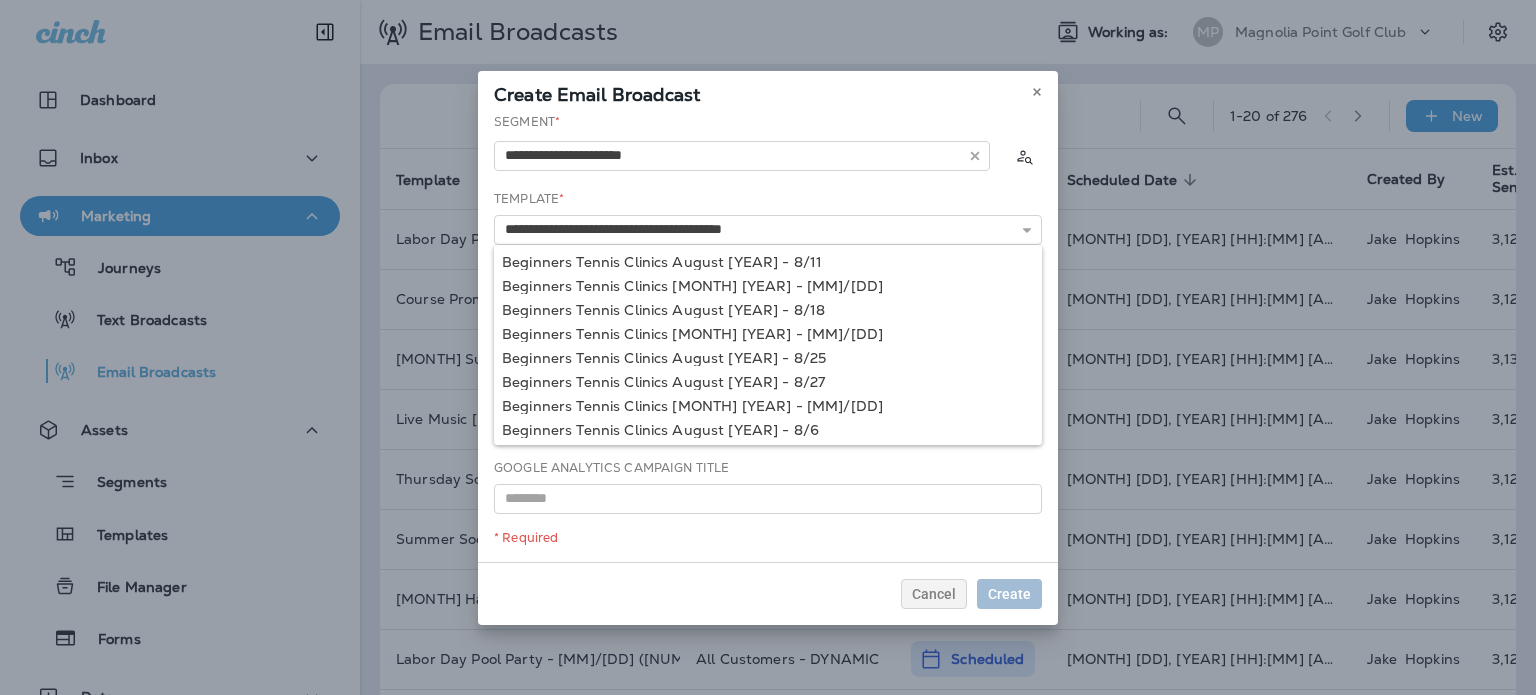 click on "Beginners Tennis Clinics [MONTH] [YEAR] - [MM]/[DD] Beginners Tennis Clinics [MONTH] [YEAR] - [MM]/[DD] Beginners Tennis Clinics [MONTH] [YEAR] - [MM]/[DD] Beginners Tennis Clinics [MONTH] [YEAR] - [MM]/[DD] Beginners Tennis Clinics [MONTH] [YEAR] - [MM]/[DD] Beginners Tennis Clinics [MONTH] [YEAR] - [MM]/[DD] Beginners Tennis Clinics [MONTH] [YEAR] - [MM]/[DD] Beginners Tennis Clinics [MONTH] [YEAR] - [MM]/[DD] Beginners Tennis Clinics [MONTH] [YEAR] - [MM]/[DD] Beginners Tennis Clinics [MONTH] [YEAR] - [MM]/[DD]" at bounding box center [768, 337] 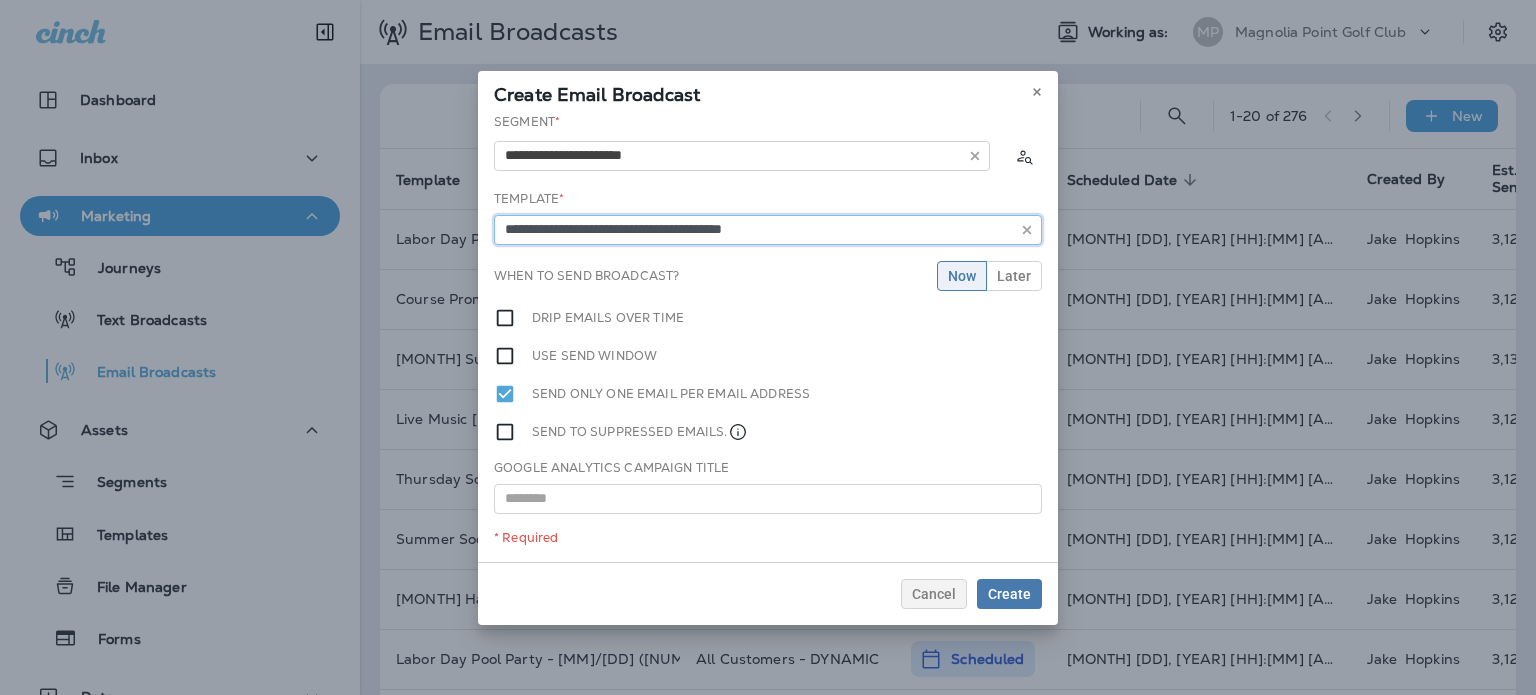 click on "**********" at bounding box center (768, 230) 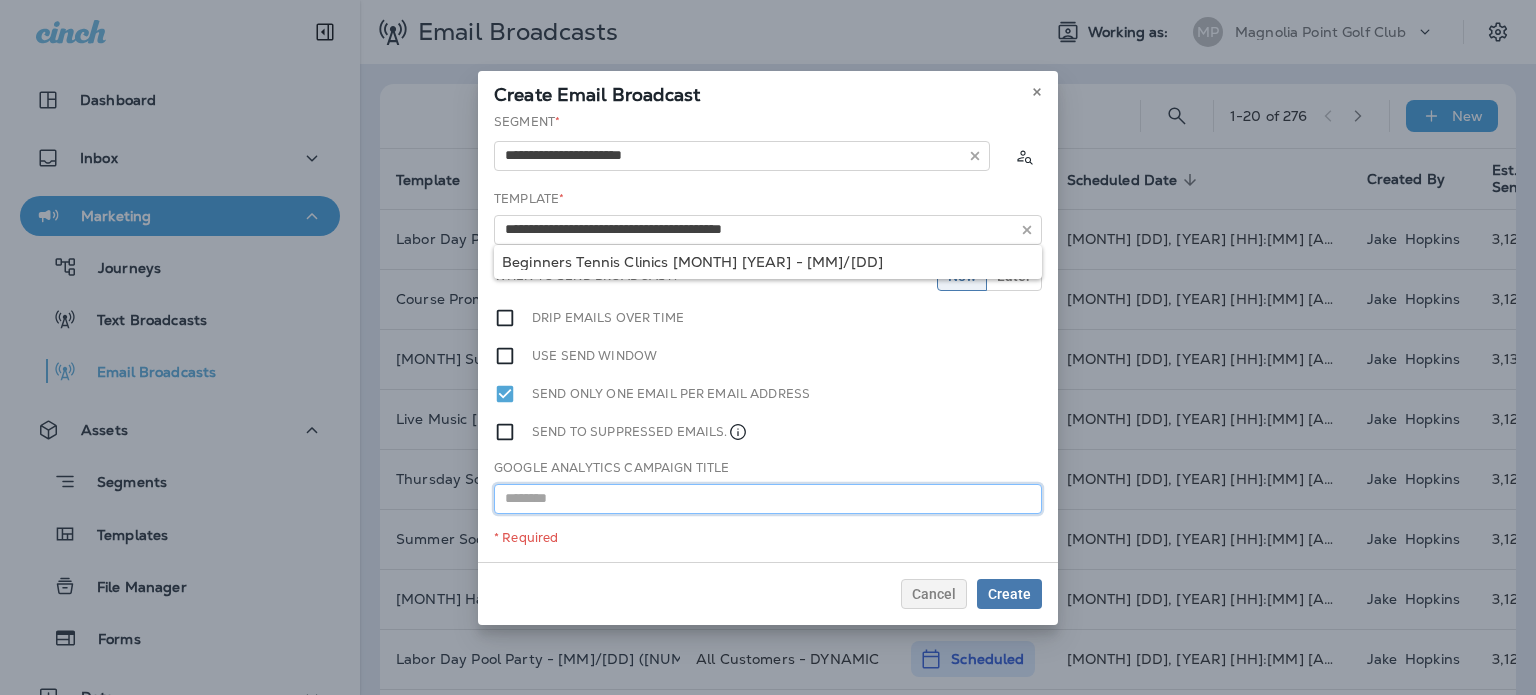 click at bounding box center (768, 499) 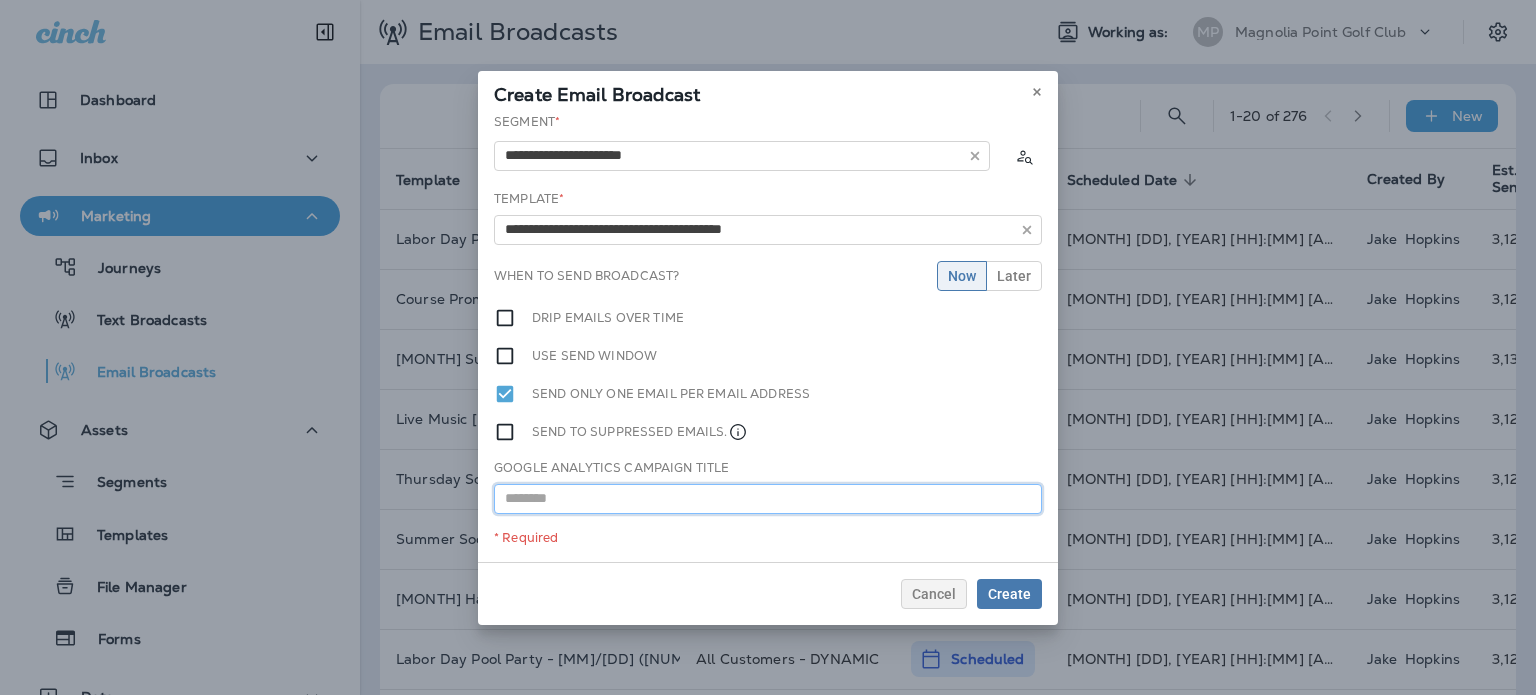 paste on "**********" 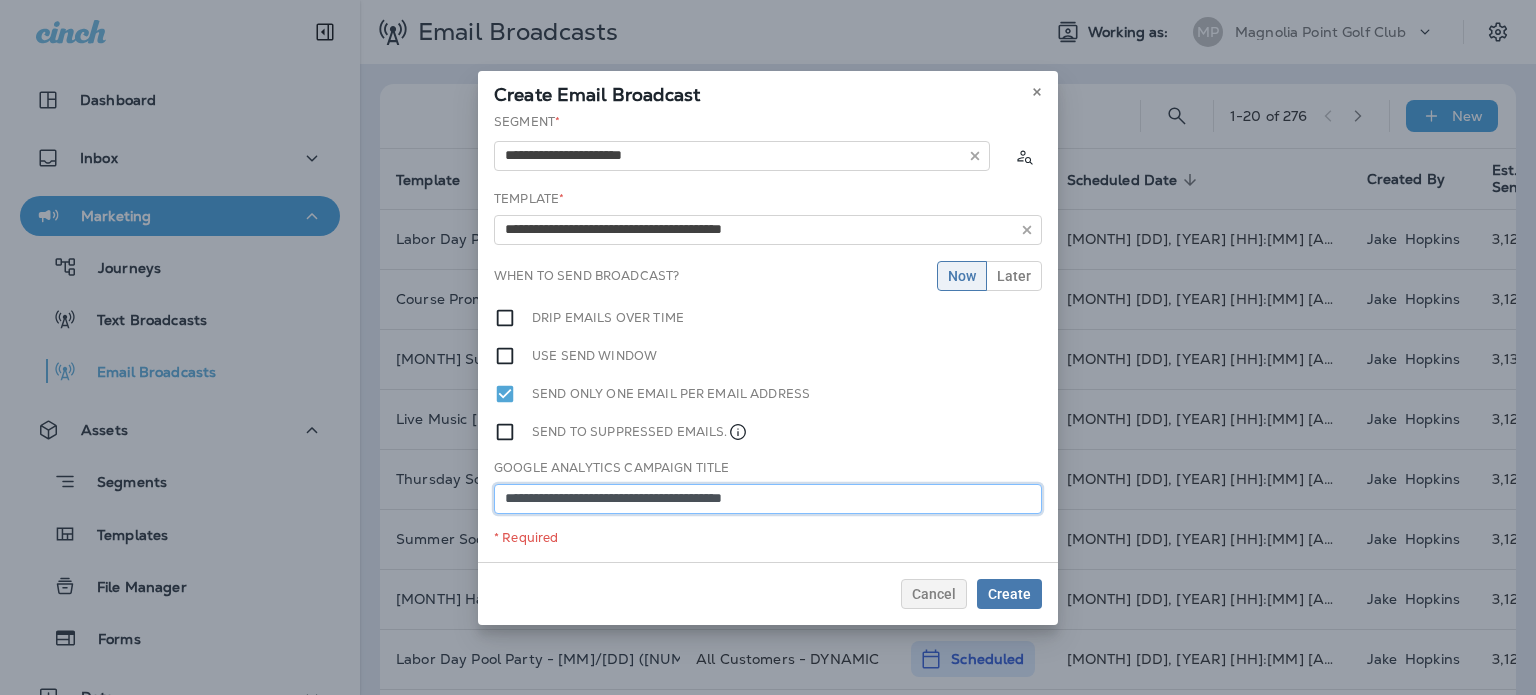 type on "**********" 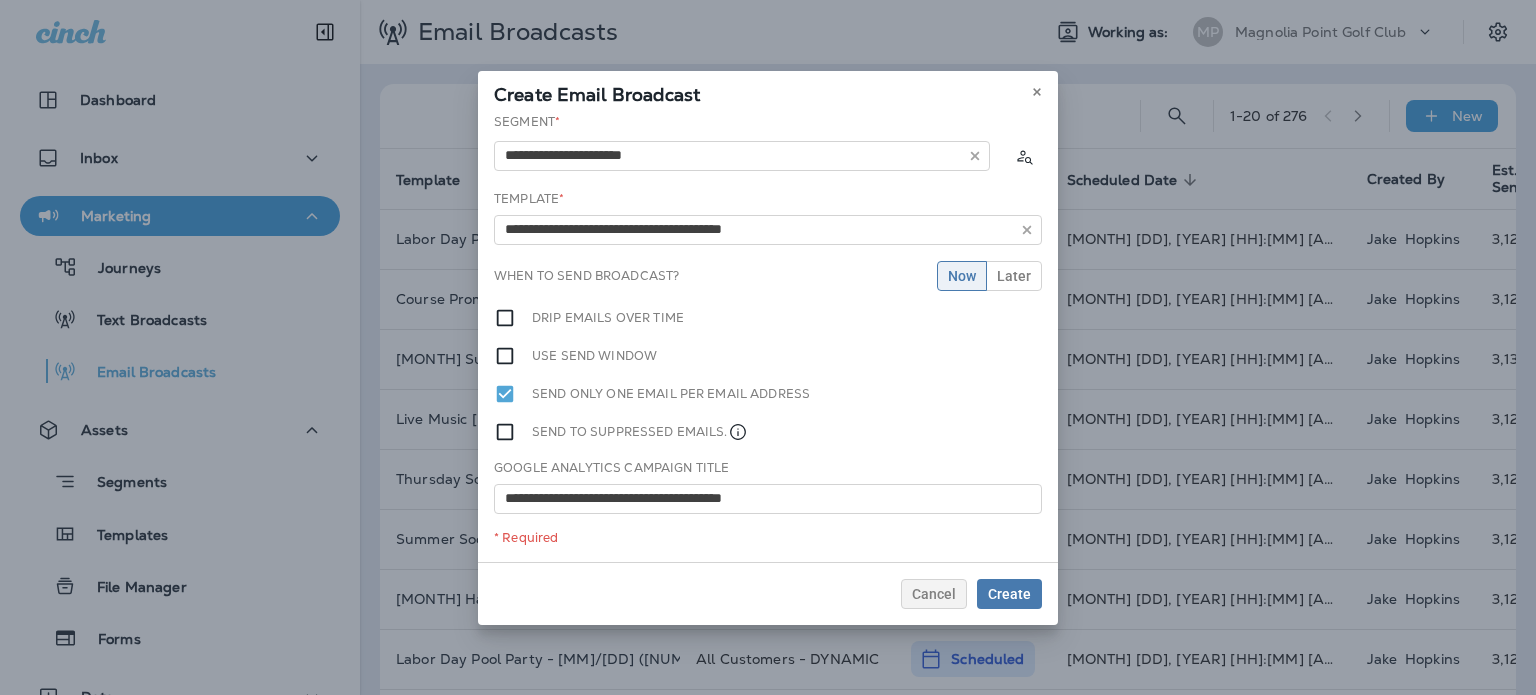 click on "**********" at bounding box center [768, 337] 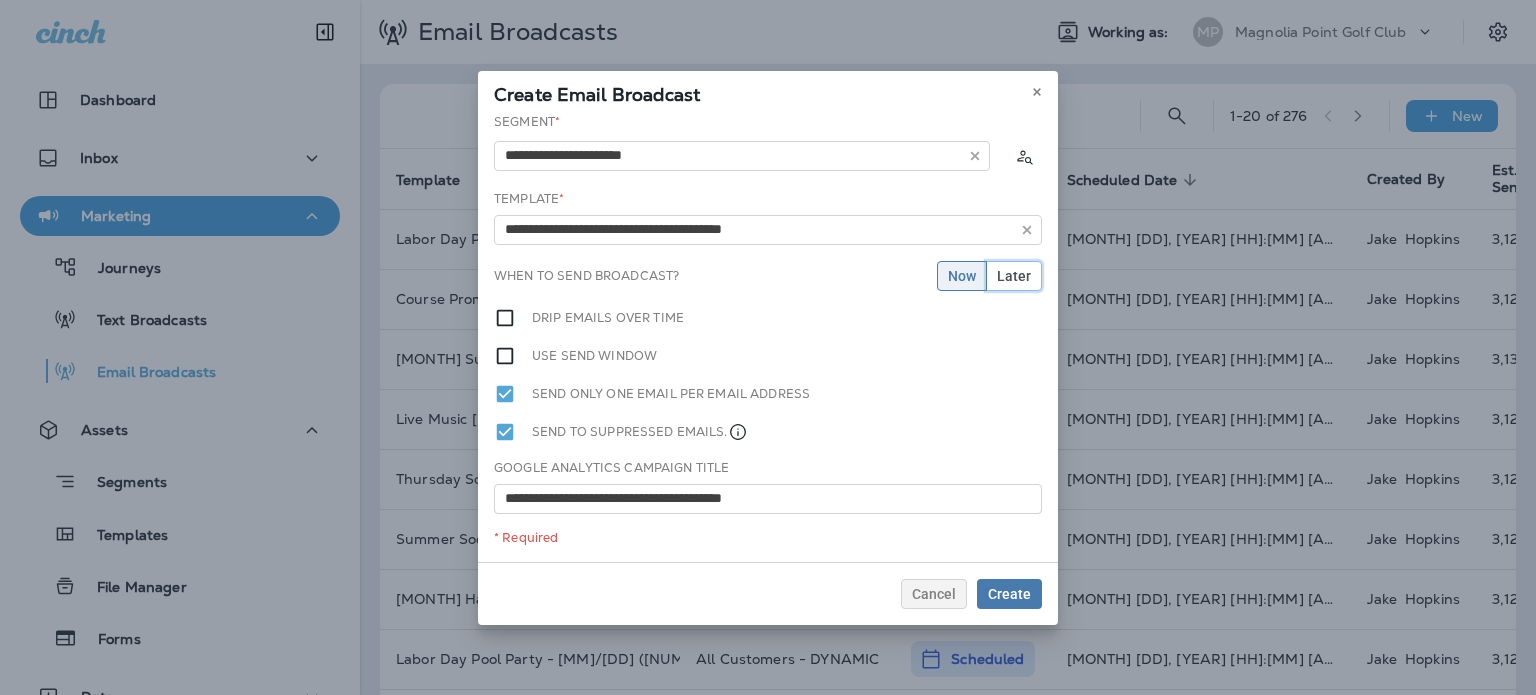 click on "Later" at bounding box center [1014, 276] 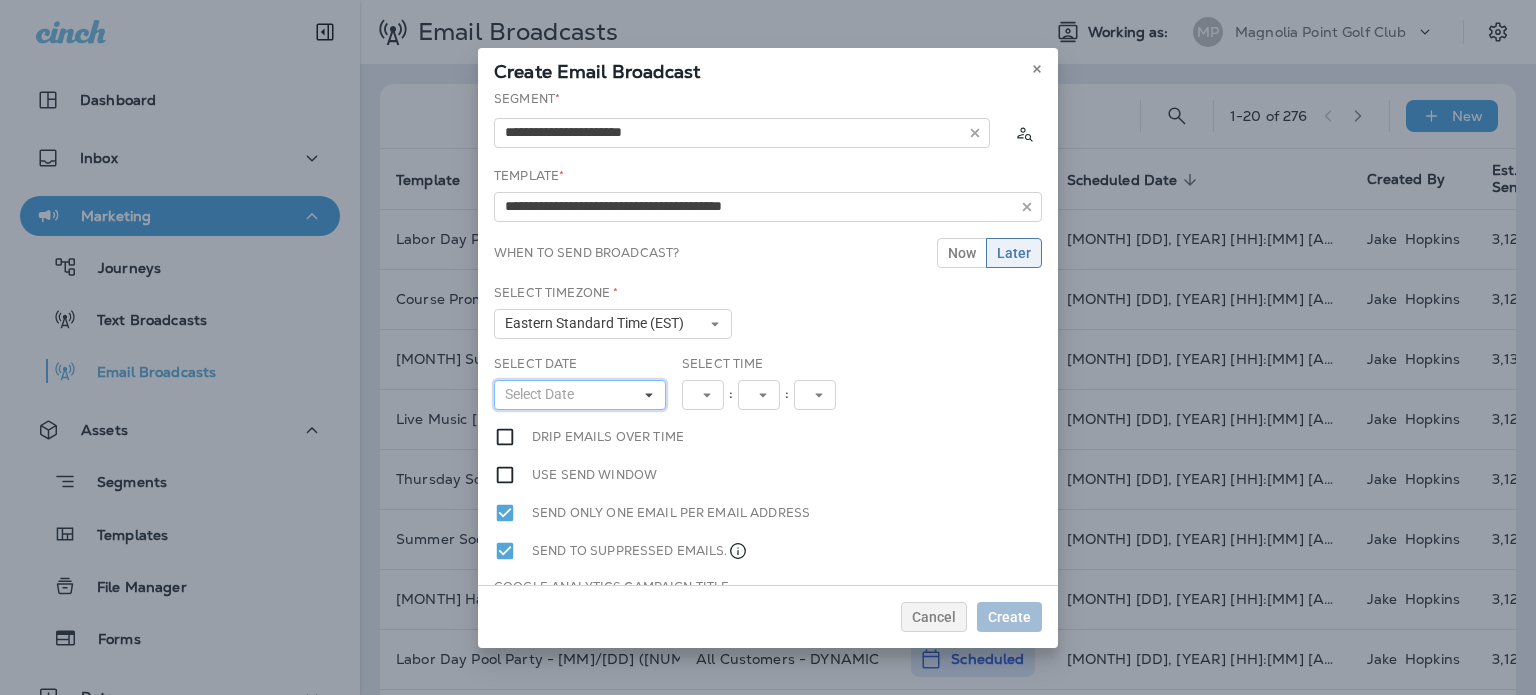click on "Select Date" at bounding box center (580, 395) 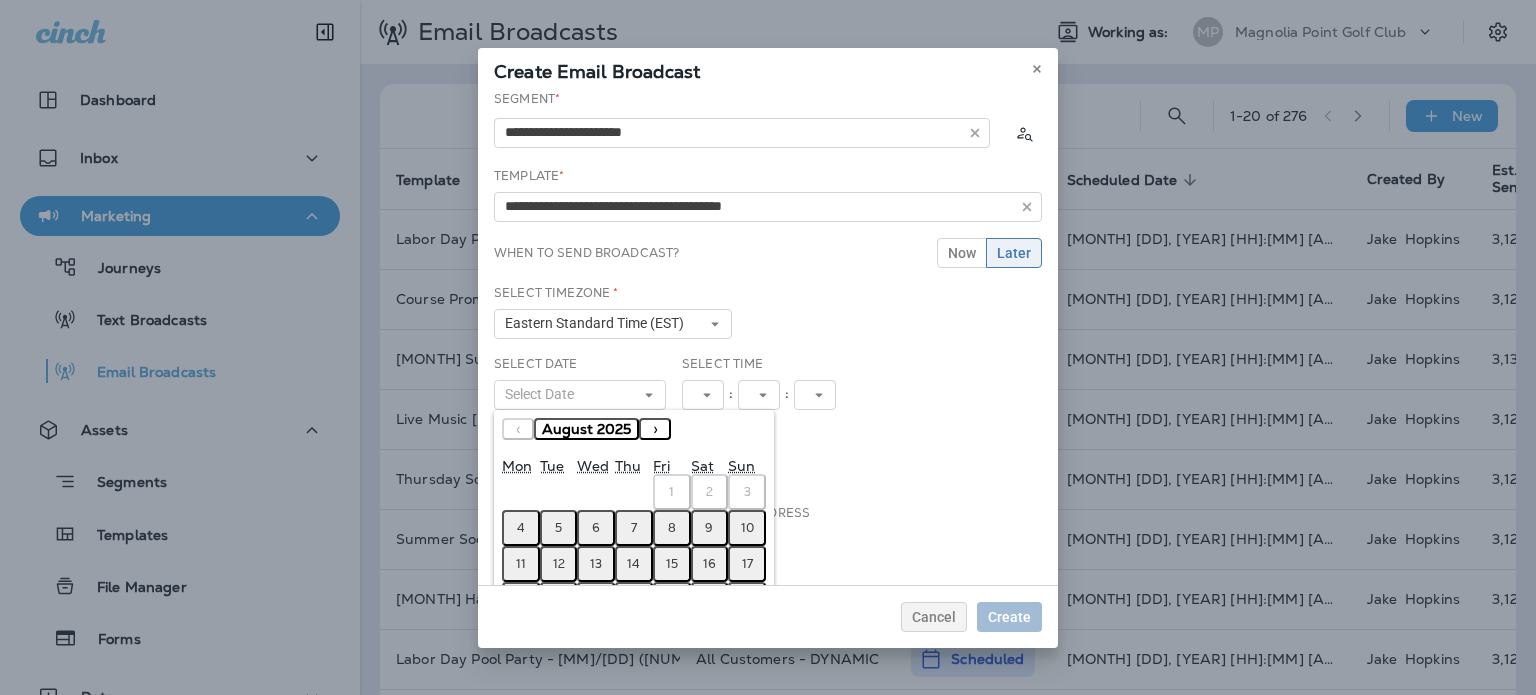 scroll, scrollTop: 95, scrollLeft: 0, axis: vertical 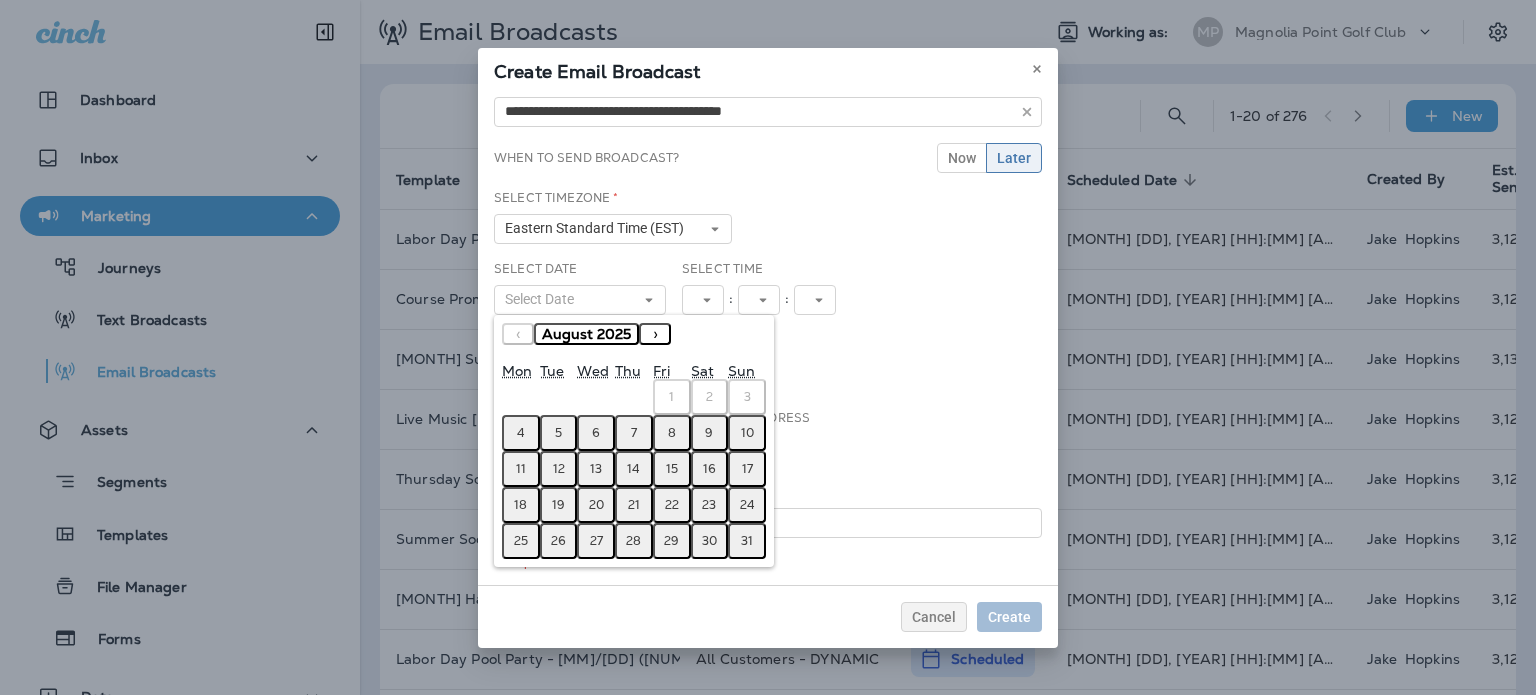 click on "12" at bounding box center (559, 469) 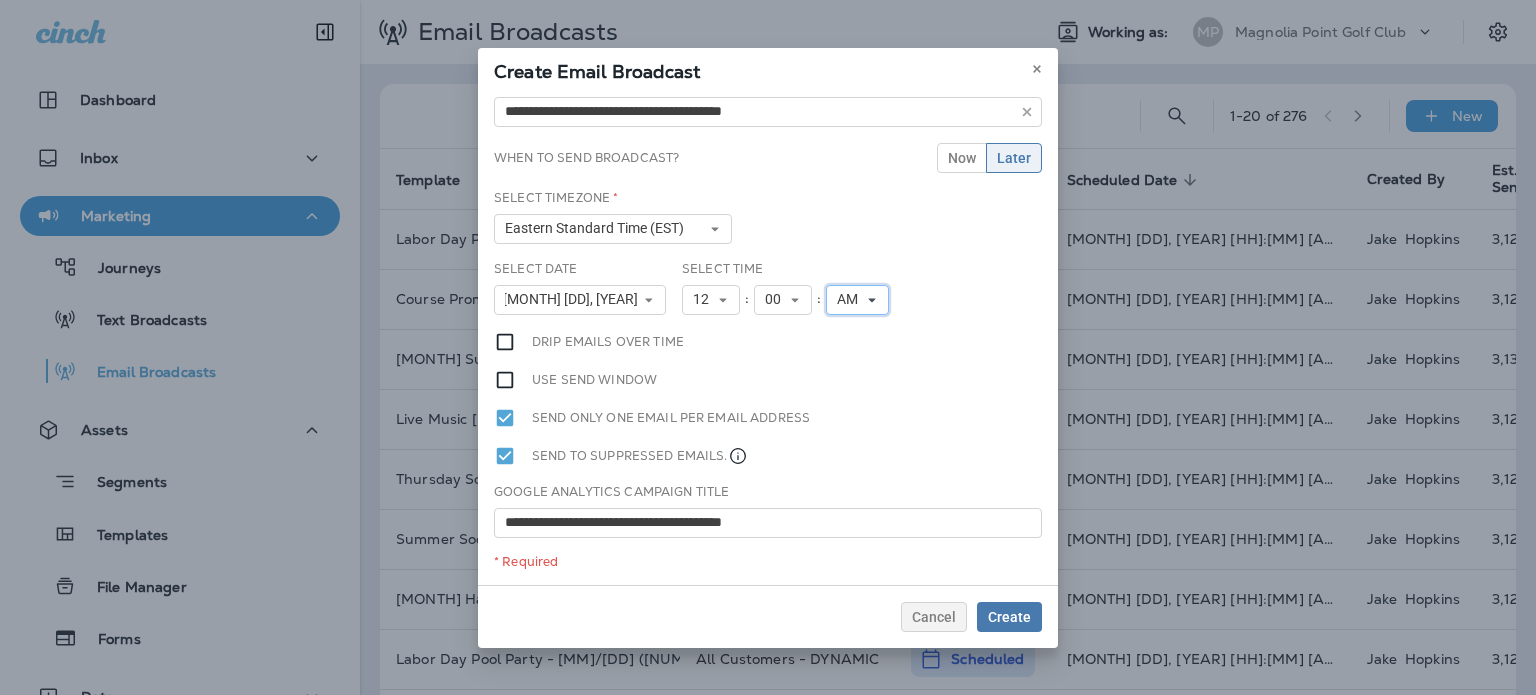 click on "AM" at bounding box center (851, 299) 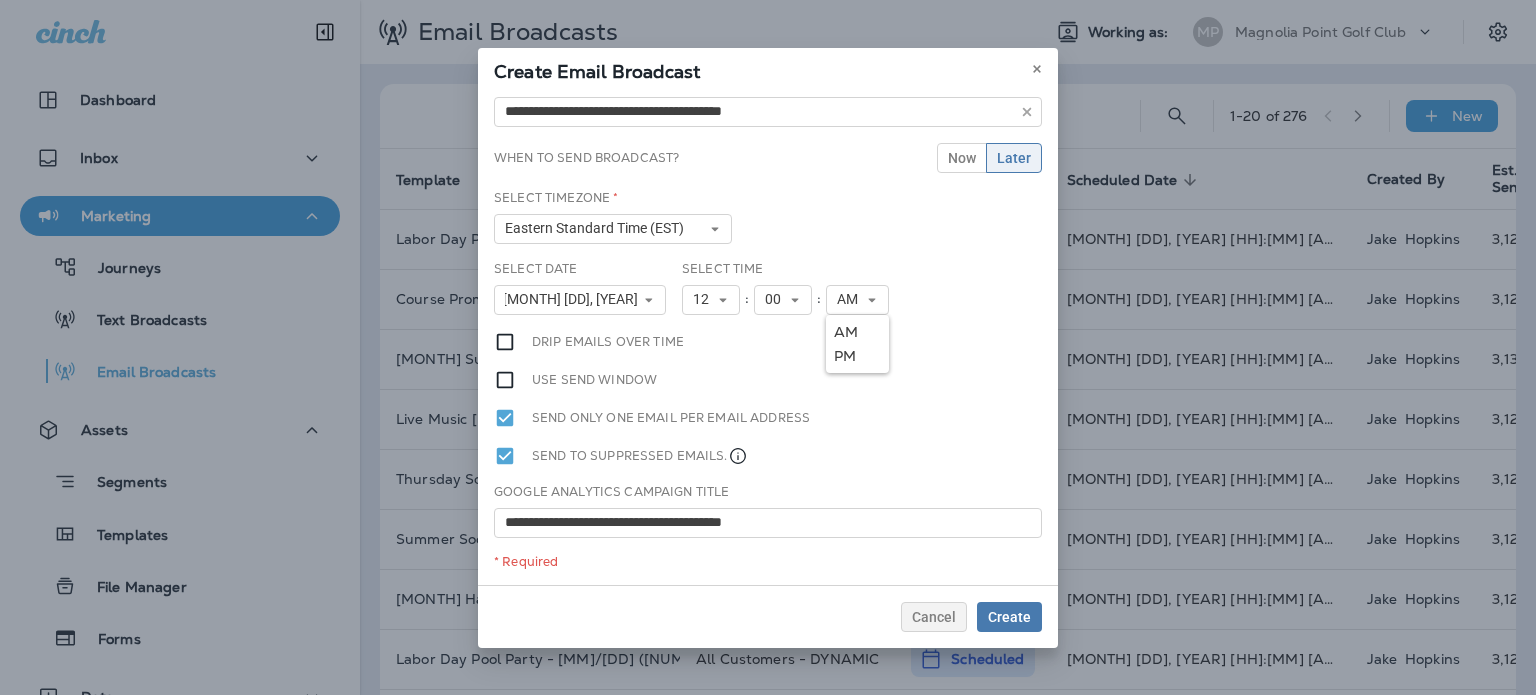 click on "PM" at bounding box center (857, 356) 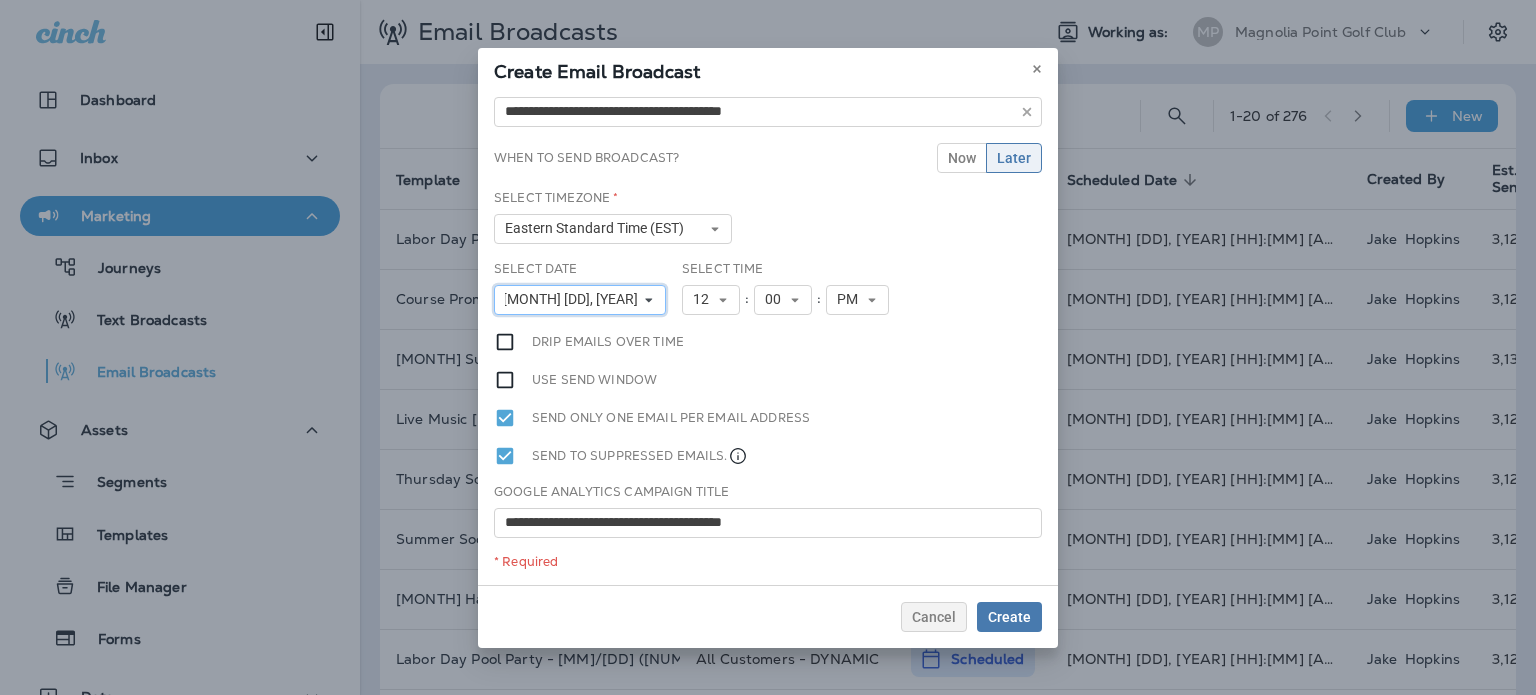 click on "[MONTH] [DD], [YEAR]" at bounding box center (574, 299) 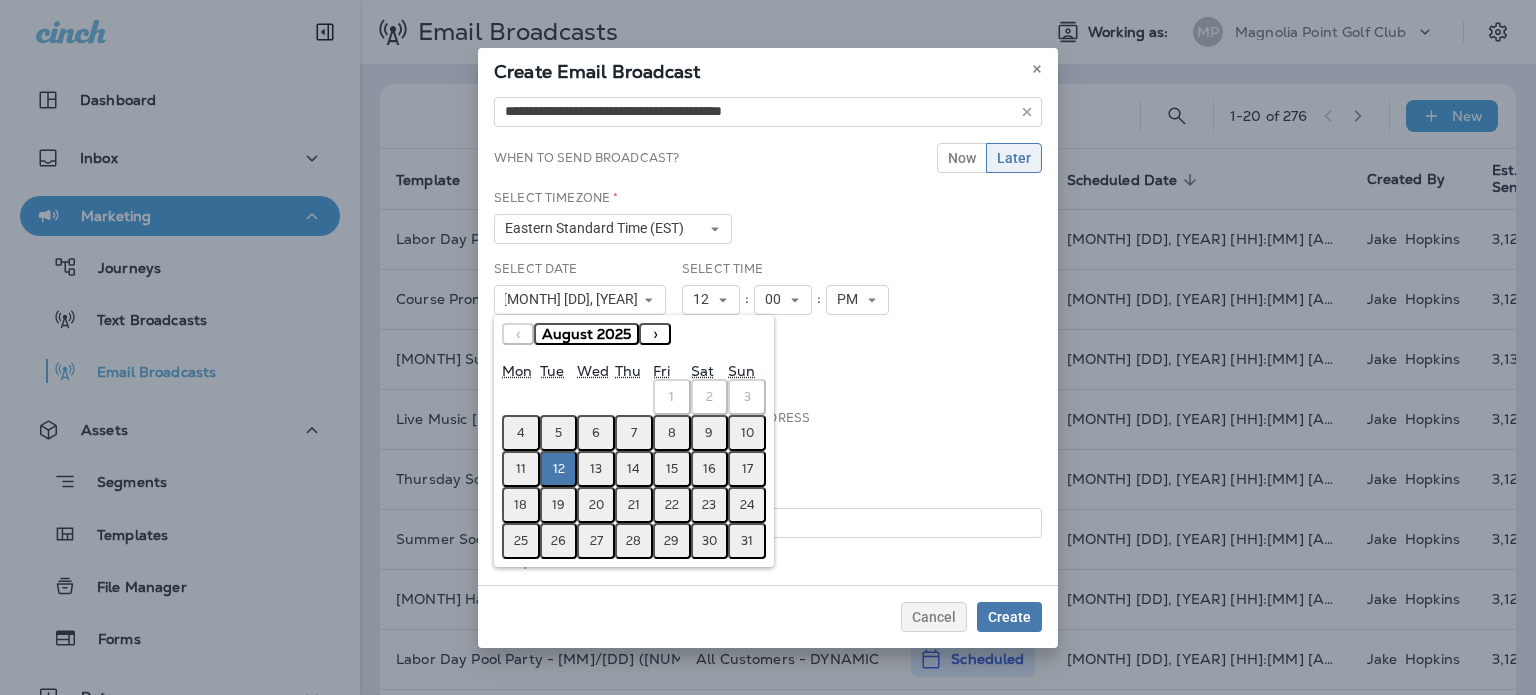 click on "13" at bounding box center (596, 469) 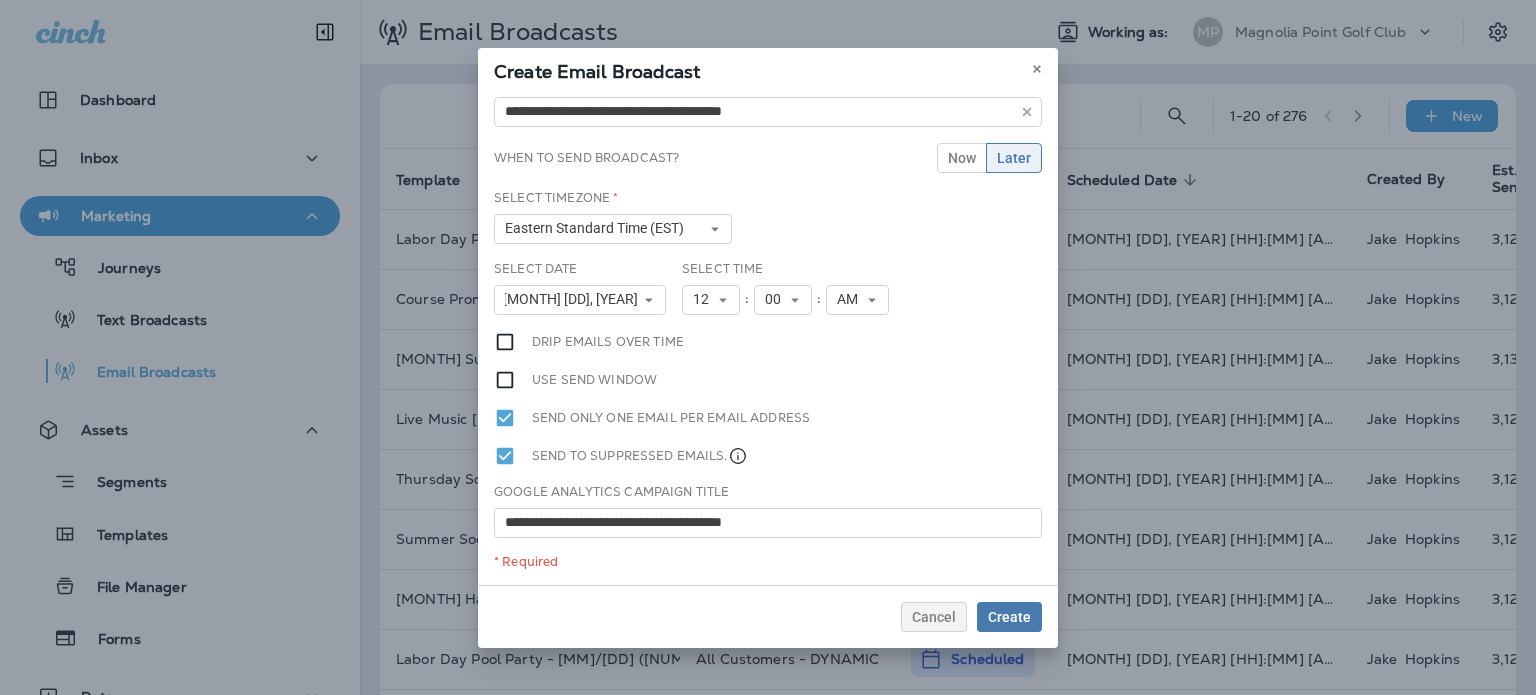 click on "Beginners Tennis Clinics [MONTH] [YEAR] - [MM]/[DD] Select Date   [MONTH] [DD], [YEAR] « ‹ [MONTH] [YEAR] › » [CALENDAR] Select Time   [TIME] [AMPM]" at bounding box center [768, 337] 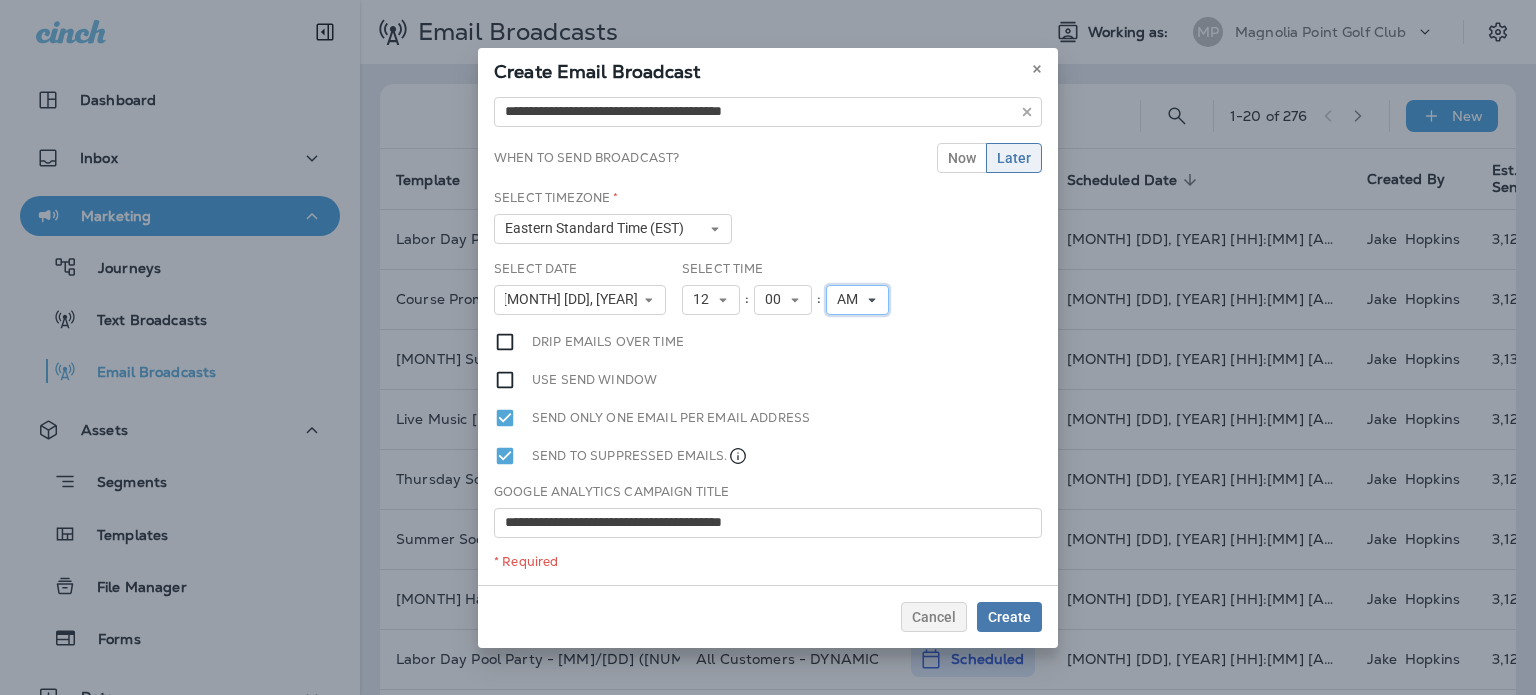 click on "AM" at bounding box center (857, 300) 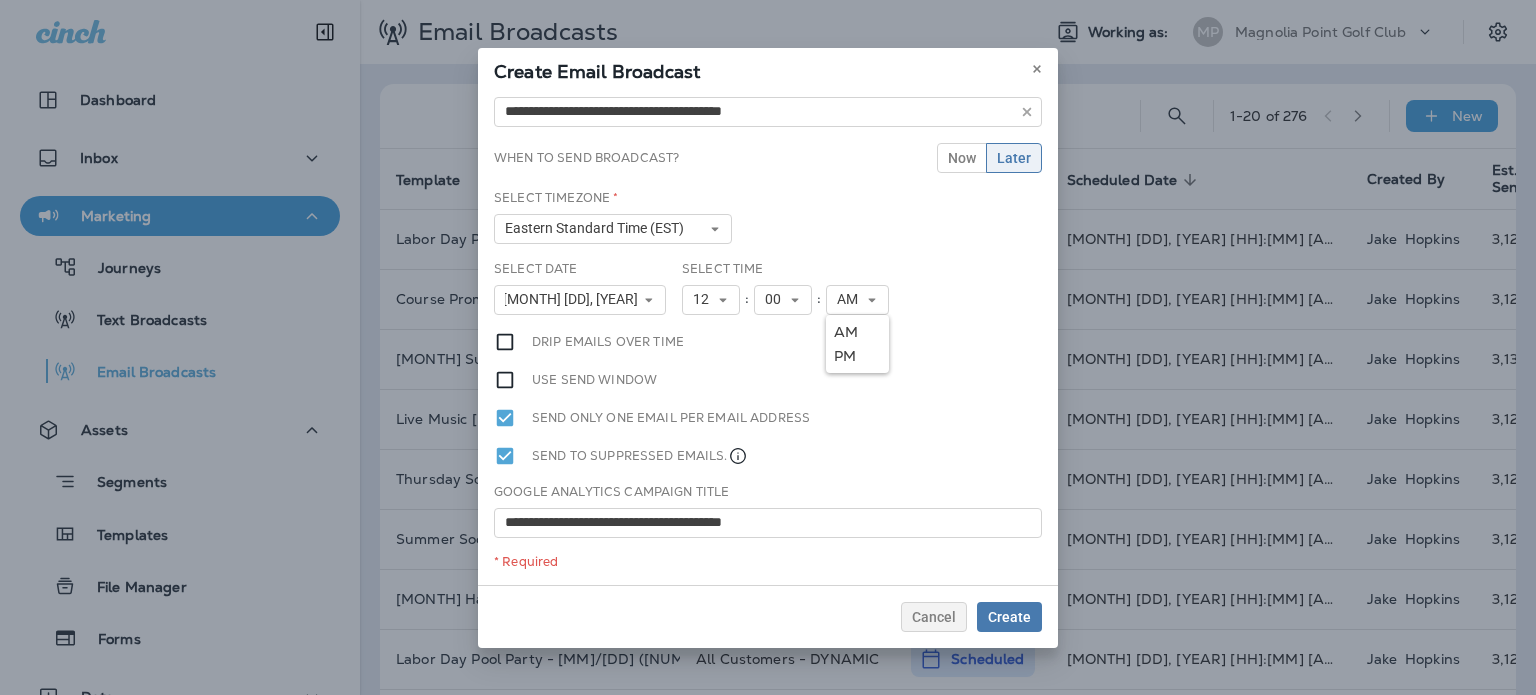 click on "PM" at bounding box center [857, 356] 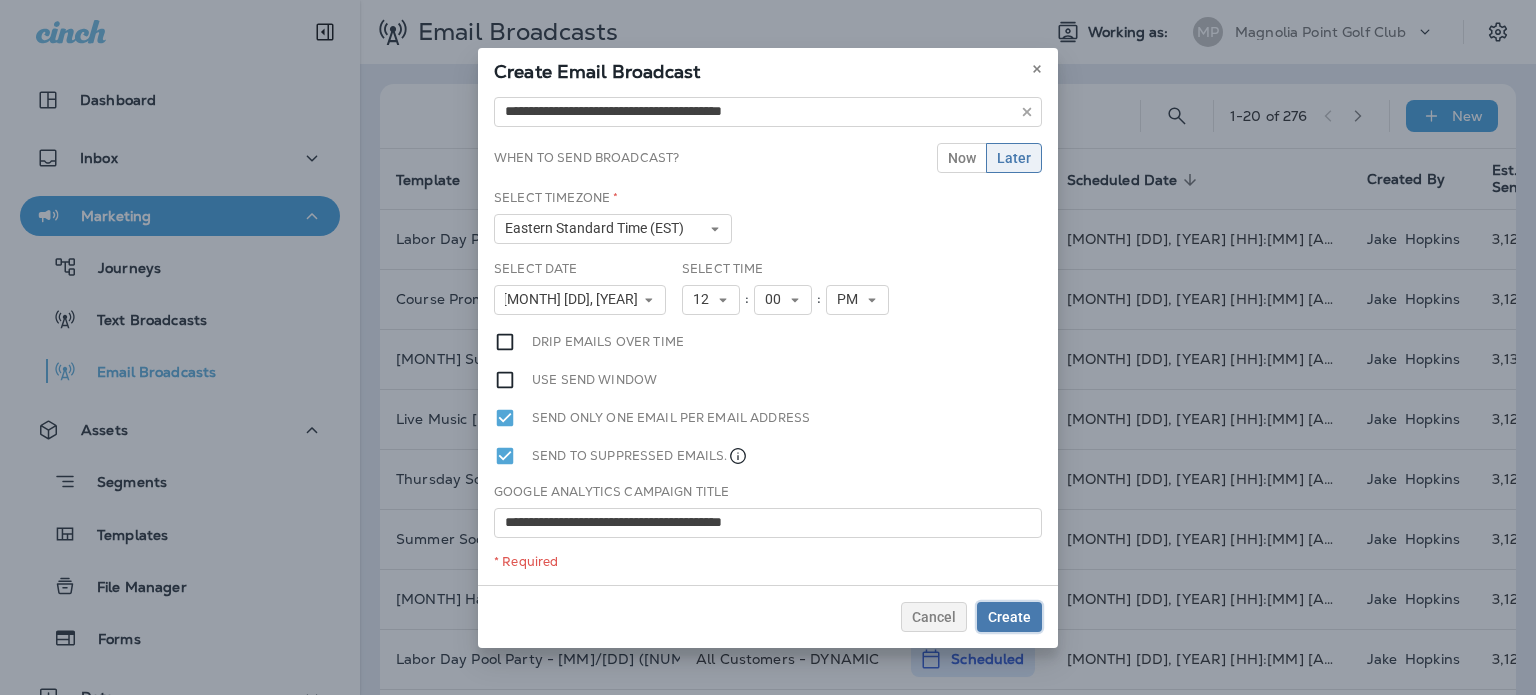 click on "Create" at bounding box center [1009, 617] 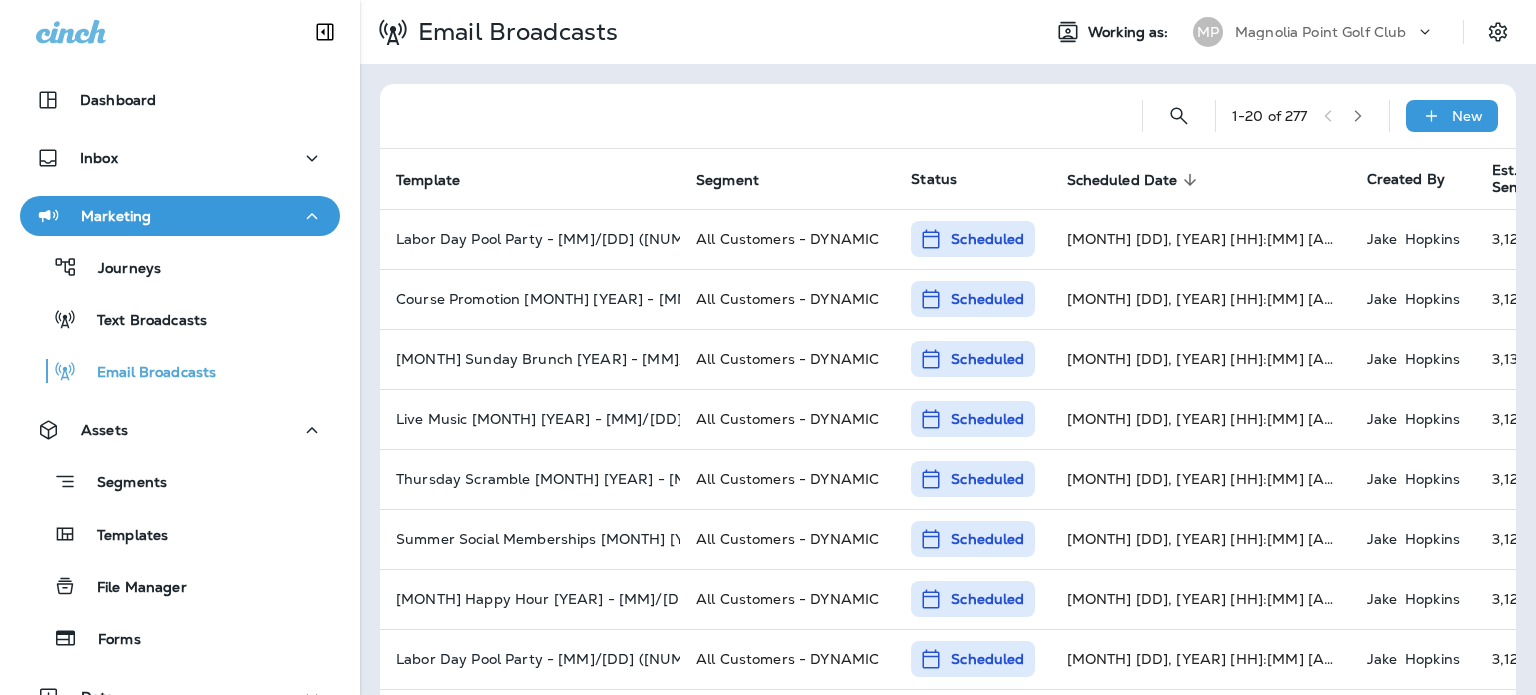 click 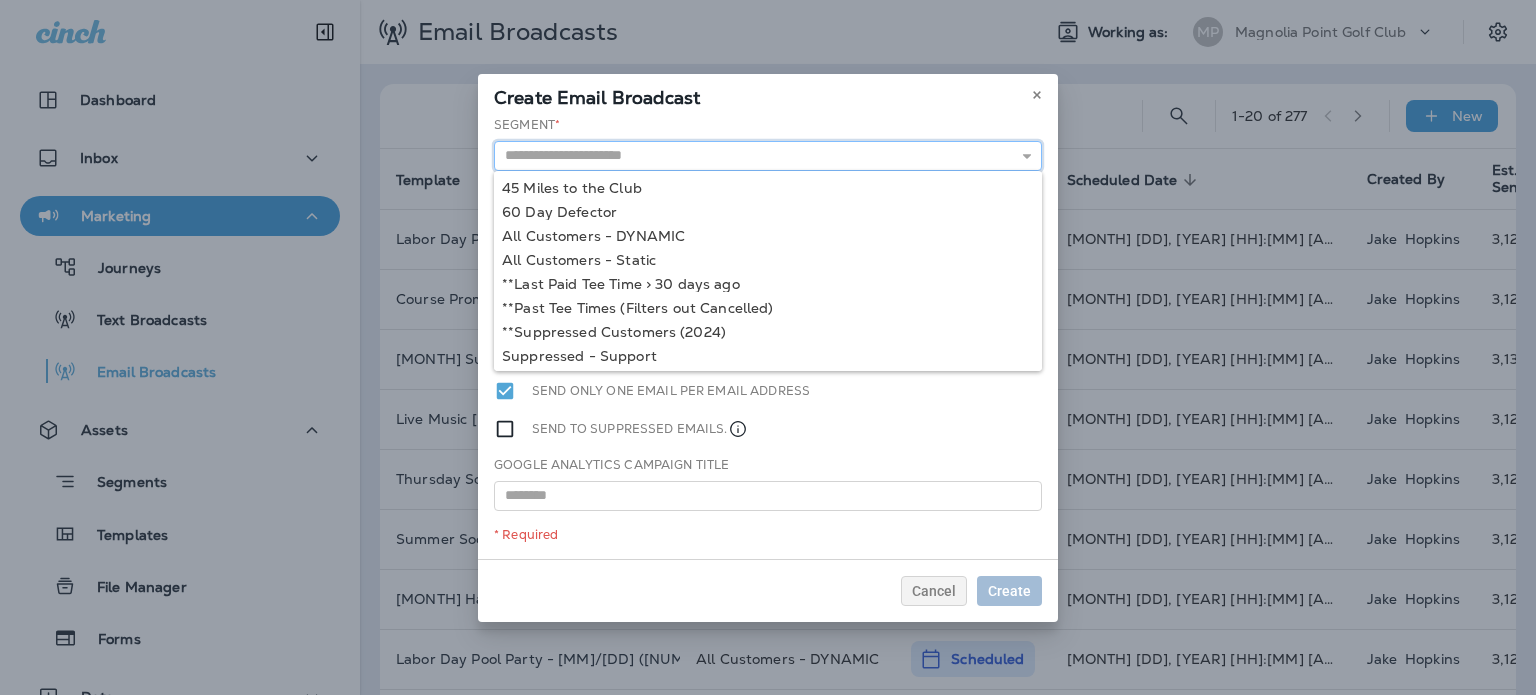 click at bounding box center (768, 156) 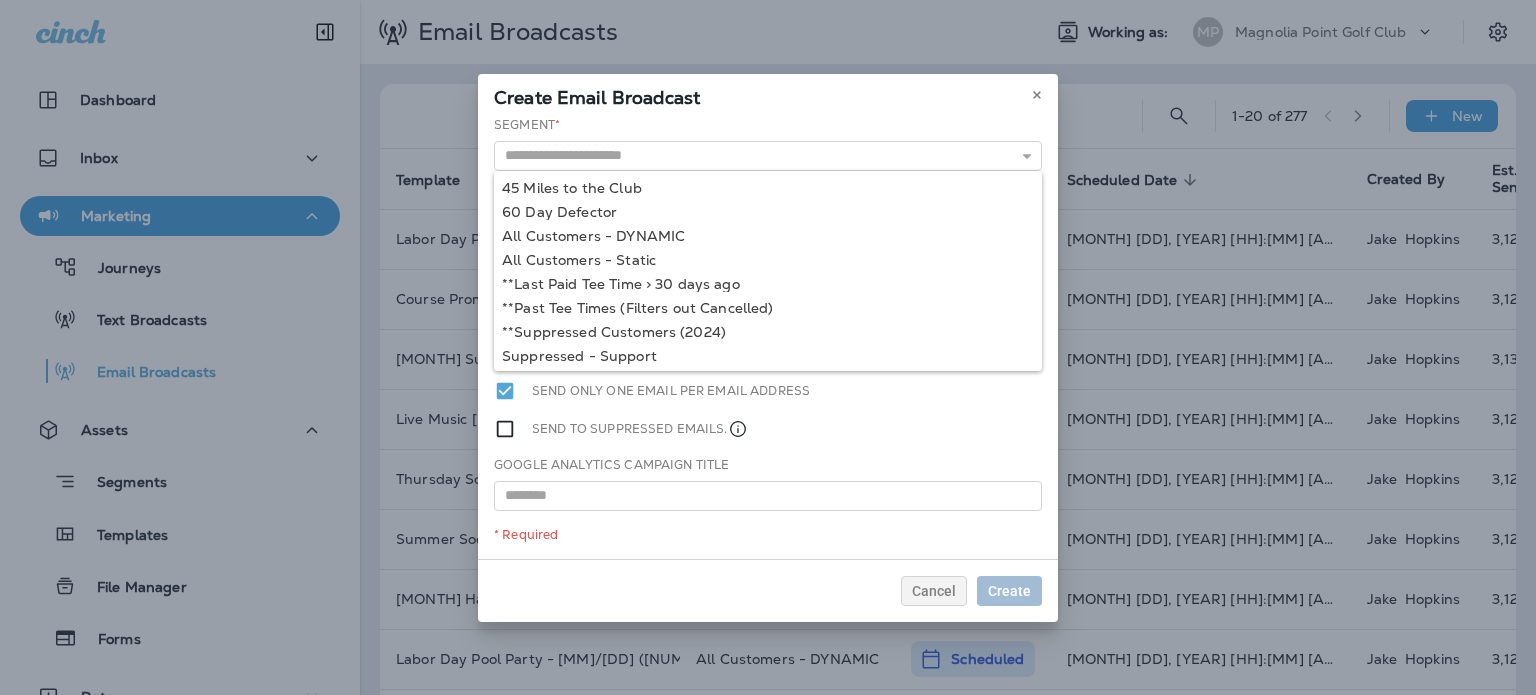 type on "**********" 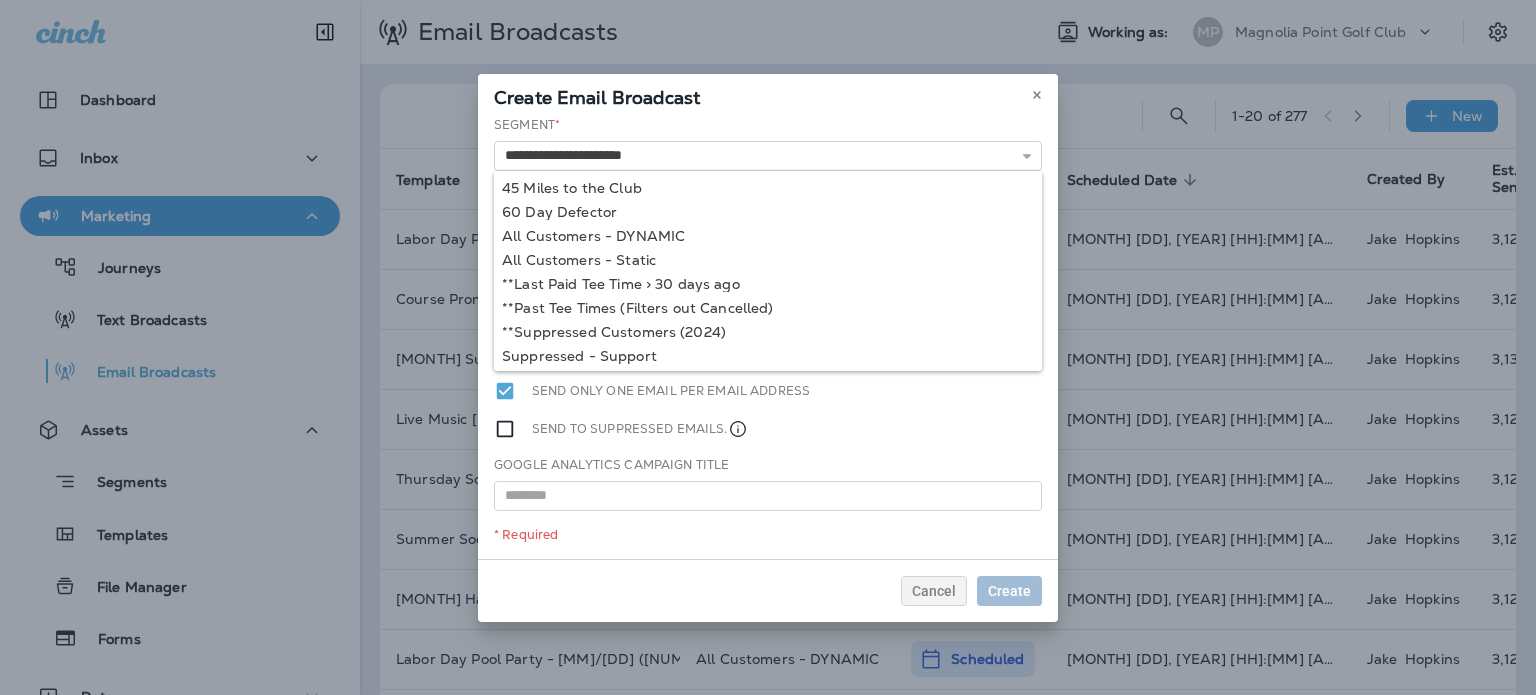 click on "Adult Tennis Summer Camps [YEAR] - [MM]/[DD] Adult Tennis Summer Camps [YEAR] - [MM]/[DD] ([NUM]) Adult Tennis Summer Camps [YEAR] - [MM]/[DD] ([NUM]) Adult Tennis Summer Camps [YEAR] - [MM]/[DD] ([NUM]) Adult Tennis Summer Camps [YEAR] - [MM]/[DD] ([NUM]) Adult Tennis Summer Camps [YEAR] - [MM]/[DD] ([NUM]) Adult Tennis Summer Camps [YEAR] - [MM]/[DD] ([NUM]) Adult Tennis Summer Camps [YEAR] - [MM]/[DD] ([NUM]) Adult Tennis Summer Camps [YEAR] - [MM]/[DD] ([NUM]) Adult Tennis Summer Camps [YEAR] - [MM]/[DD] ([NUM])" at bounding box center [768, 337] 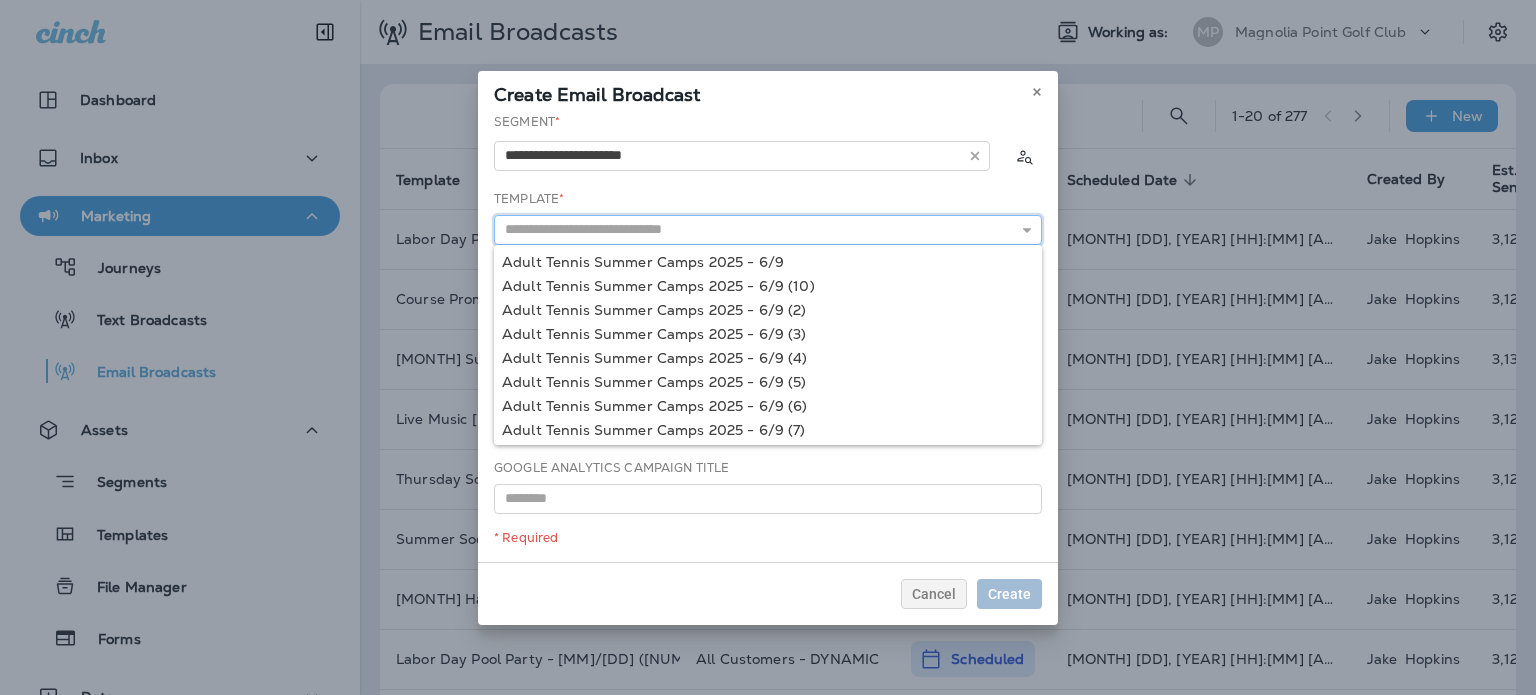 click at bounding box center (768, 230) 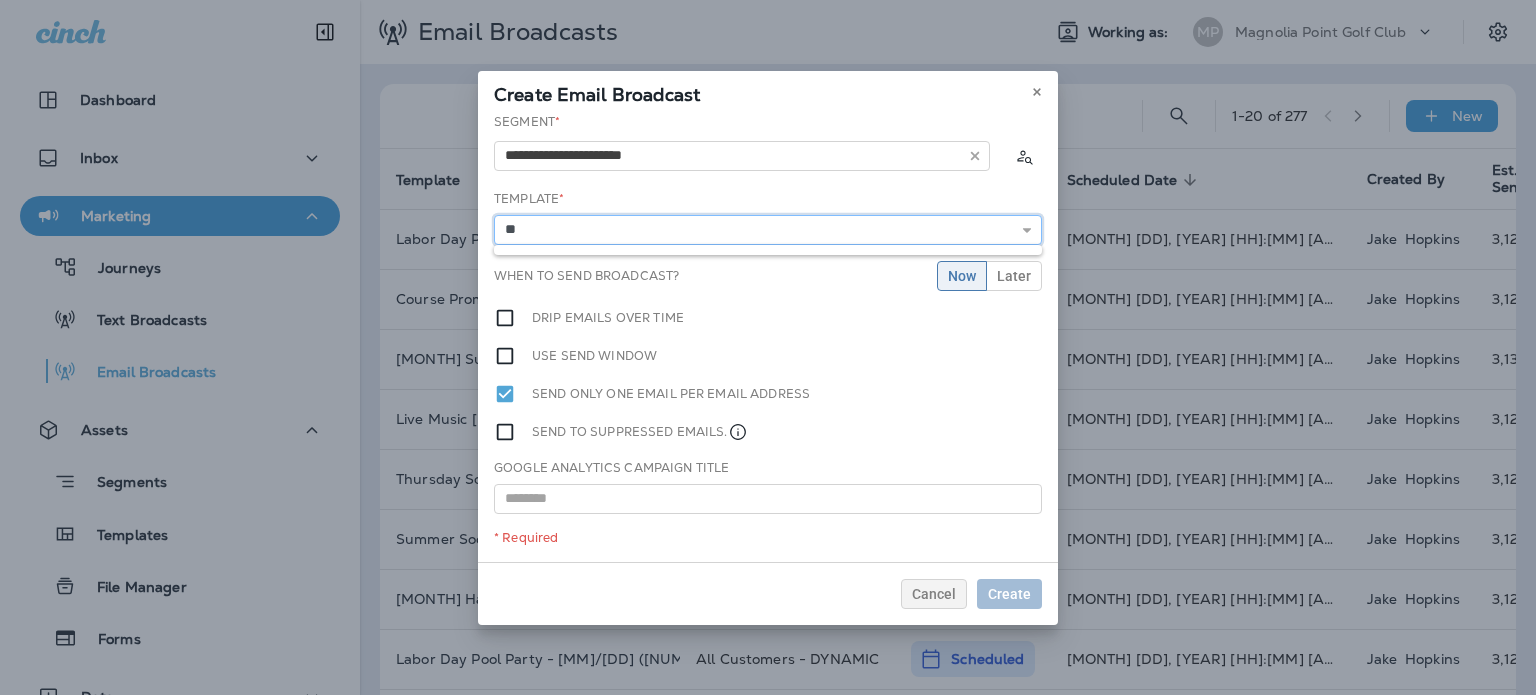 type on "*" 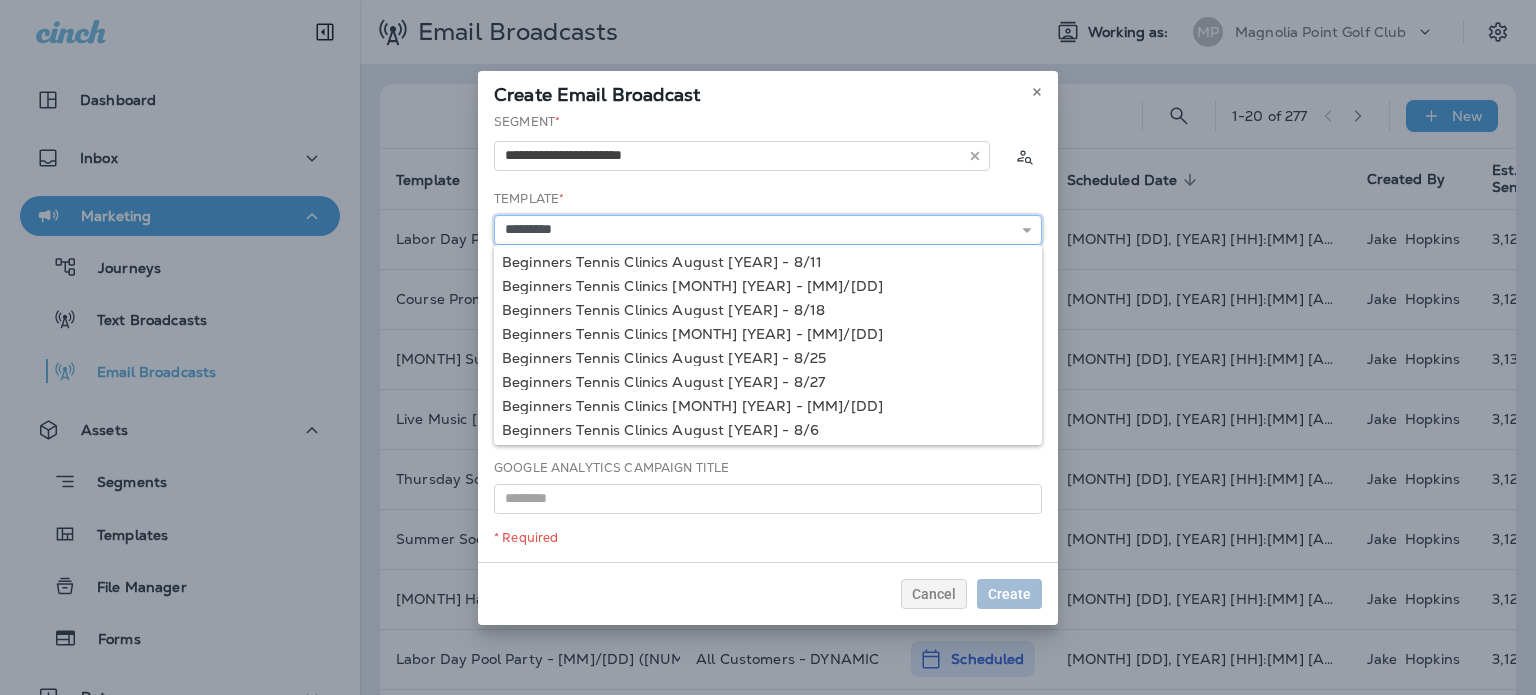 type on "**********" 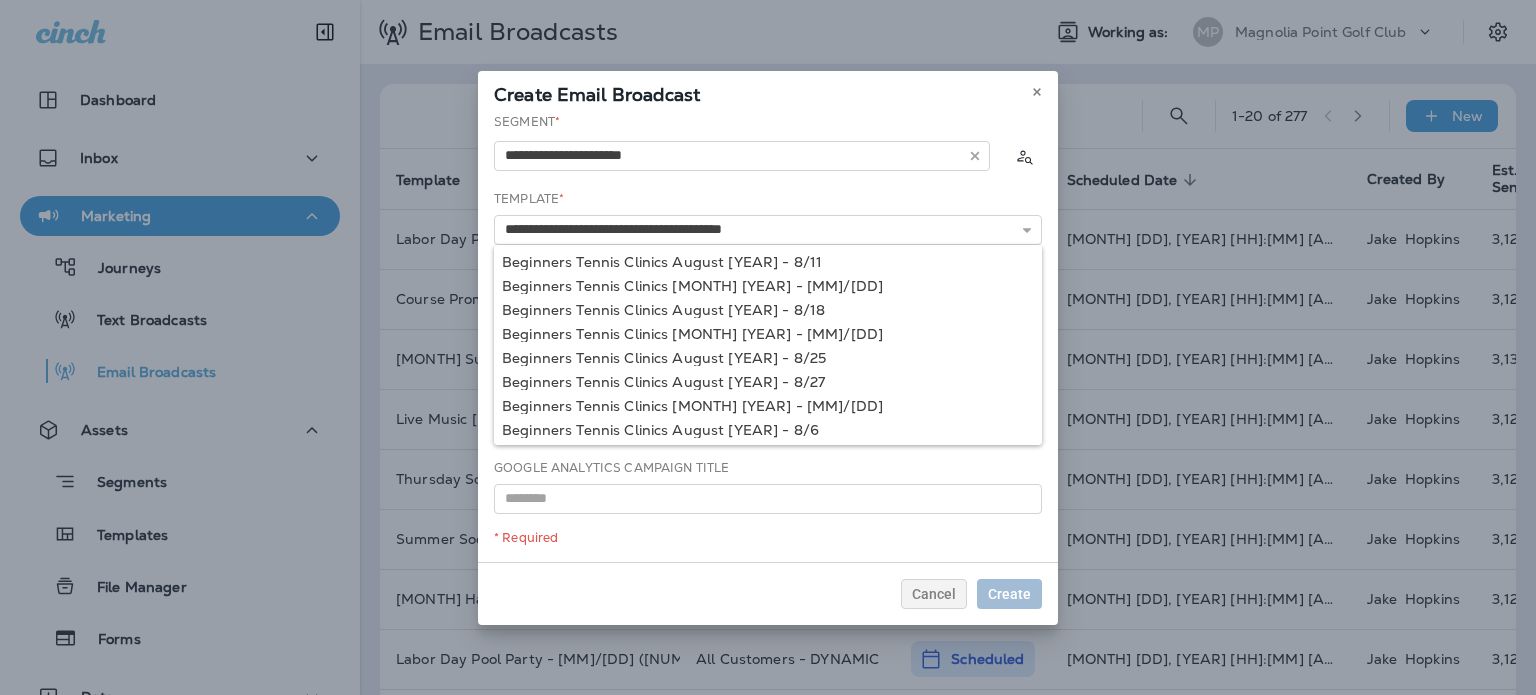 click on "Beginners Tennis Clinics [MONTH] [YEAR] - [MM]/[DD] Beginners Tennis Clinics [MONTH] [YEAR] - [MM]/[DD] Beginners Tennis Clinics [MONTH] [YEAR] - [MM]/[DD] Beginners Tennis Clinics [MONTH] [YEAR] - [MM]/[DD] Beginners Tennis Clinics [MONTH] [YEAR] - [MM]/[DD] Beginners Tennis Clinics [MONTH] [YEAR] - [MM]/[DD] Beginners Tennis Clinics [MONTH] [YEAR] - [MM]/[DD] Beginners Tennis Clinics [MONTH] [YEAR] - [MM]/[DD] Beginners Tennis Clinics [MONTH] [YEAR] - [MM]/[DD] Beginners Tennis Clinics [MONTH] [YEAR] - [MM]/[DD]" at bounding box center [768, 337] 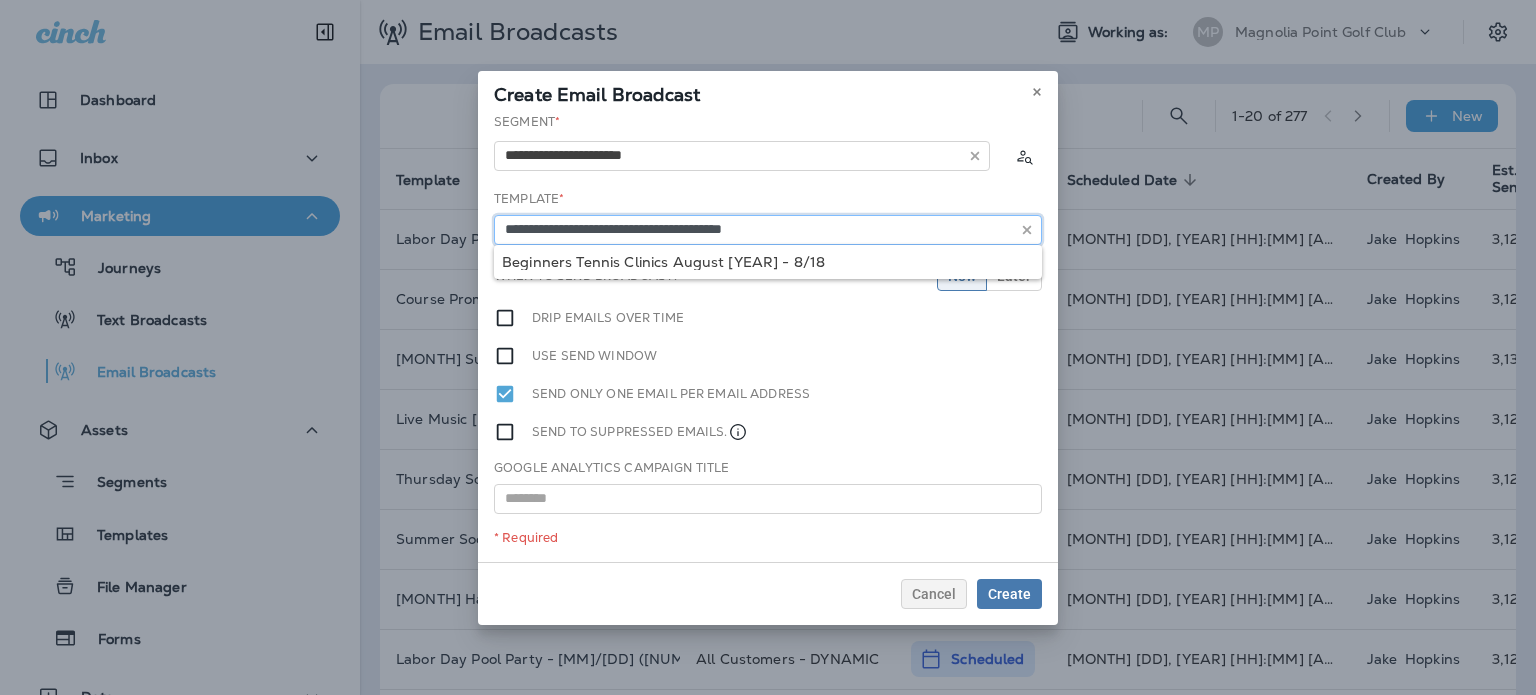 click on "**********" at bounding box center [768, 230] 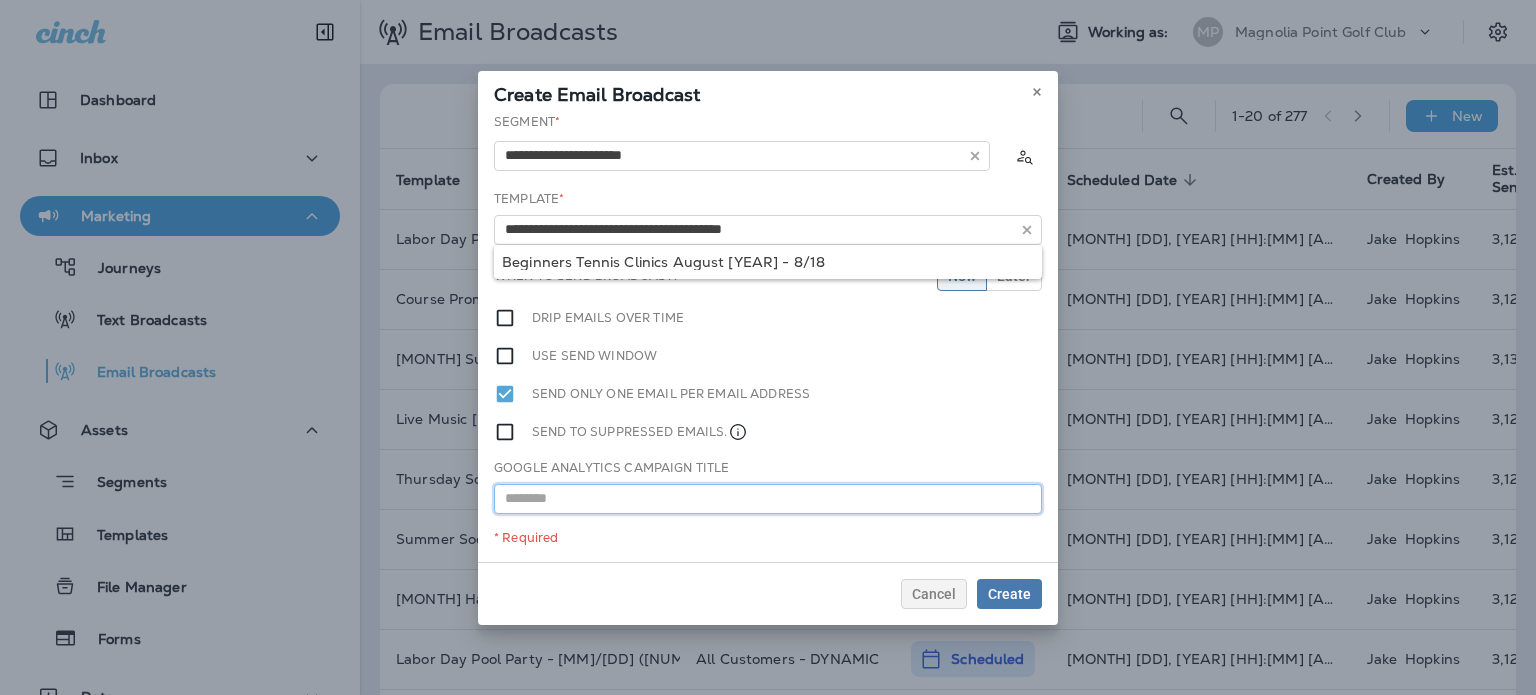click at bounding box center [768, 499] 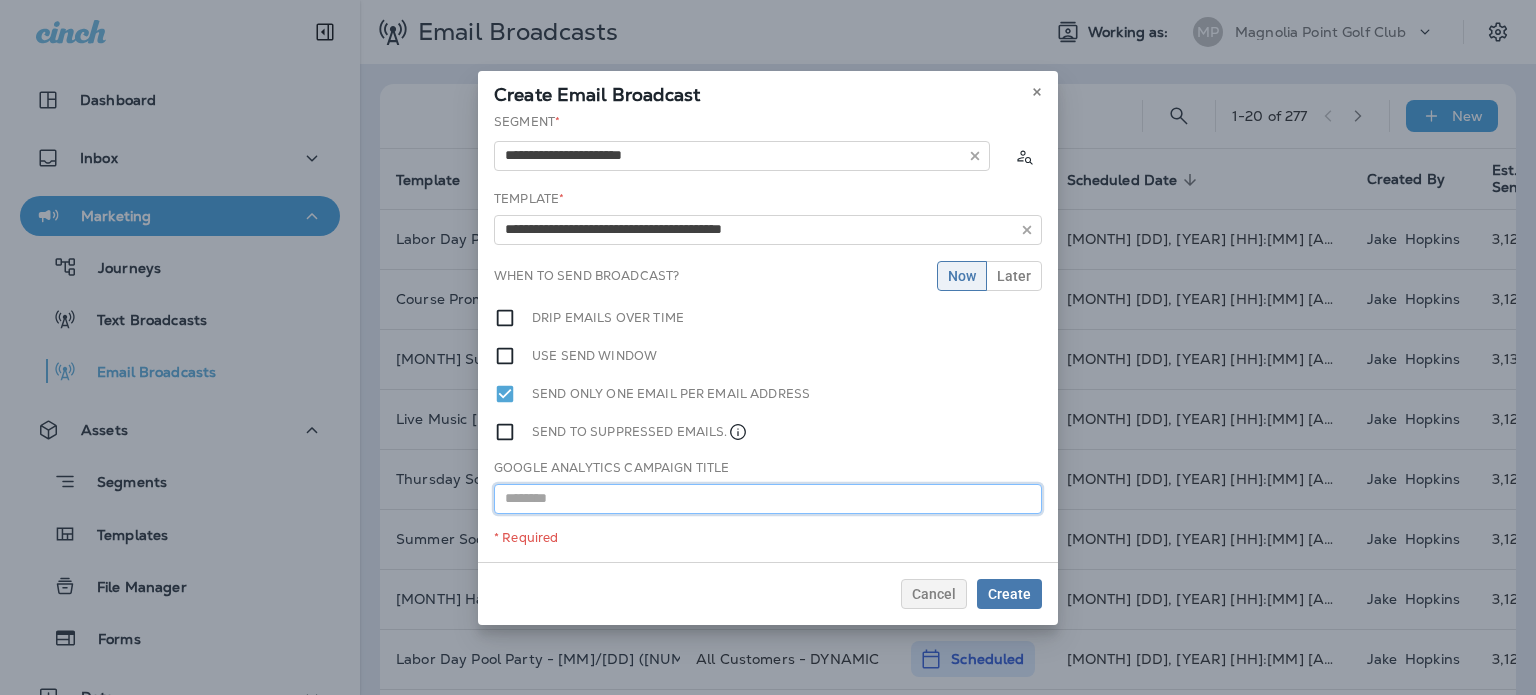 paste on "**********" 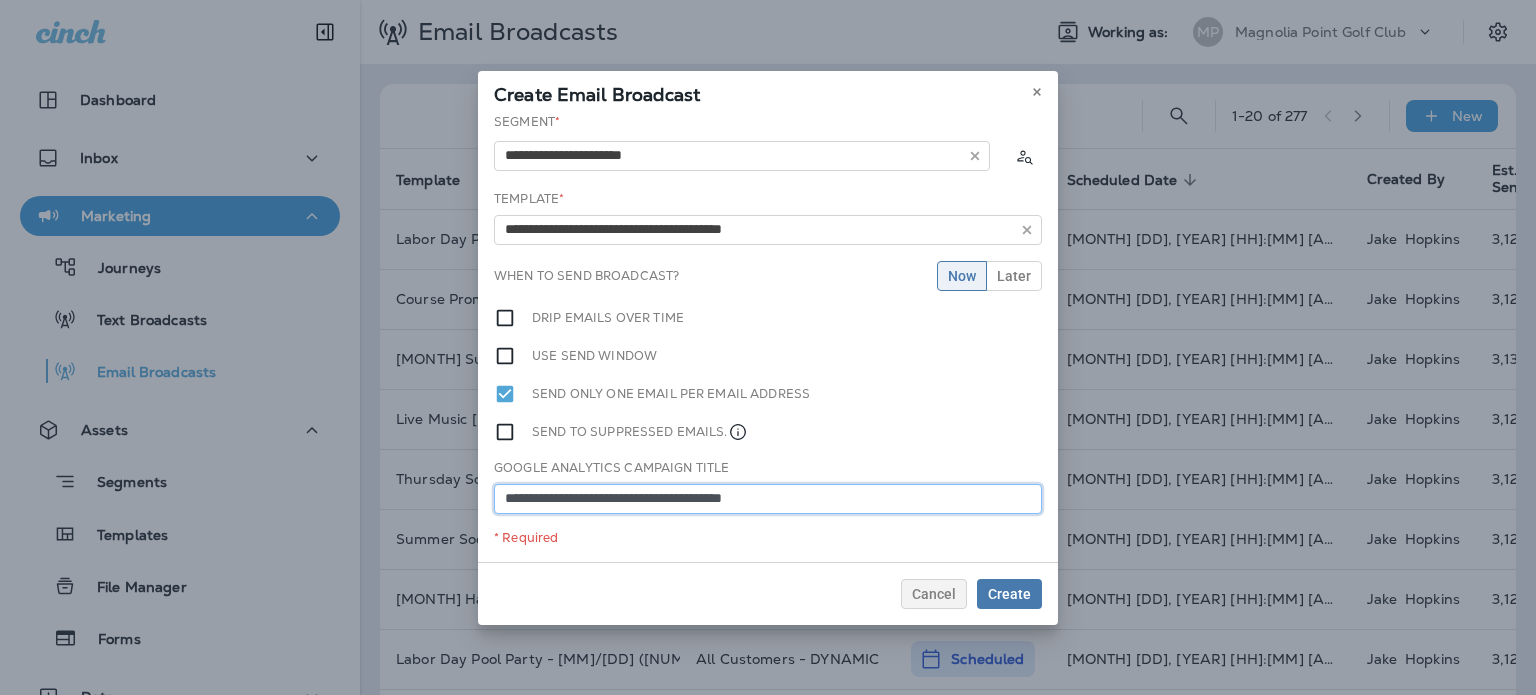 type on "**********" 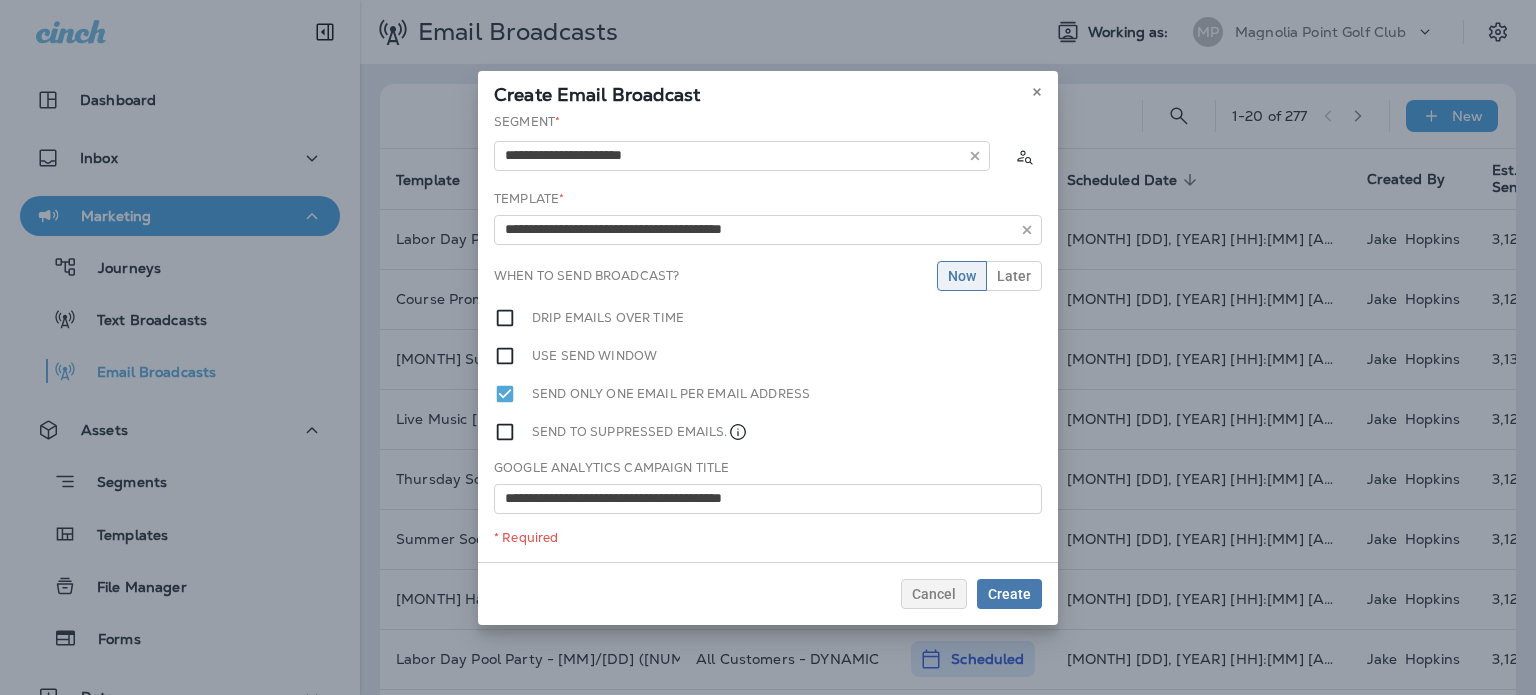 click on "Beginners Tennis Clinics [MONTH] [YEAR] - [MM]/[DD]" at bounding box center (768, 337) 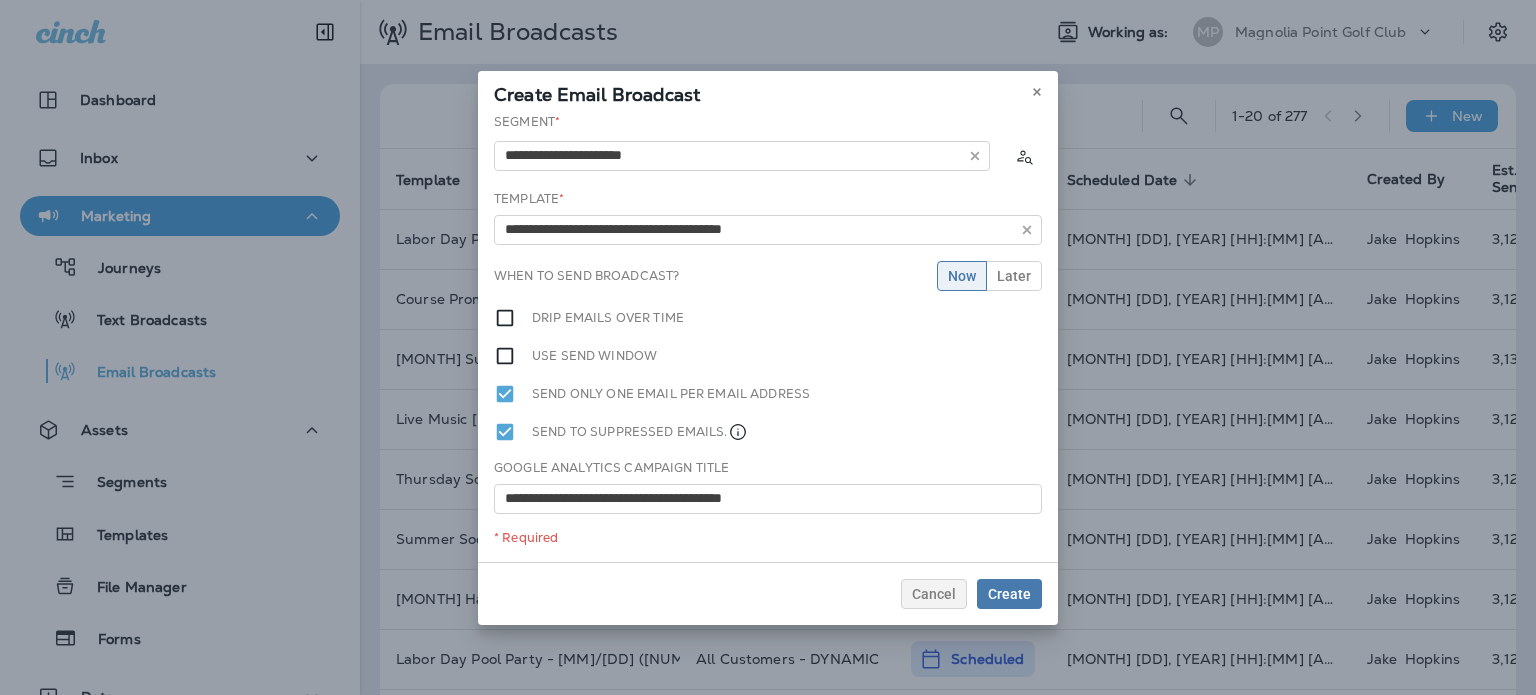 click on "Beginners Tennis Clinics [MONTH] [YEAR] - [MM]/[DD]" at bounding box center (768, 337) 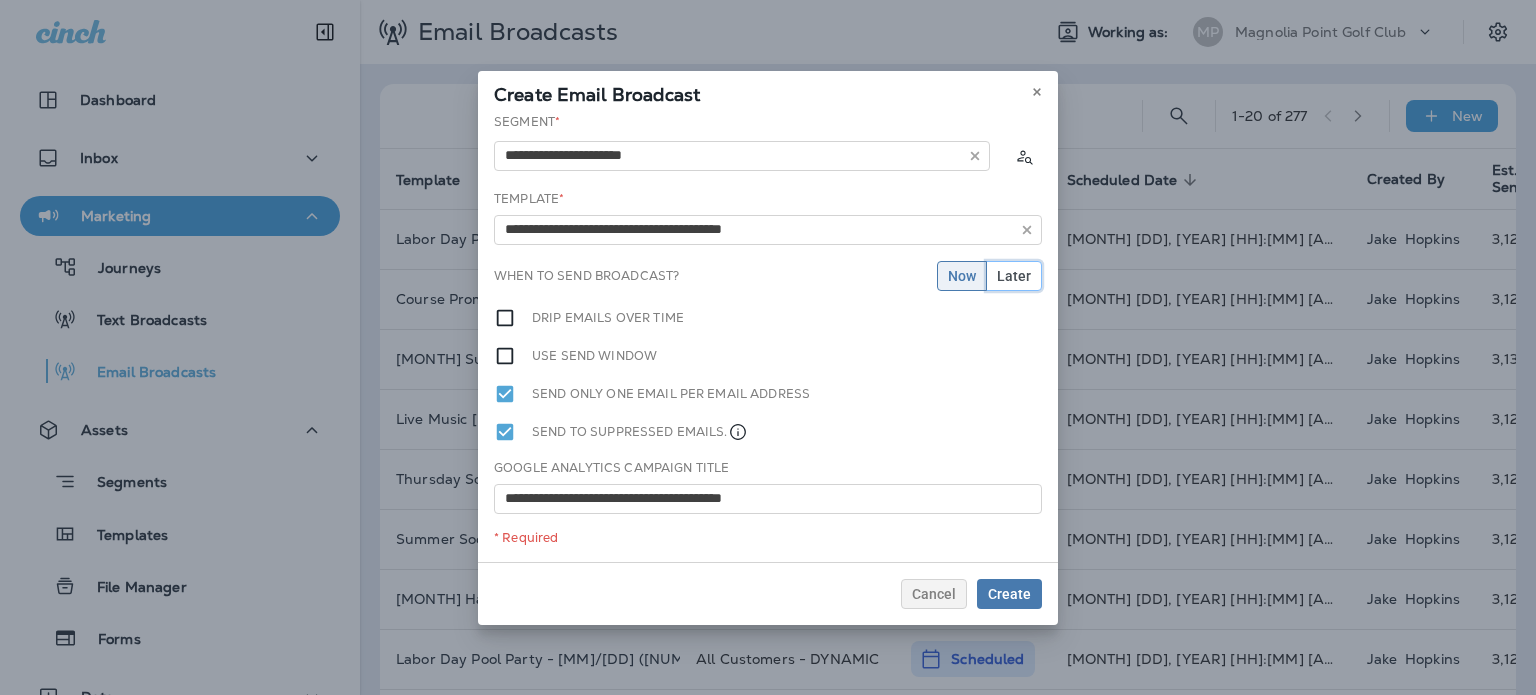 drag, startPoint x: 1018, startPoint y: 272, endPoint x: 949, endPoint y: 274, distance: 69.02898 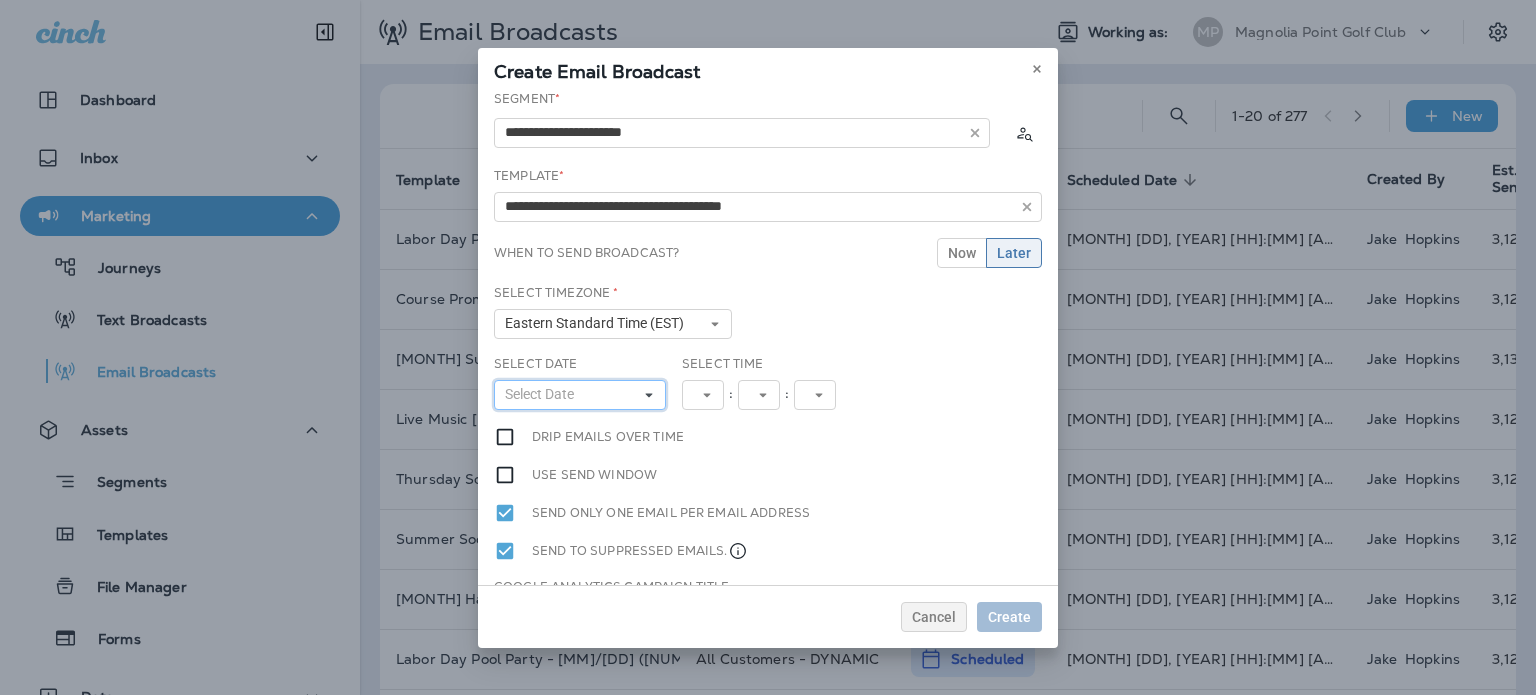 drag, startPoint x: 575, startPoint y: 394, endPoint x: 584, endPoint y: 291, distance: 103.392456 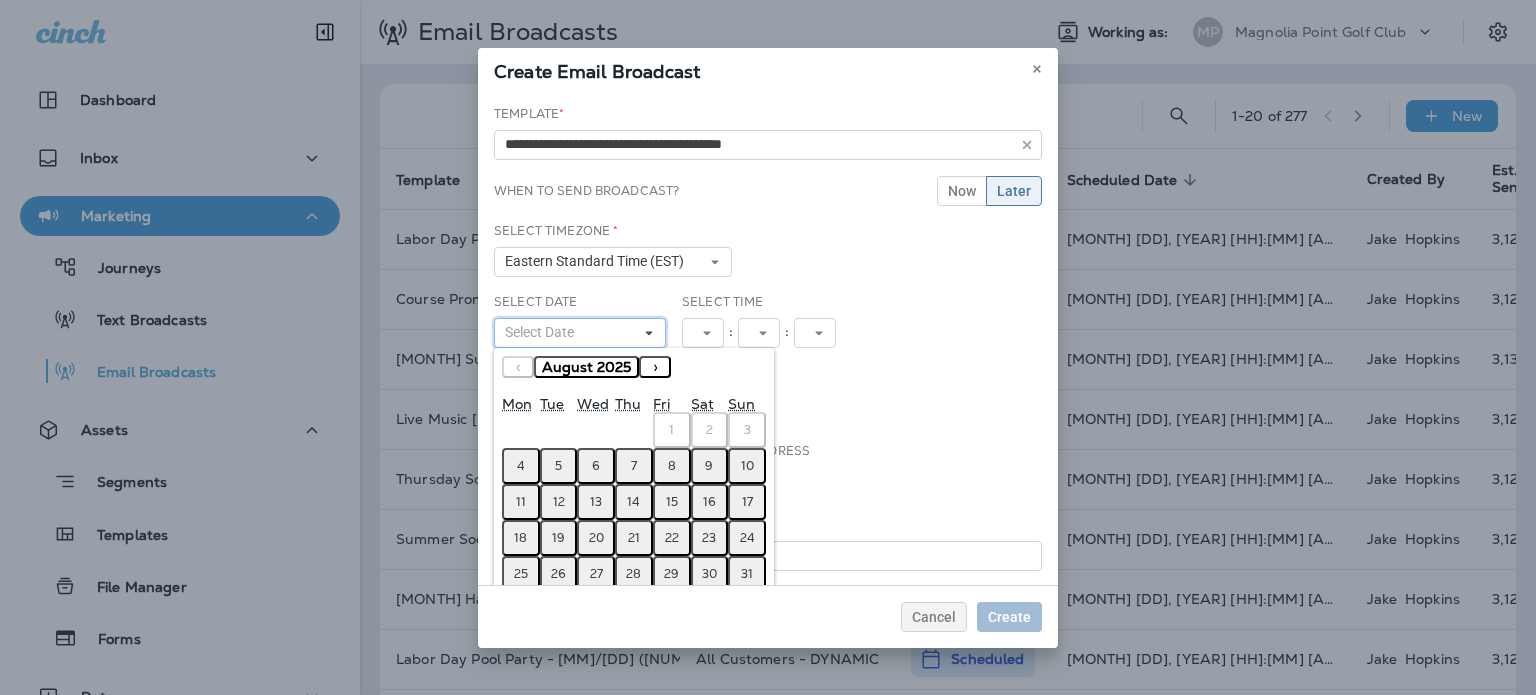 scroll, scrollTop: 95, scrollLeft: 0, axis: vertical 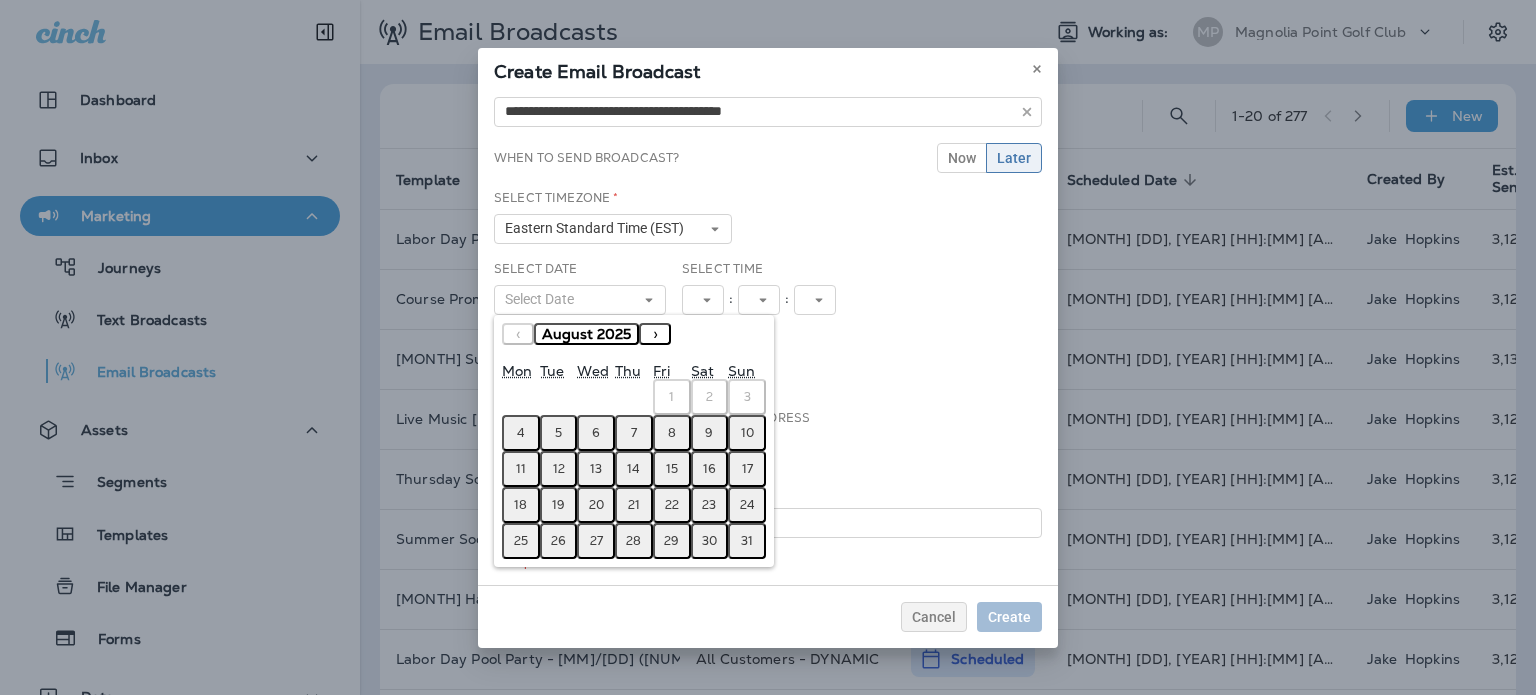 click on "18" at bounding box center (521, 505) 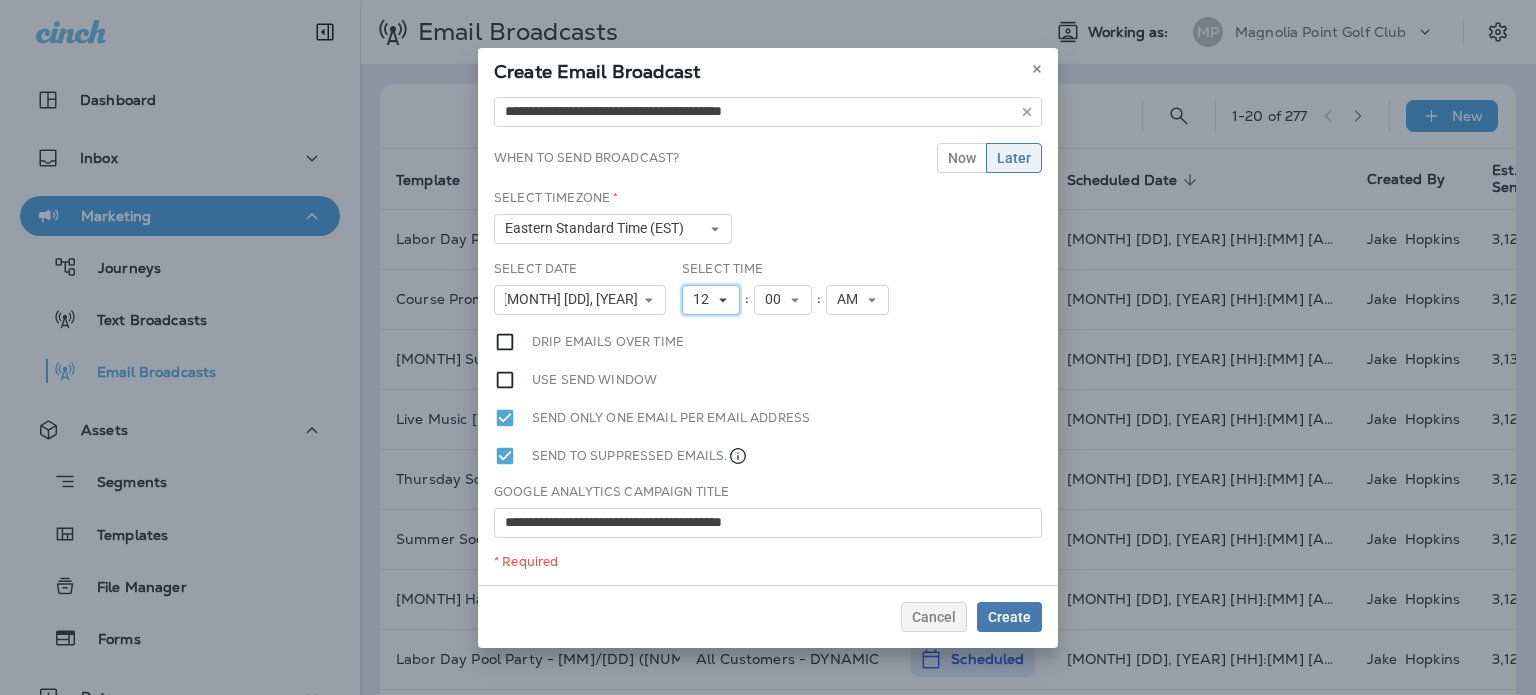 click on "12" at bounding box center (711, 300) 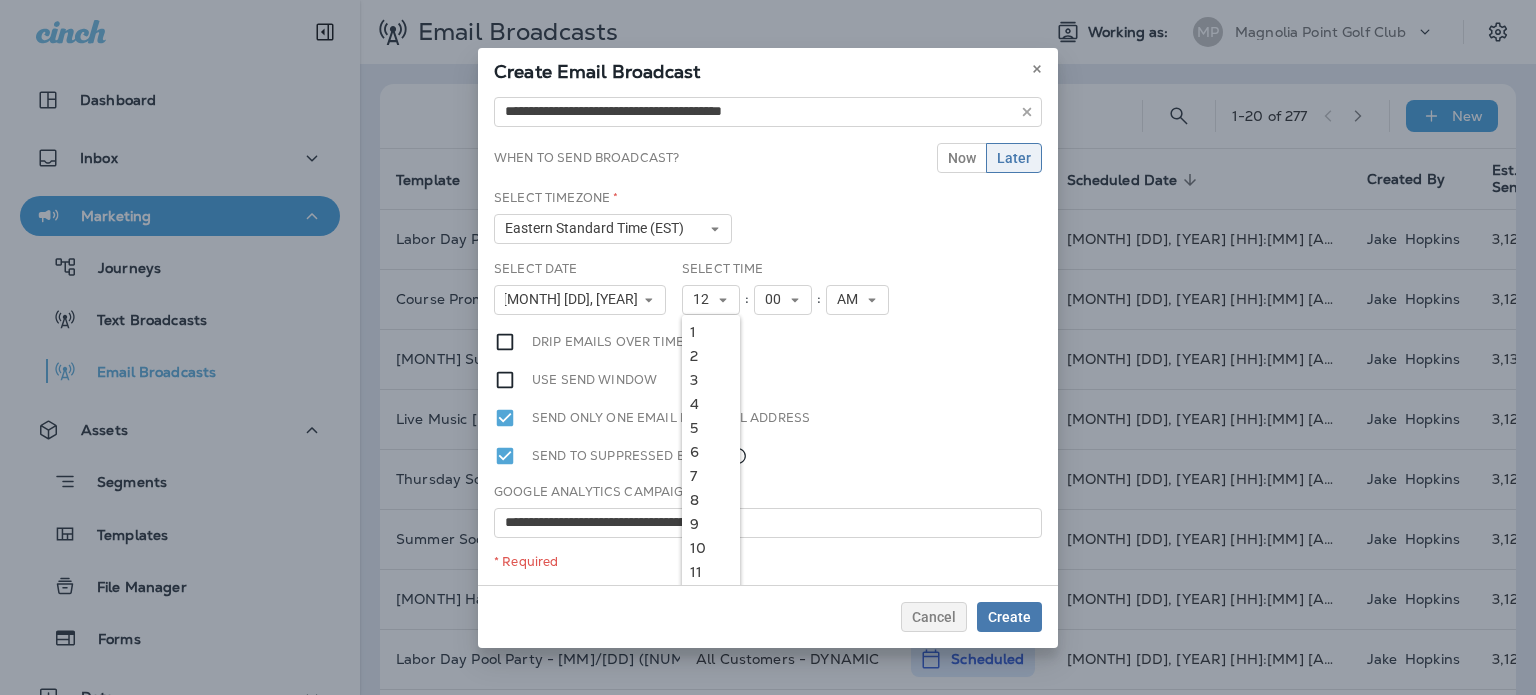 click on "9" at bounding box center (711, 524) 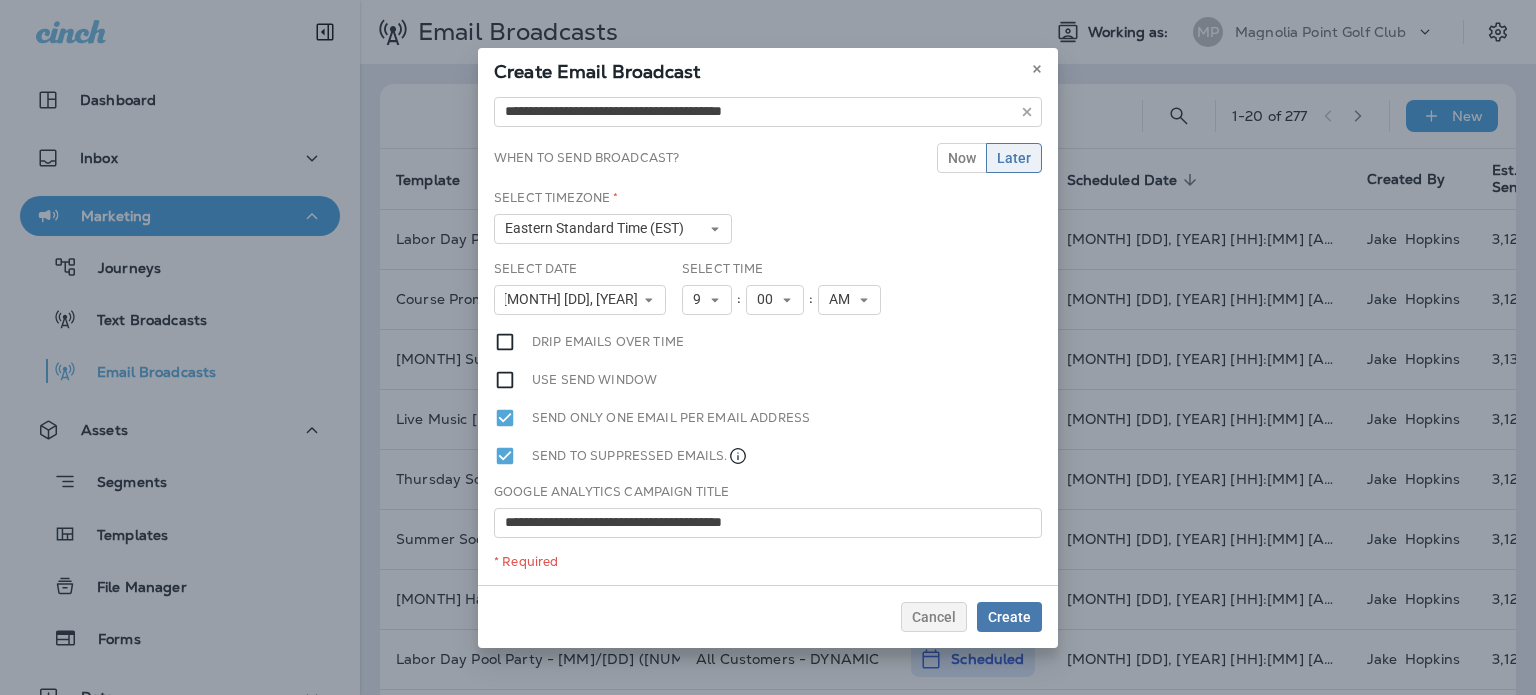 click on "Use send window" at bounding box center (768, 380) 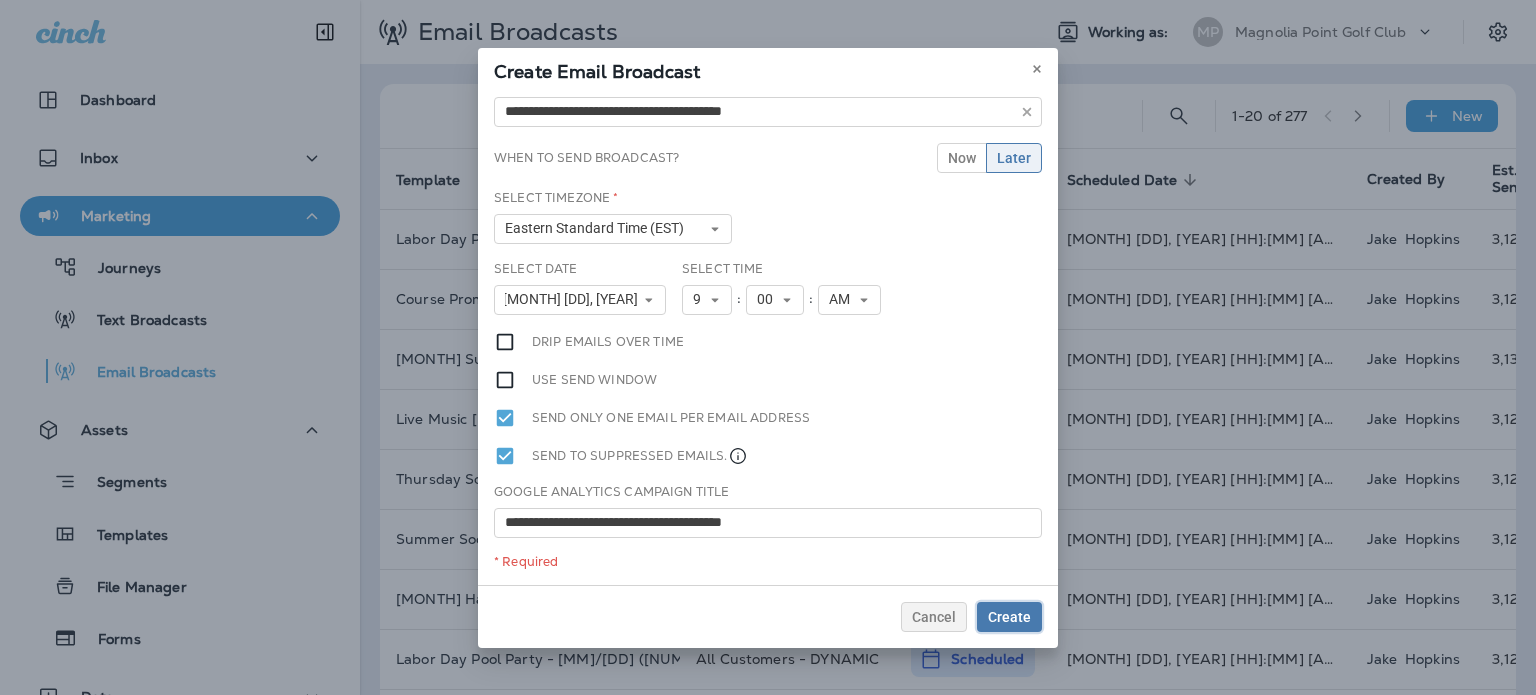 click on "Create" at bounding box center [1009, 617] 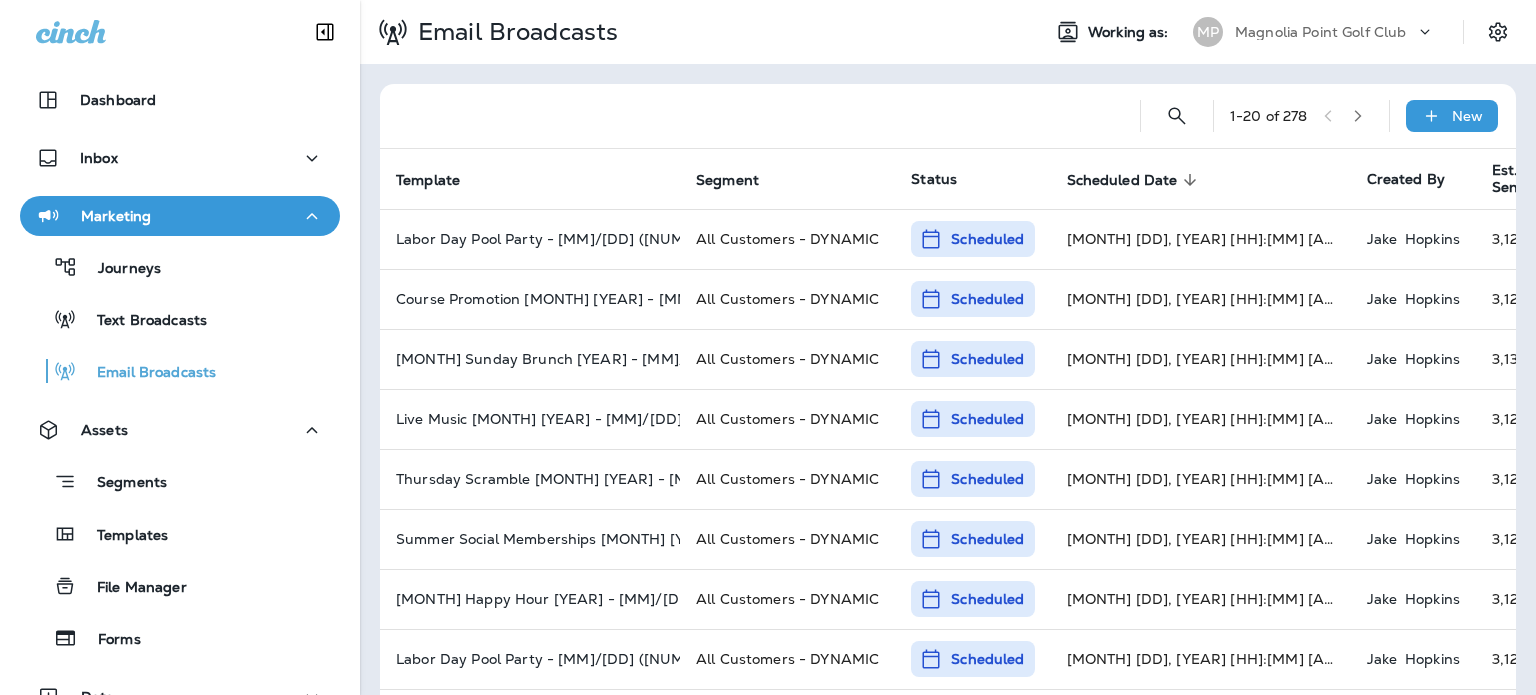 click on "New" at bounding box center (1452, 116) 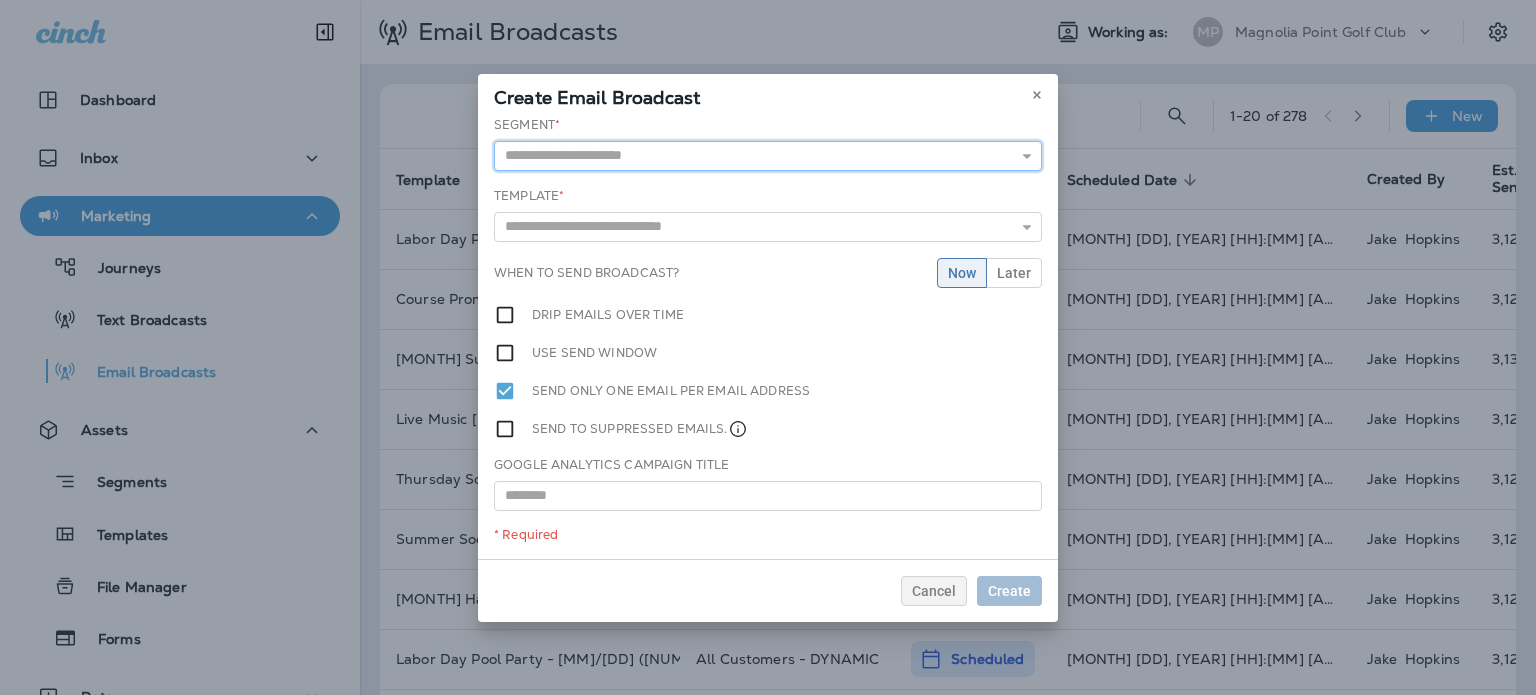 click at bounding box center (768, 156) 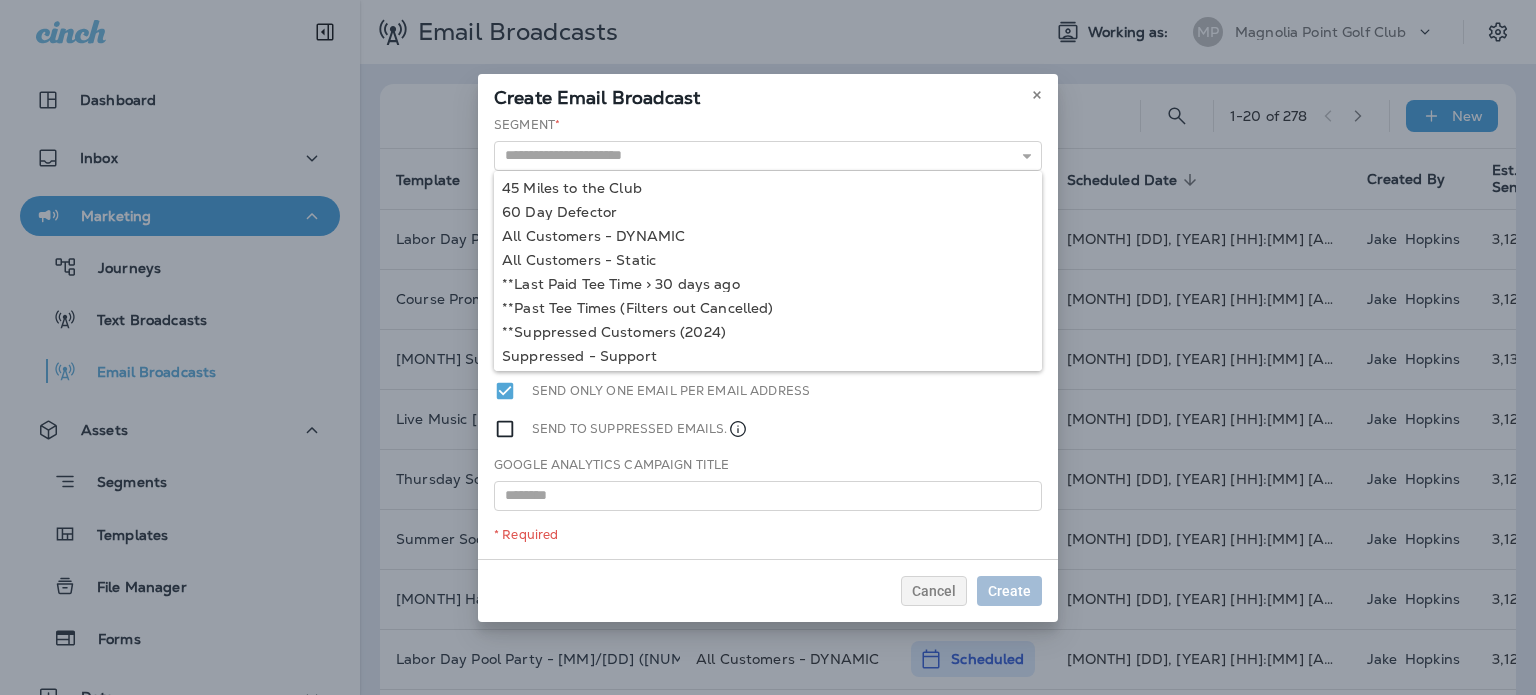 type on "**********" 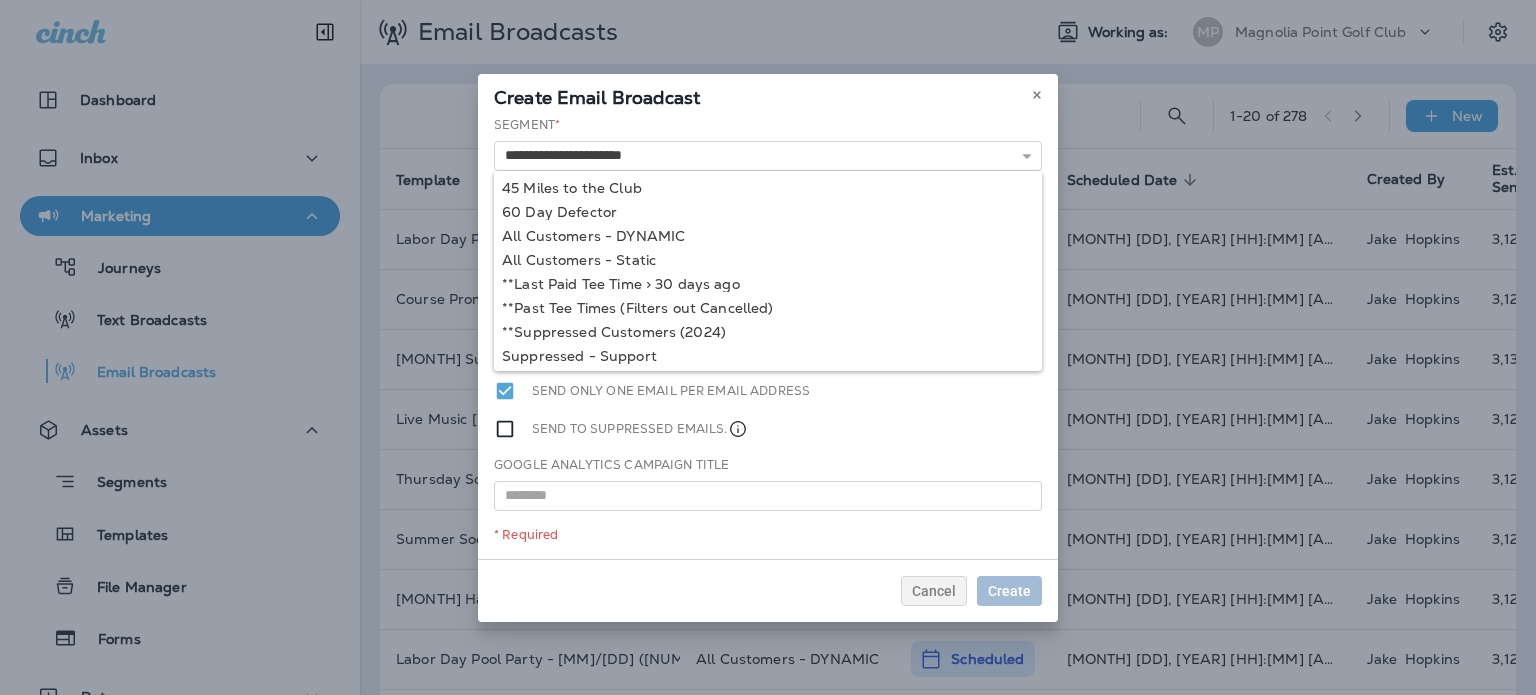 click on "Adult Tennis Summer Camps [YEAR] - [MM]/[DD] Adult Tennis Summer Camps [YEAR] - [MM]/[DD] ([NUM]) Adult Tennis Summer Camps [YEAR] - [MM]/[DD] ([NUM]) Adult Tennis Summer Camps [YEAR] - [MM]/[DD] ([NUM]) Adult Tennis Summer Camps [YEAR] - [MM]/[DD] ([NUM]) Adult Tennis Summer Camps [YEAR] - [MM]/[DD] ([NUM]) Adult Tennis Summer Camps [YEAR] - [MM]/[DD] ([NUM]) Adult Tennis Summer Camps [YEAR] - [MM]/[DD] ([NUM]) Adult Tennis Summer Camps [YEAR] - [MM]/[DD] ([NUM]) Adult Tennis Summer Camps [YEAR] - [MM]/[DD] ([NUM])" at bounding box center (768, 337) 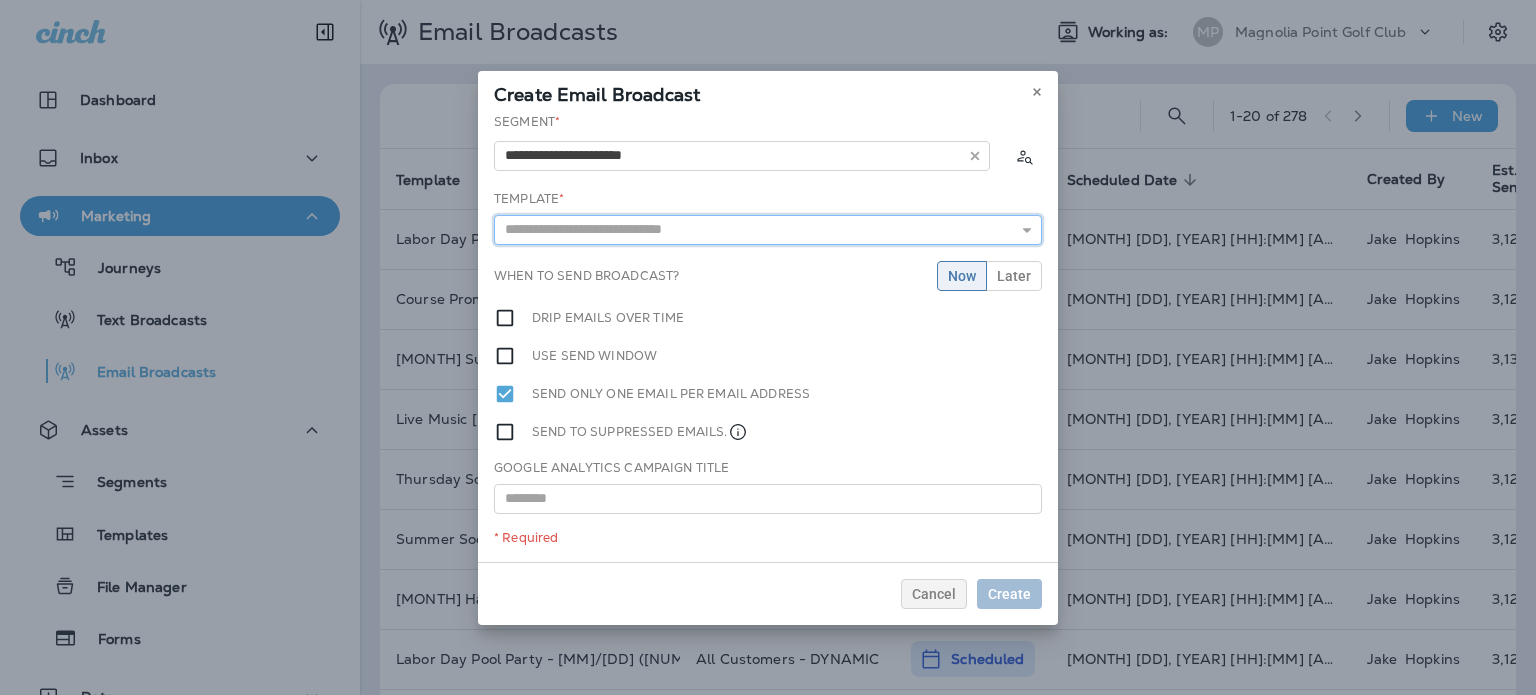 click at bounding box center (768, 230) 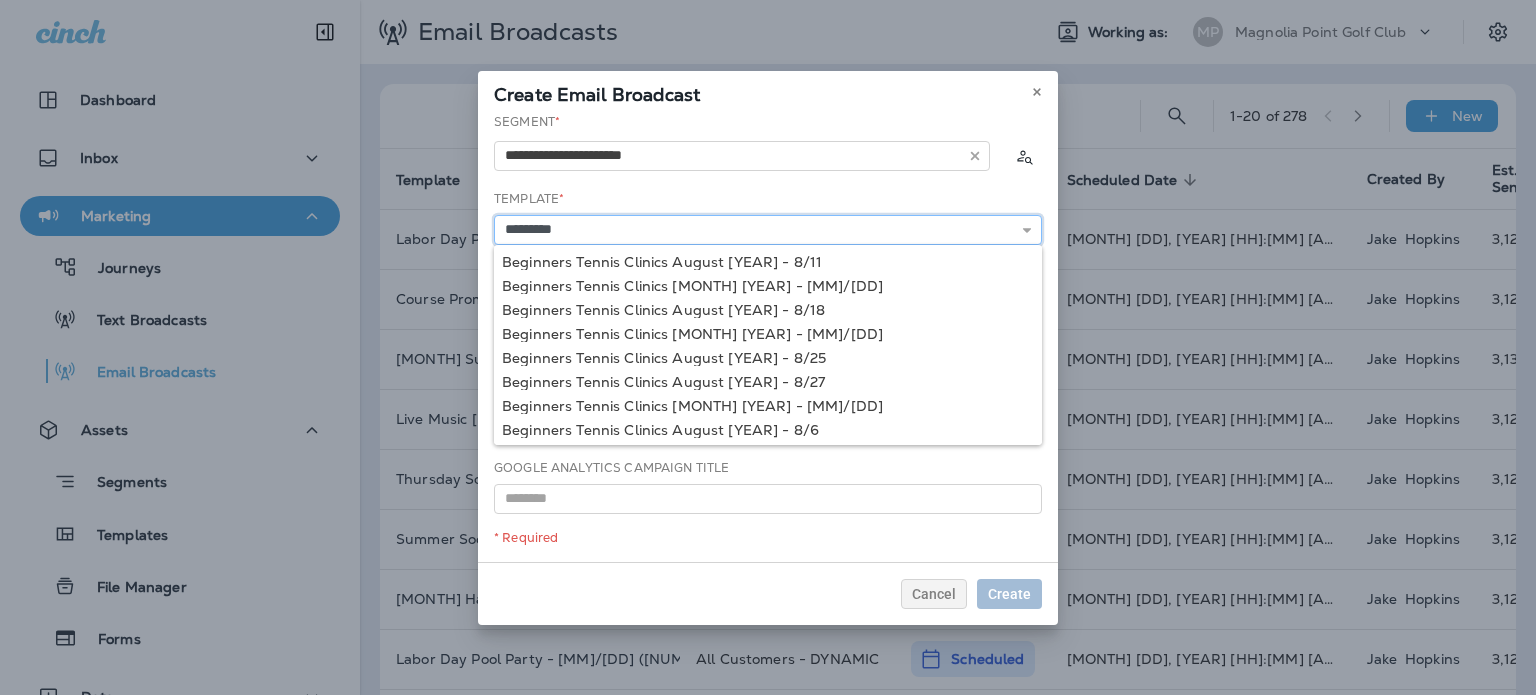 type on "**********" 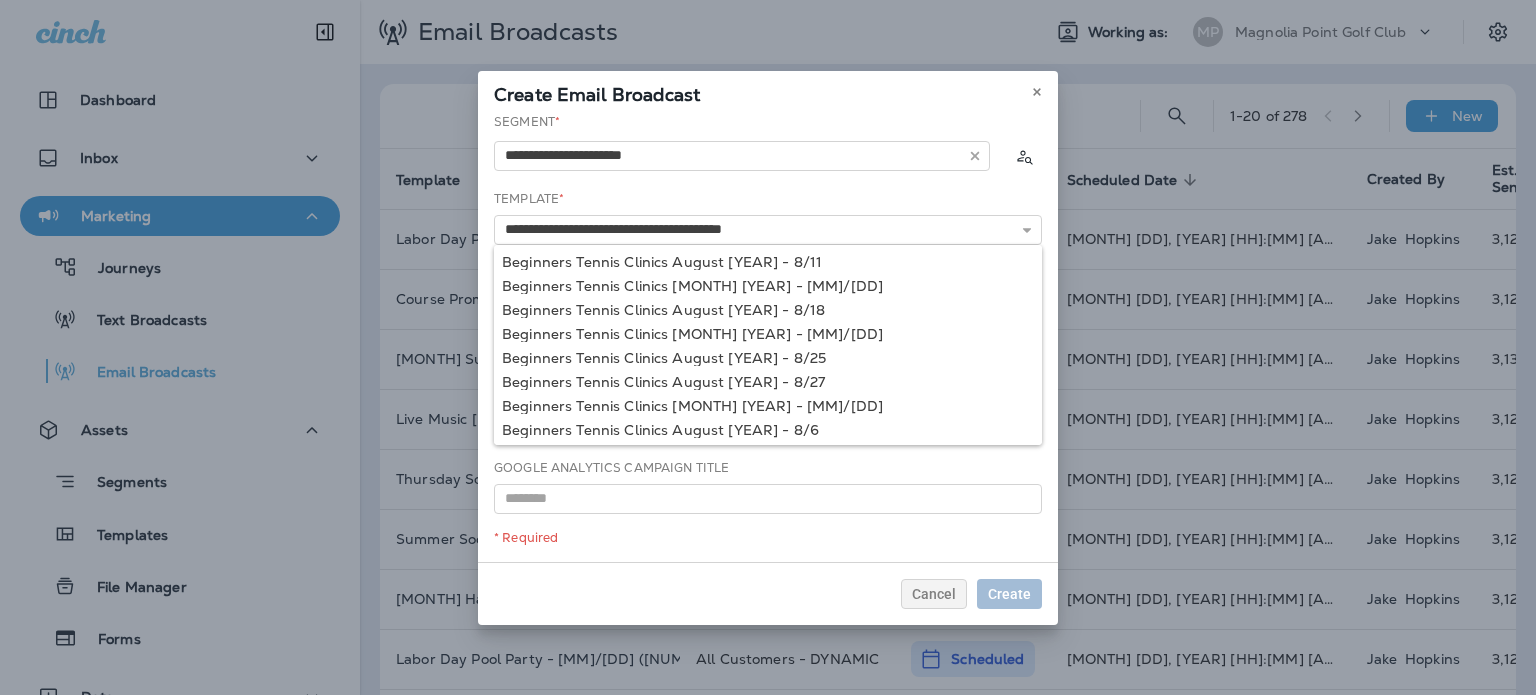 click on "Beginners Tennis Clinics [MONTH] [YEAR] - [MM]/[DD] Beginners Tennis Clinics [MONTH] [YEAR] - [MM]/[DD] Beginners Tennis Clinics [MONTH] [YEAR] - [MM]/[DD] Beginners Tennis Clinics [MONTH] [YEAR] - [MM]/[DD] Beginners Tennis Clinics [MONTH] [YEAR] - [MM]/[DD] Beginners Tennis Clinics [MONTH] [YEAR] - [MM]/[DD] Beginners Tennis Clinics [MONTH] [YEAR] - [MM]/[DD] Beginners Tennis Clinics [MONTH] [YEAR] - [MM]/[DD] Beginners Tennis Clinics [MONTH] [YEAR] - [MM]/[DD] Beginners Tennis Clinics [MONTH] [YEAR] - [MM]/[DD]" at bounding box center (768, 337) 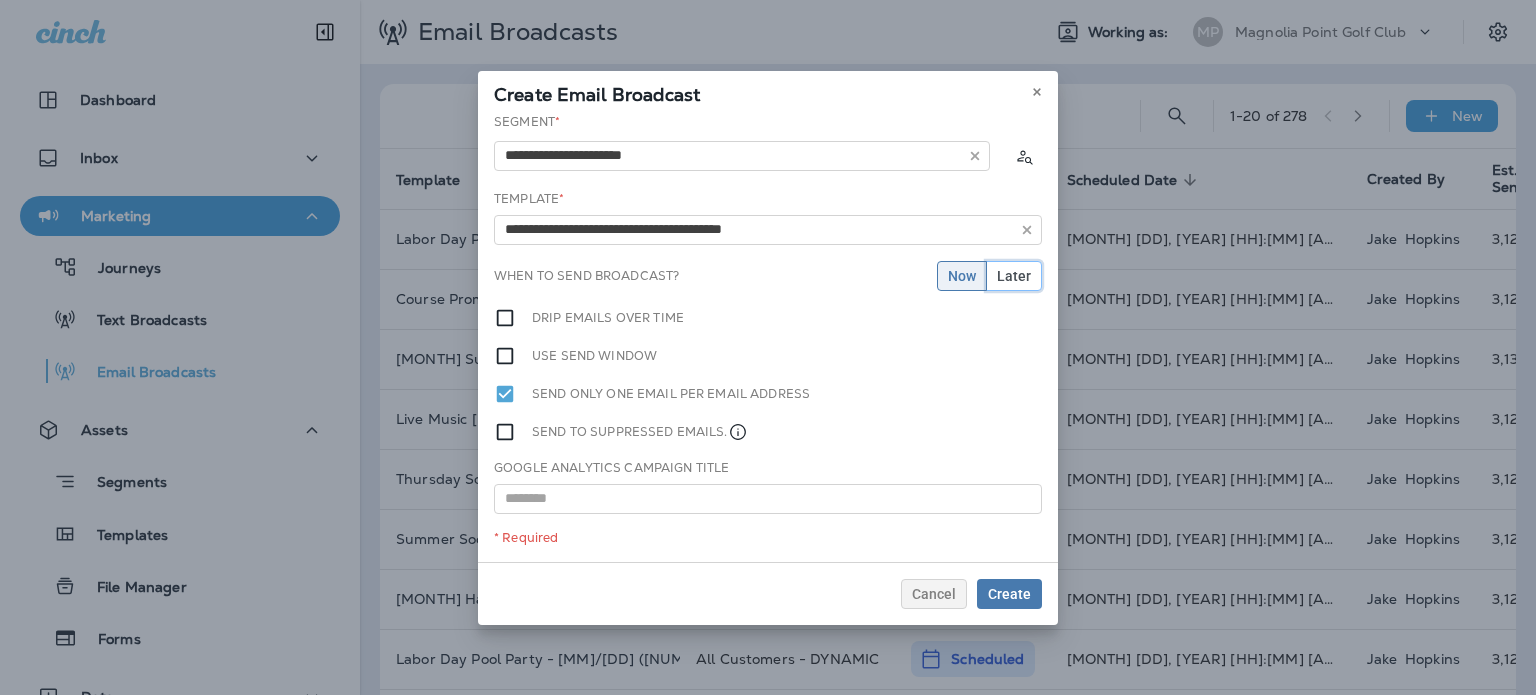 click on "Later" at bounding box center (1014, 276) 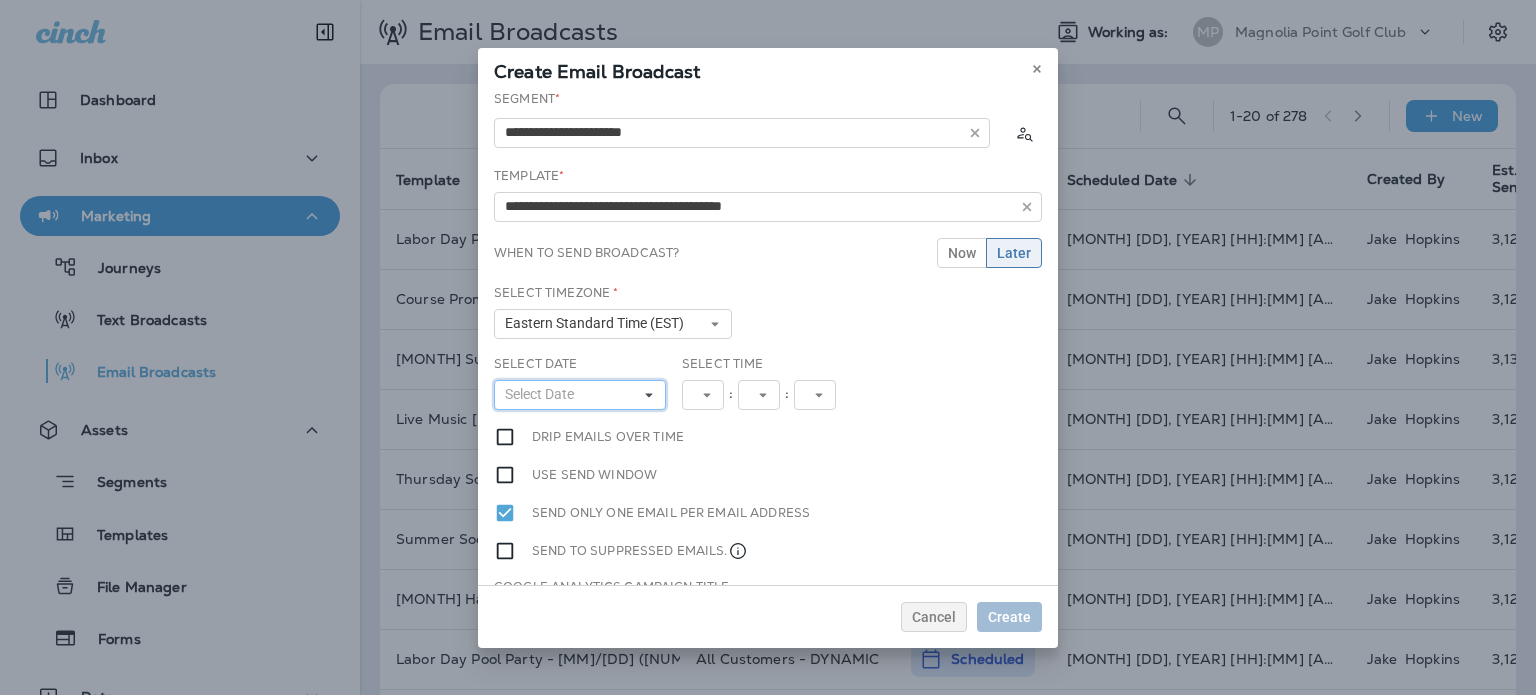 click on "Select Date" at bounding box center (580, 395) 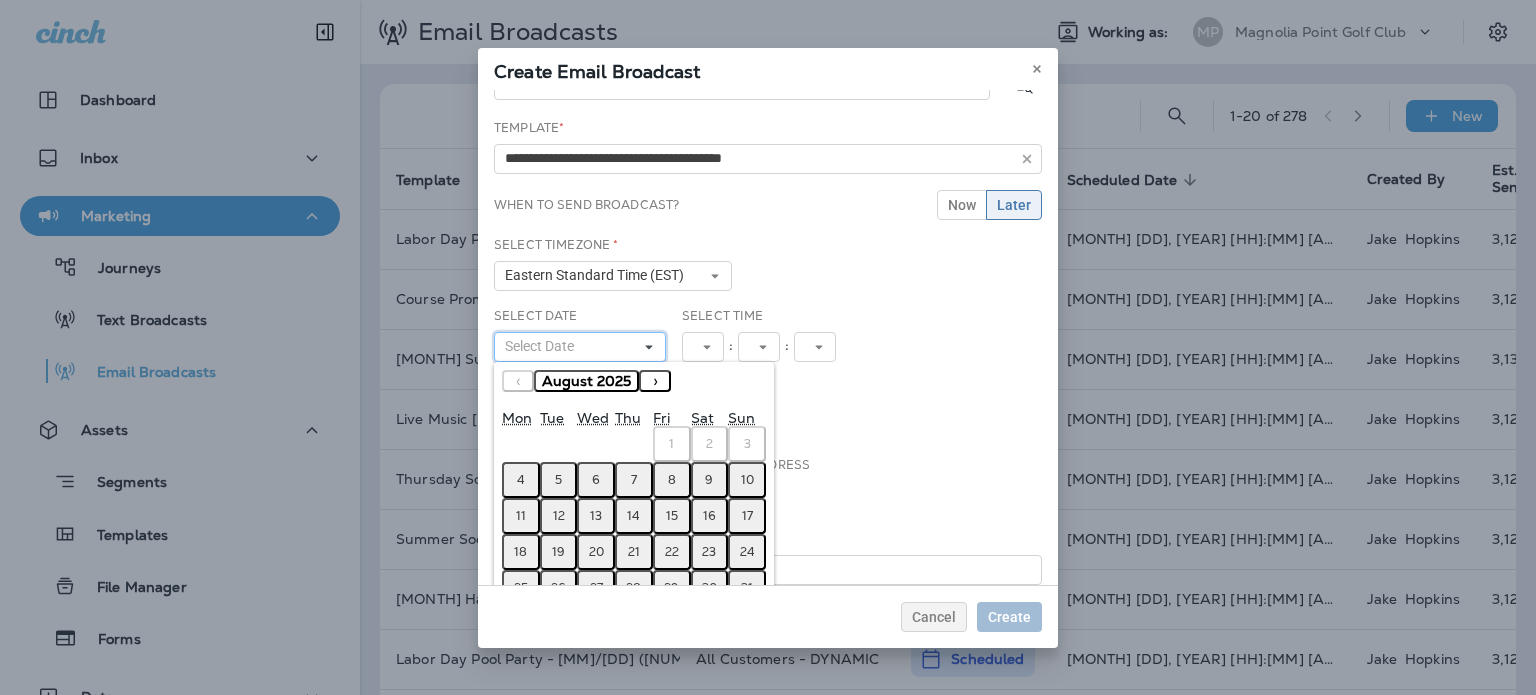 scroll, scrollTop: 95, scrollLeft: 0, axis: vertical 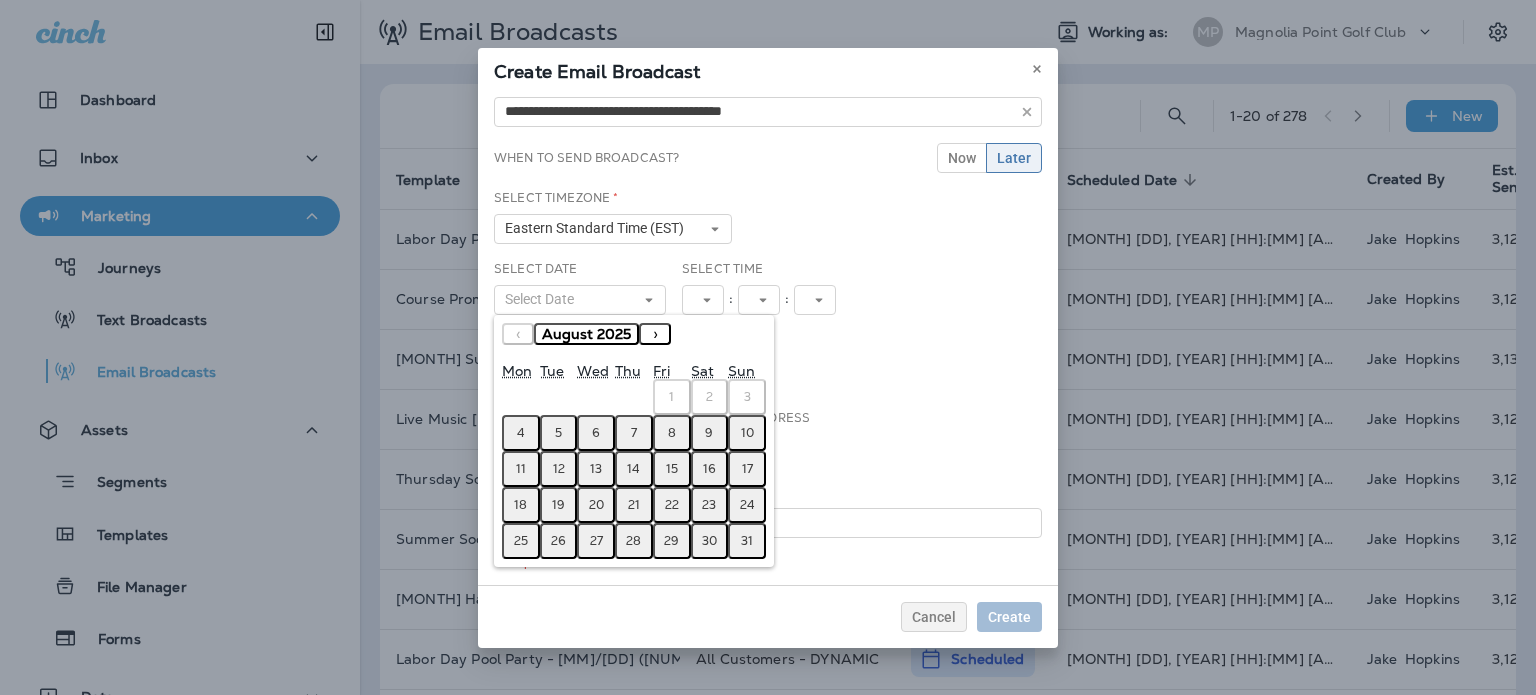 click on "20" at bounding box center [596, 505] 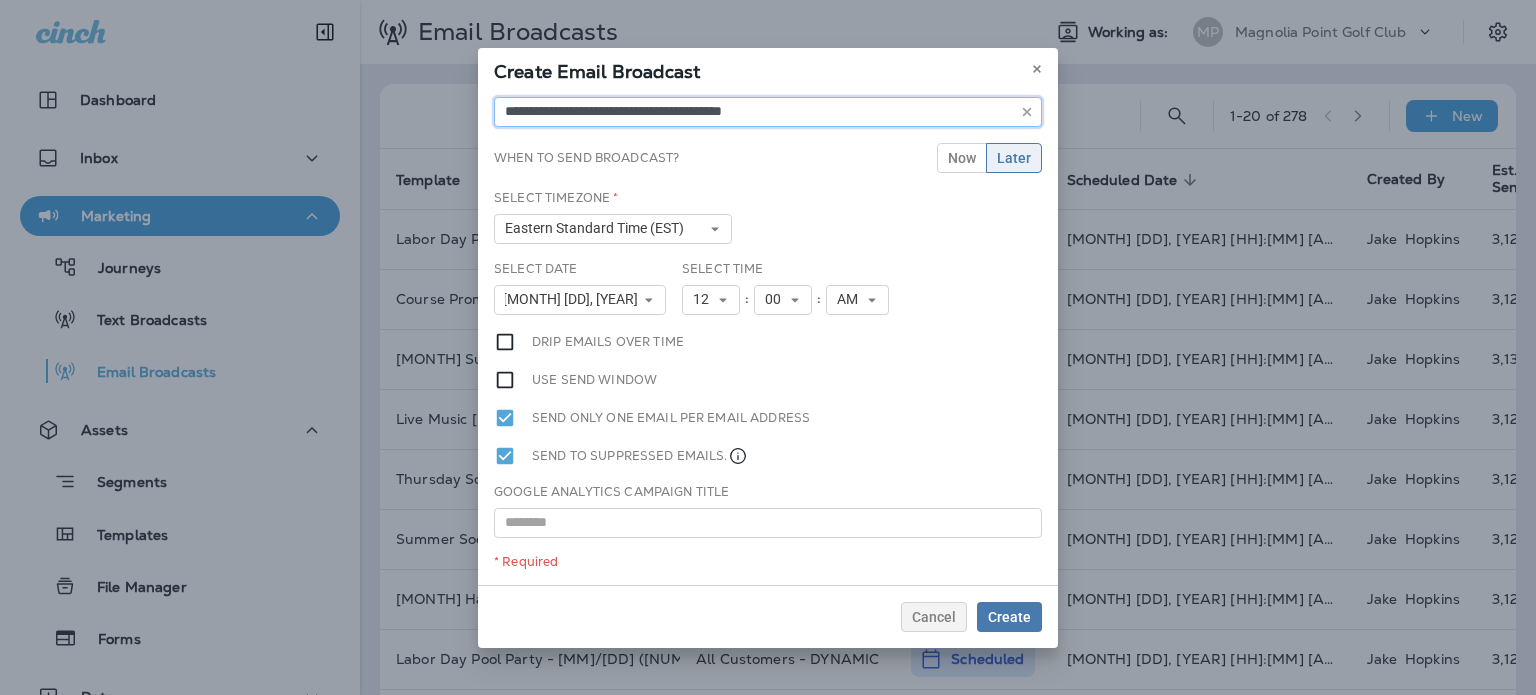 click on "**********" at bounding box center (768, 112) 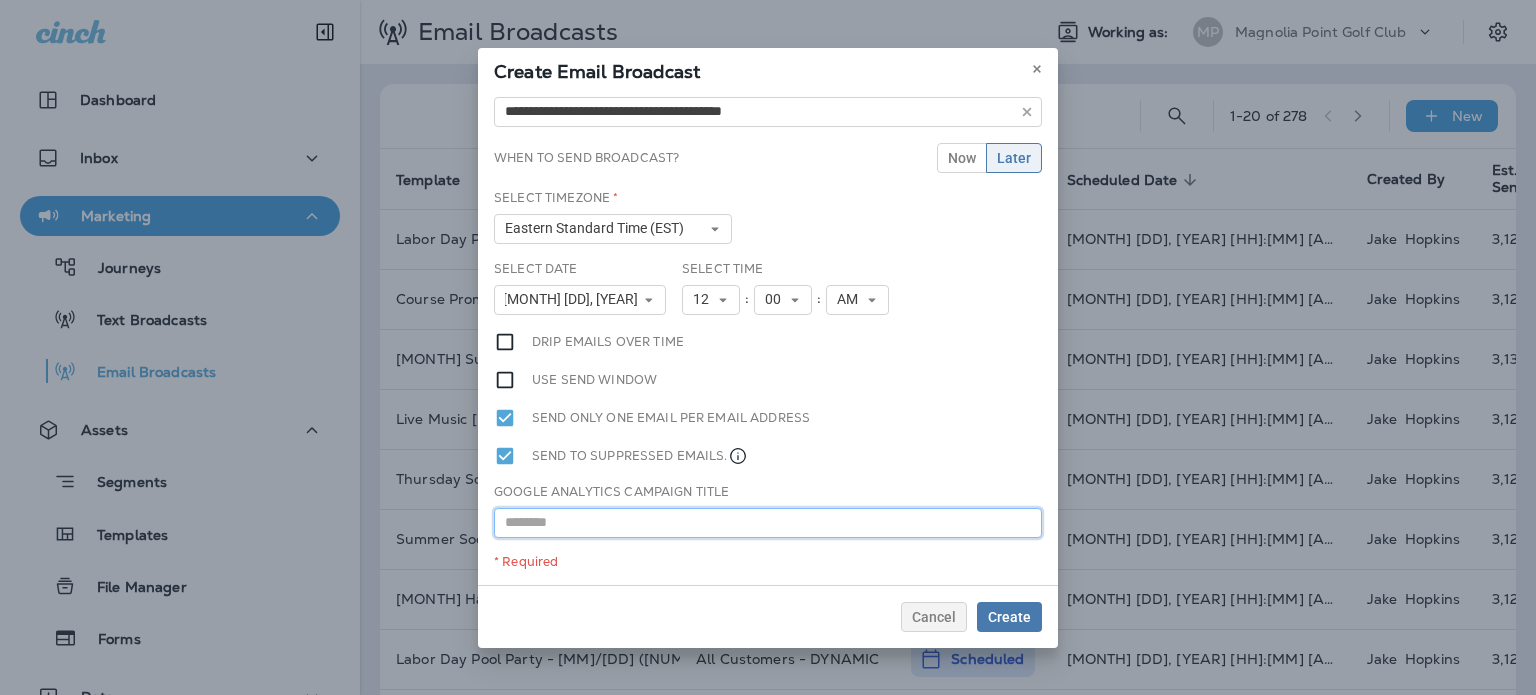 click at bounding box center [768, 523] 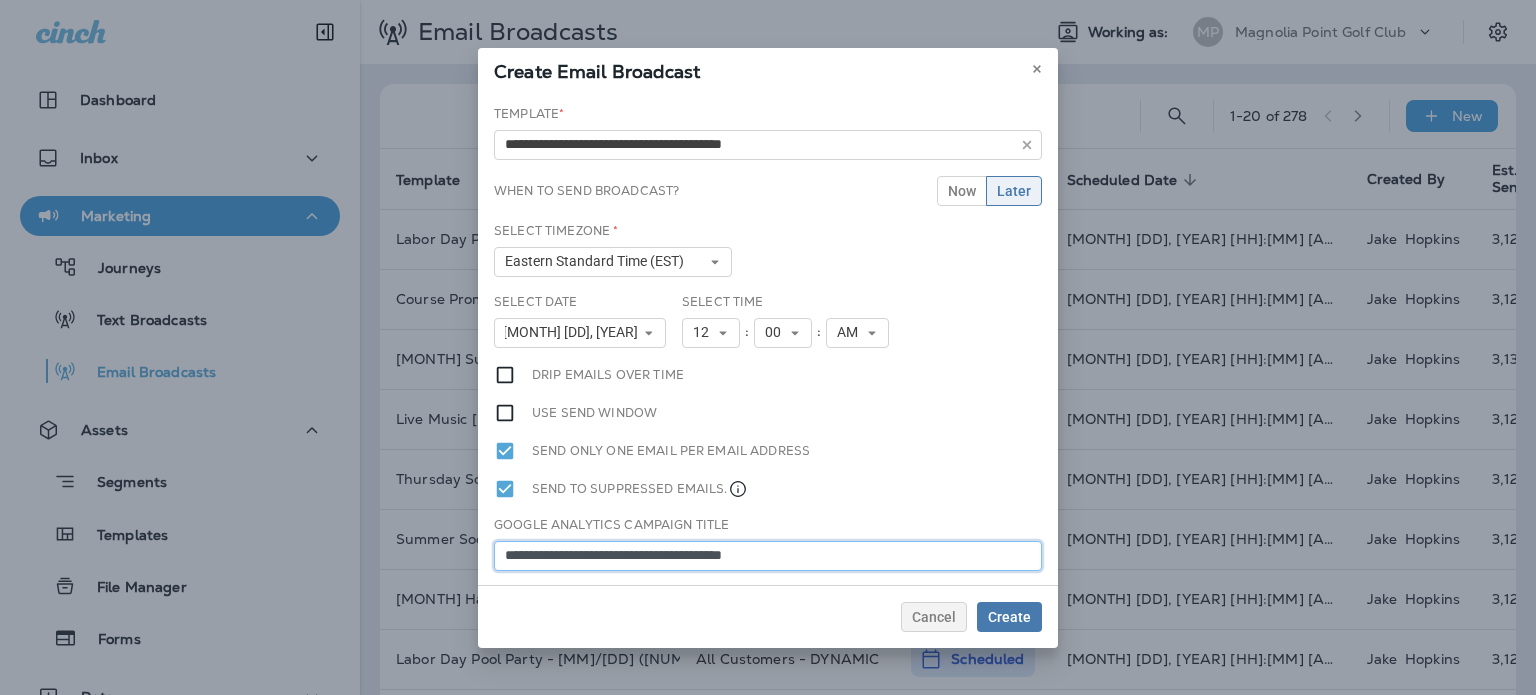 scroll, scrollTop: 95, scrollLeft: 0, axis: vertical 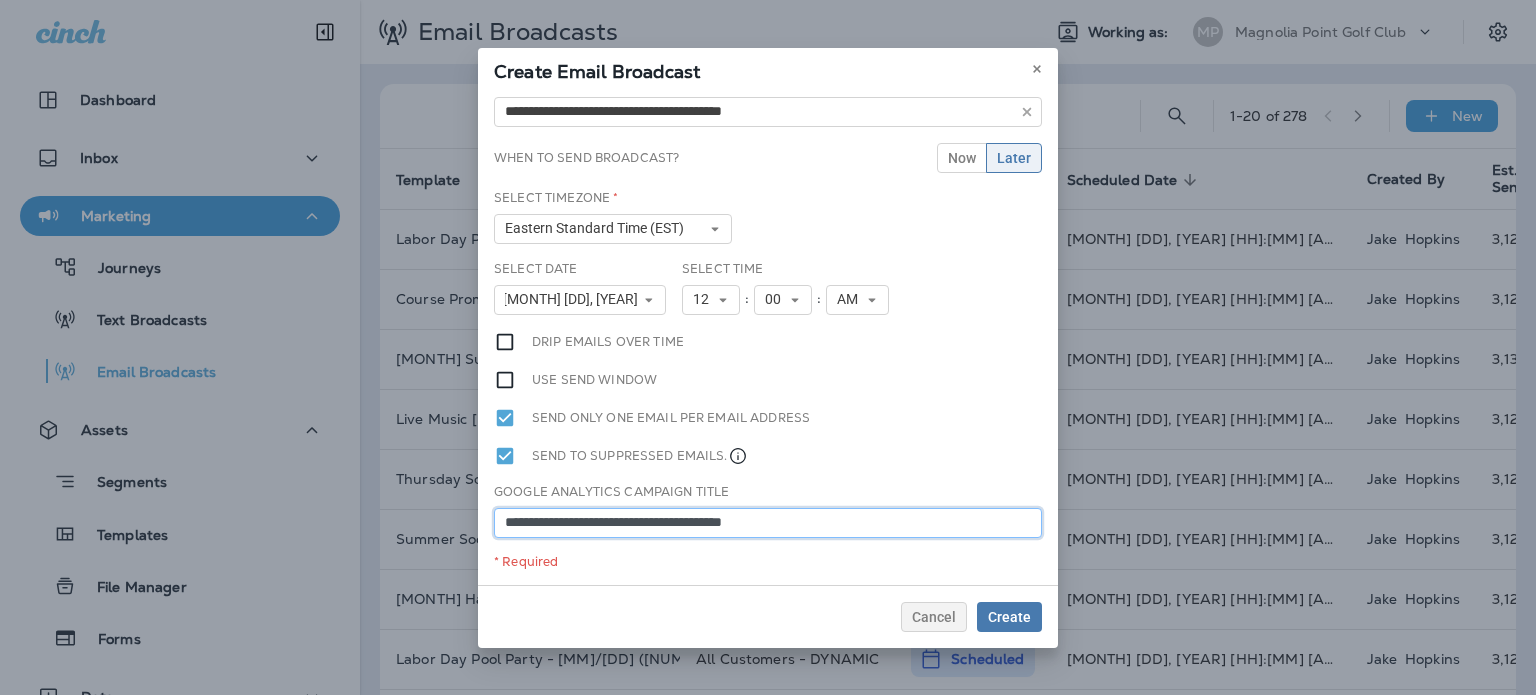 type on "**********" 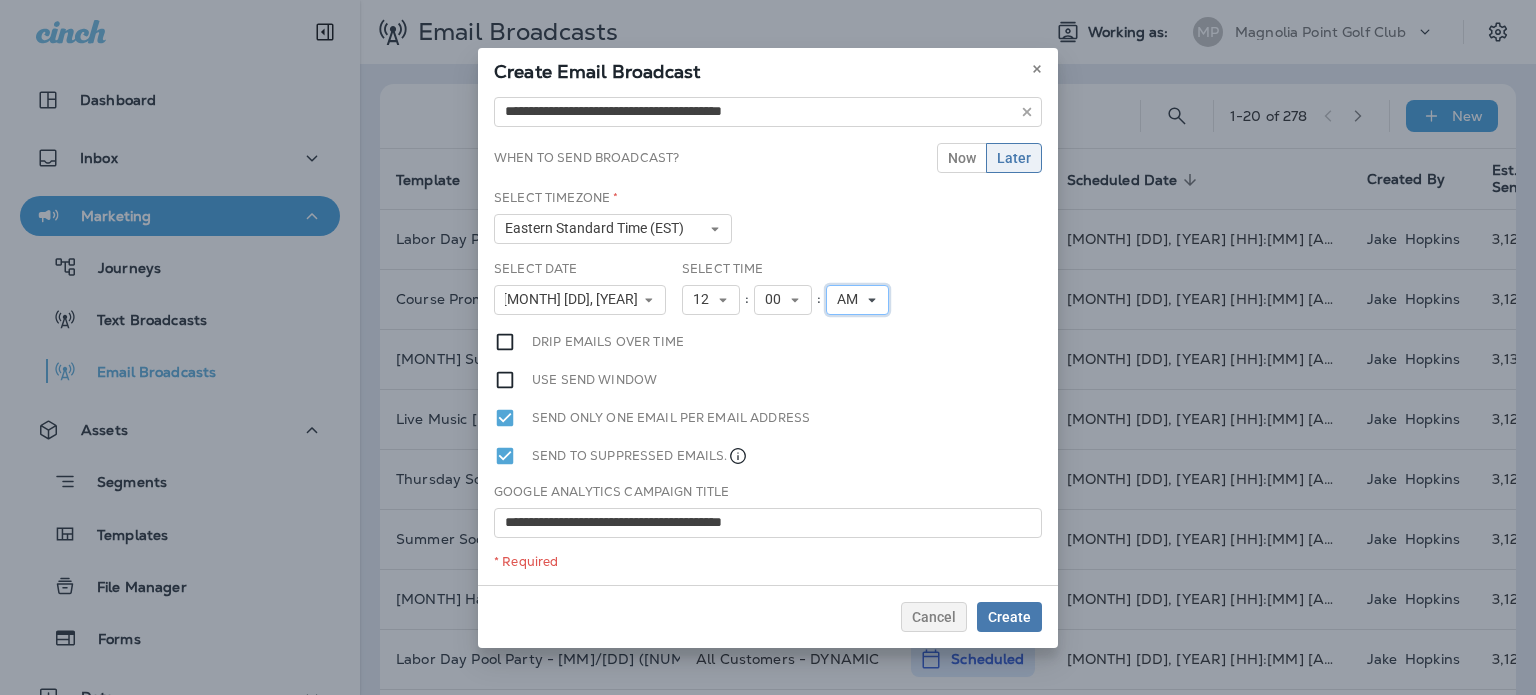 click on "AM" at bounding box center [851, 299] 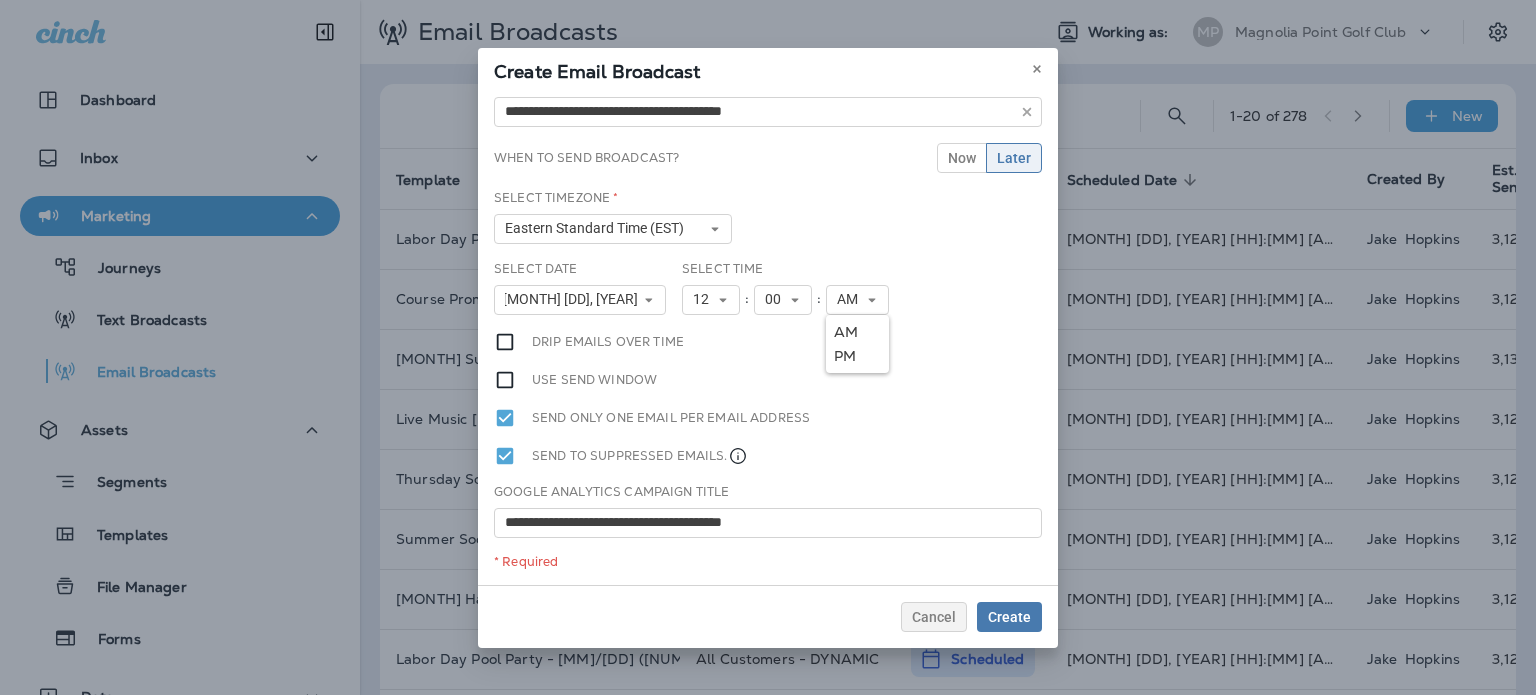 click on "PM" at bounding box center (857, 356) 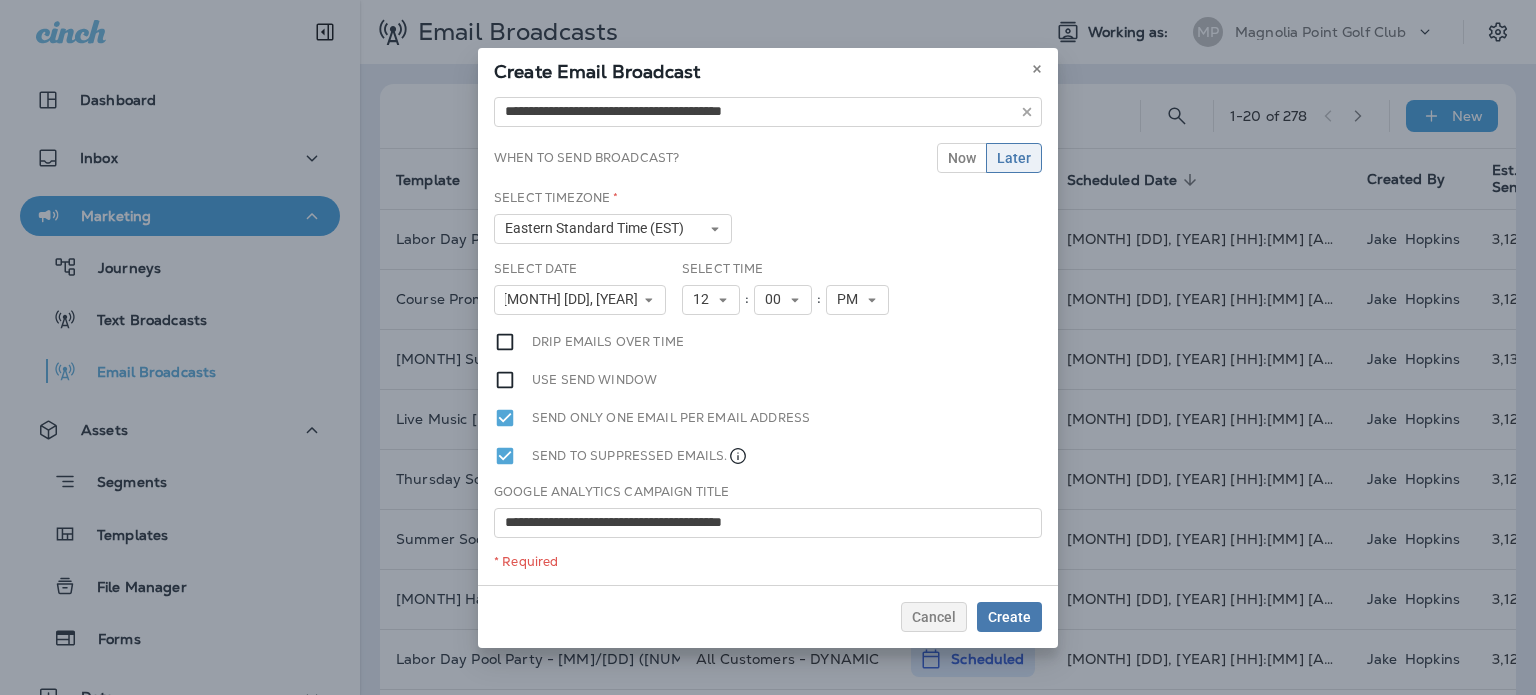 click on "Beginners Tennis Clinics [MONTH] [YEAR] - [MM]/[DD] Select Date   [MONTH] [DD], [YEAR] « ‹ [MONTH] [YEAR] › » [CALENDAR] Select Time   [TIME] [AMPM]" at bounding box center (768, 337) 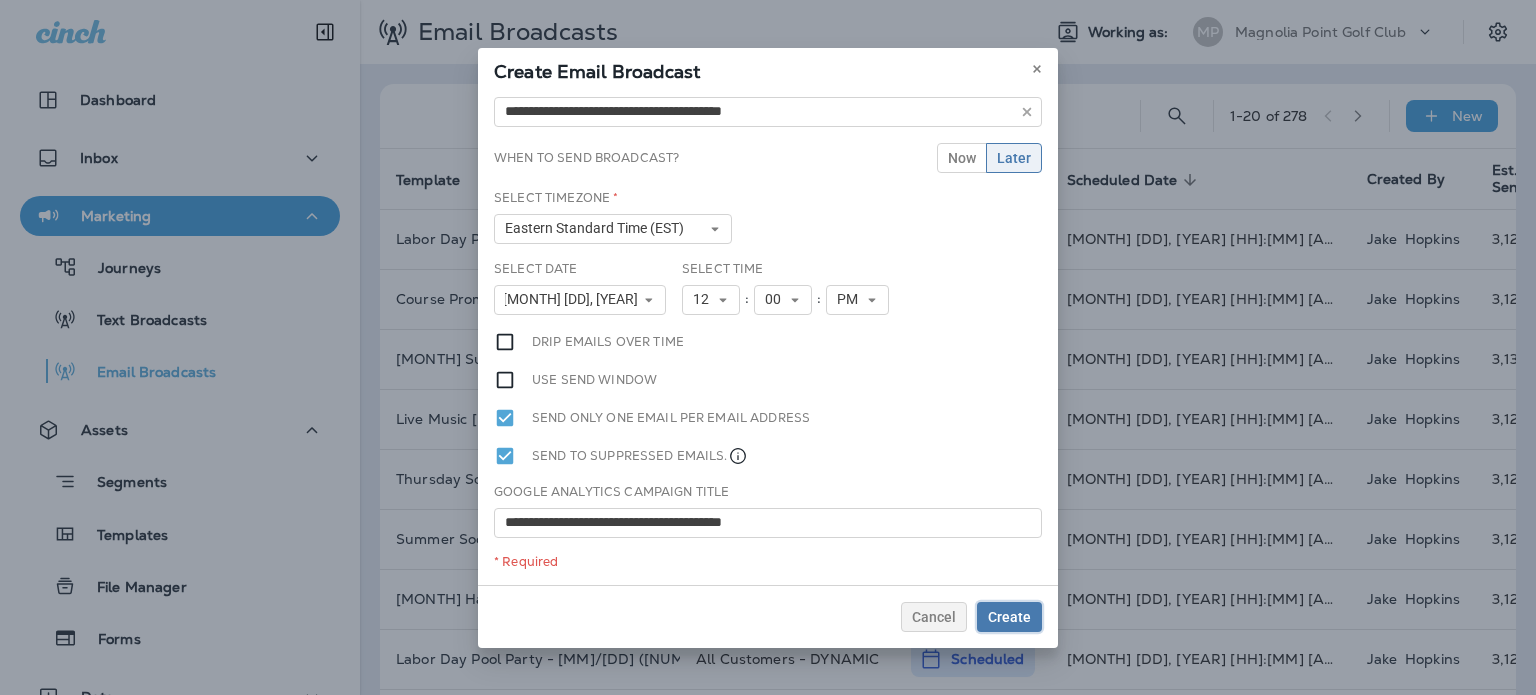 click on "Create" at bounding box center [1009, 617] 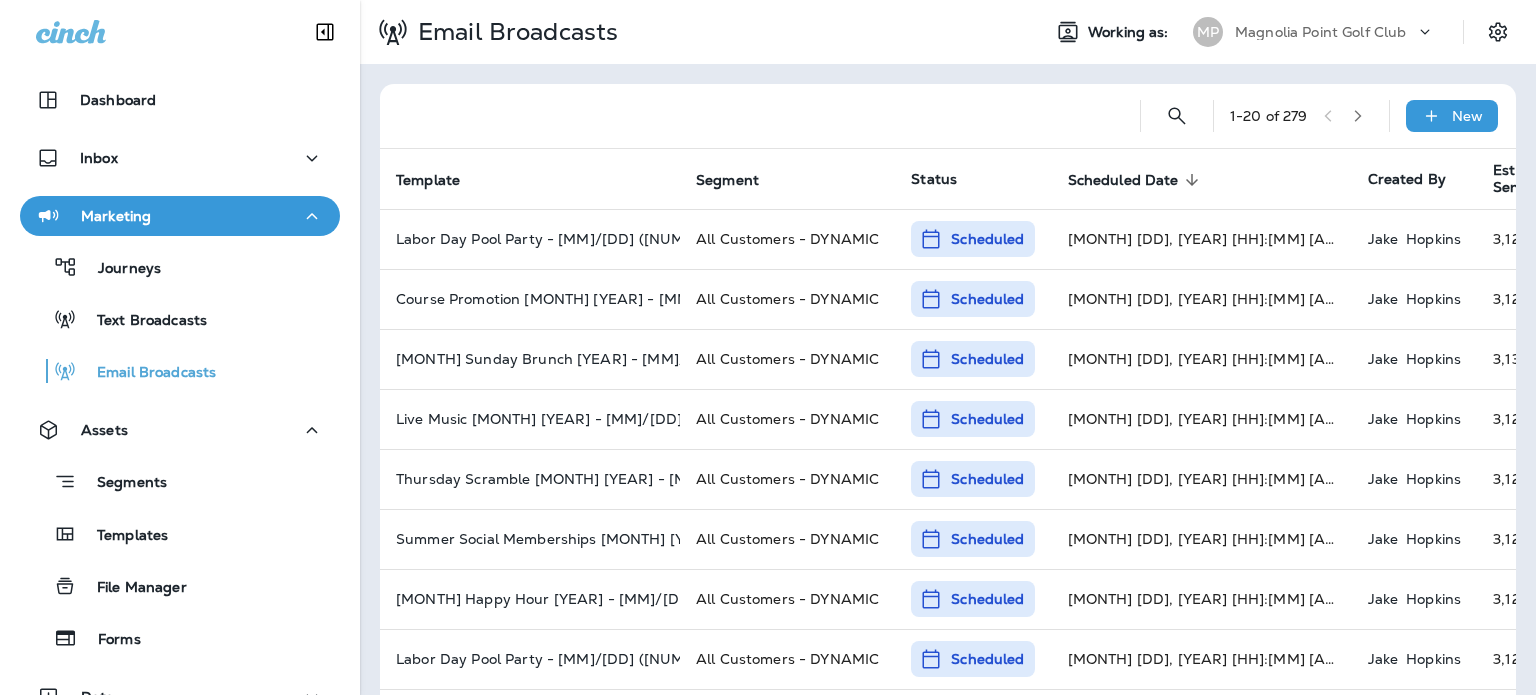 click 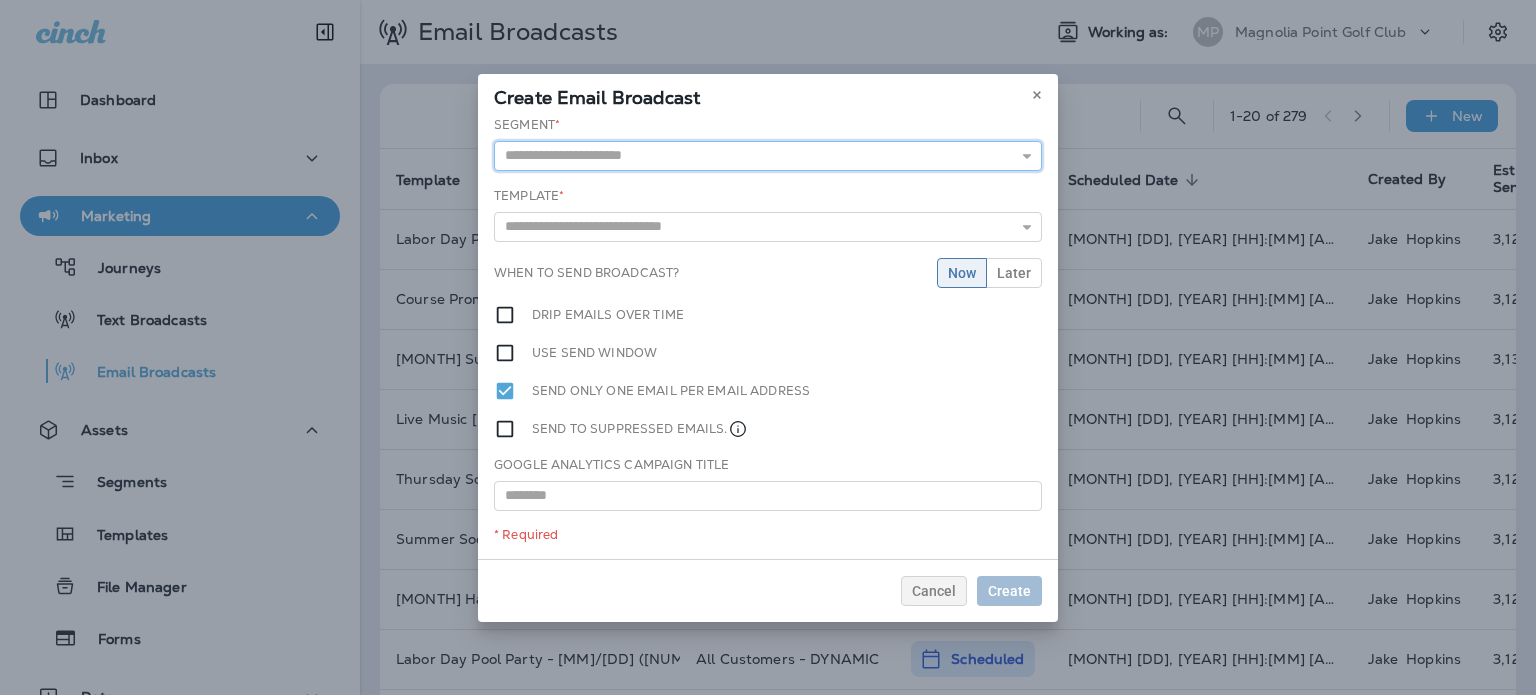 drag, startPoint x: 843, startPoint y: 156, endPoint x: 838, endPoint y: 167, distance: 12.083046 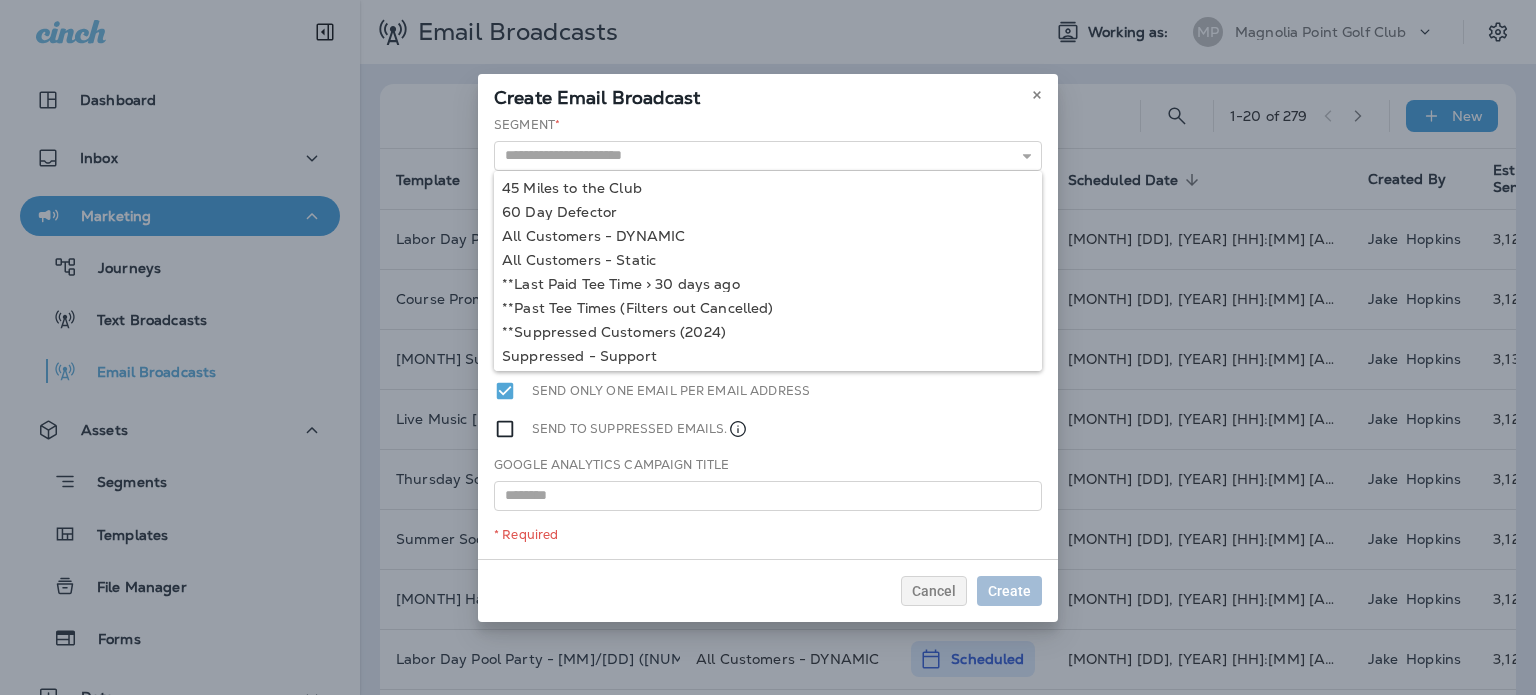 type on "**********" 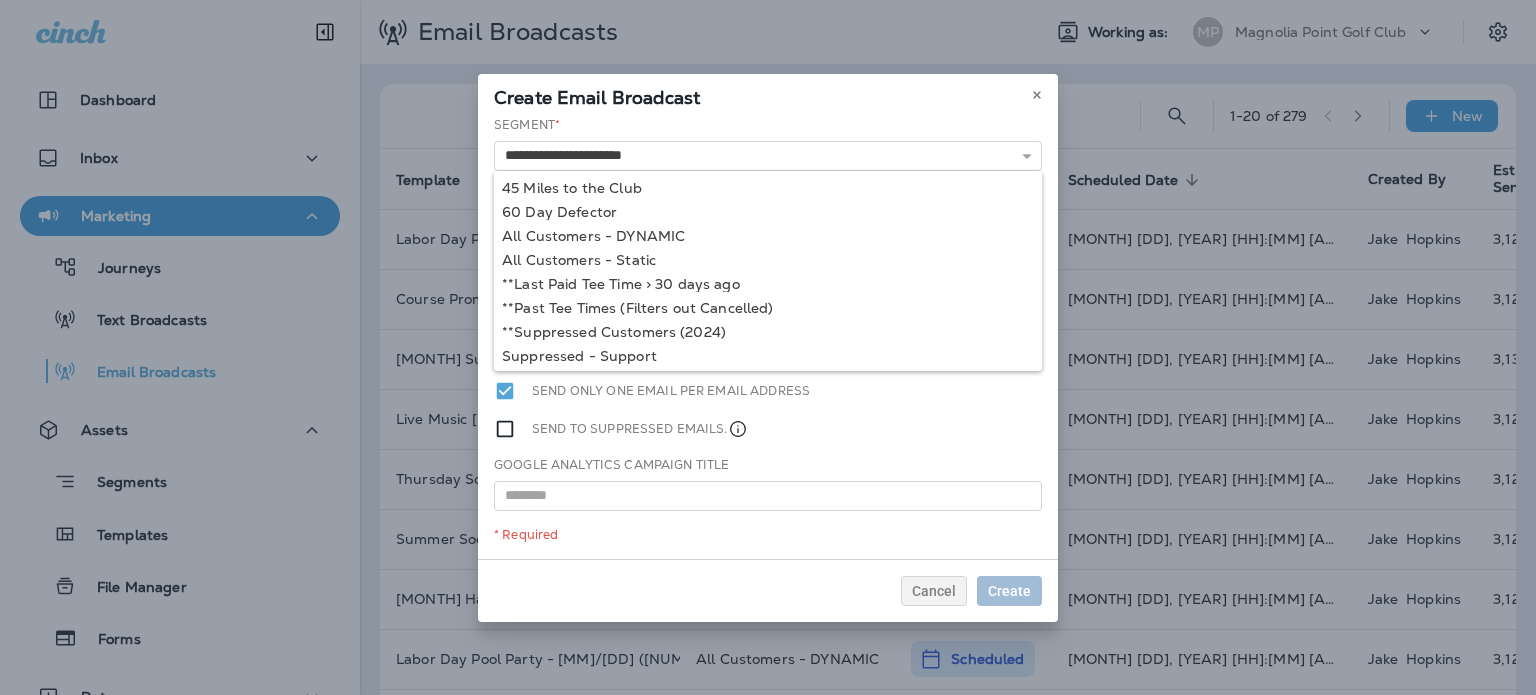 click on "Adult Tennis Summer Camps [YEAR] - [MM]/[DD] Adult Tennis Summer Camps [YEAR] - [MM]/[DD] ([NUM]) Adult Tennis Summer Camps [YEAR] - [MM]/[DD] ([NUM]) Adult Tennis Summer Camps [YEAR] - [MM]/[DD] ([NUM]) Adult Tennis Summer Camps [YEAR] - [MM]/[DD] ([NUM]) Adult Tennis Summer Camps [YEAR] - [MM]/[DD] ([NUM]) Adult Tennis Summer Camps [YEAR] - [MM]/[DD] ([NUM]) Adult Tennis Summer Camps [YEAR] - [MM]/[DD] ([NUM]) Adult Tennis Summer Camps [YEAR] - [MM]/[DD] ([NUM]) Adult Tennis Summer Camps [YEAR] - [MM]/[DD] ([NUM])" at bounding box center [768, 337] 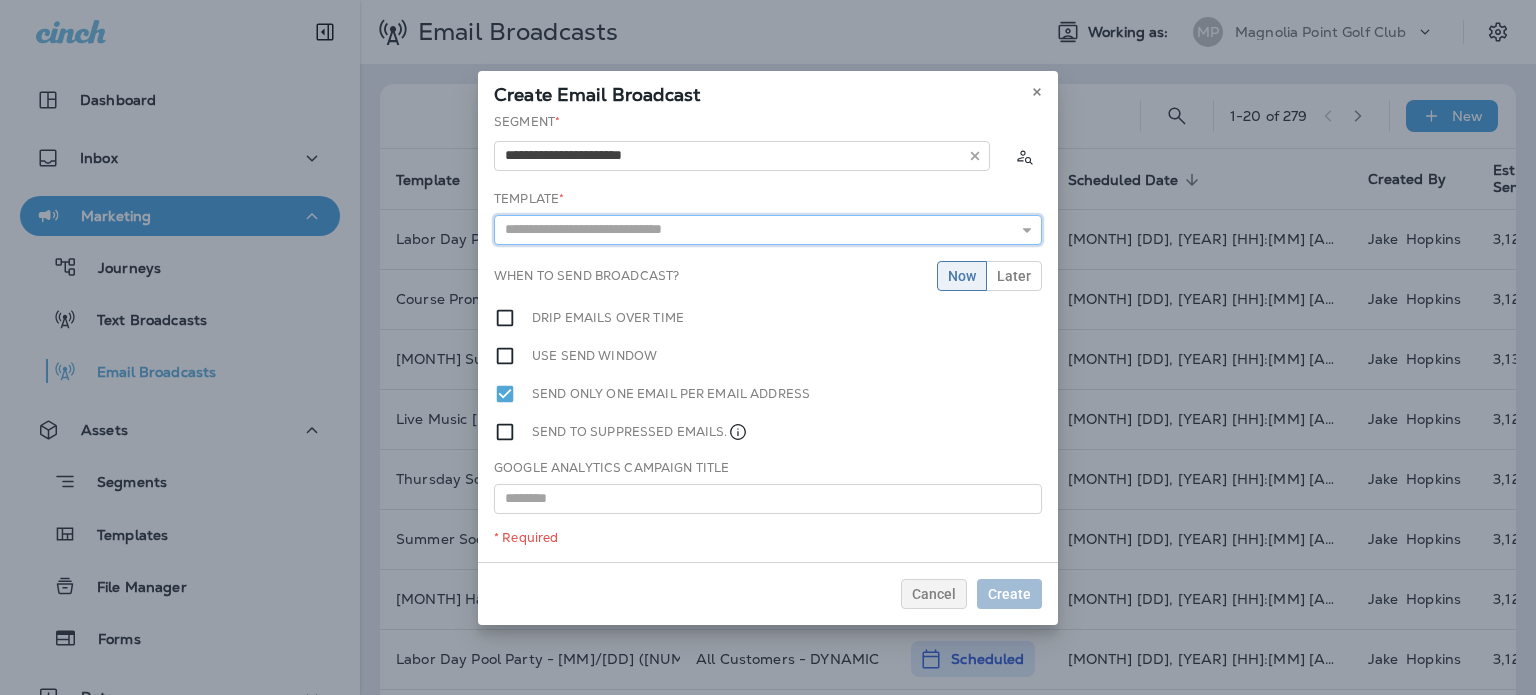click at bounding box center [768, 230] 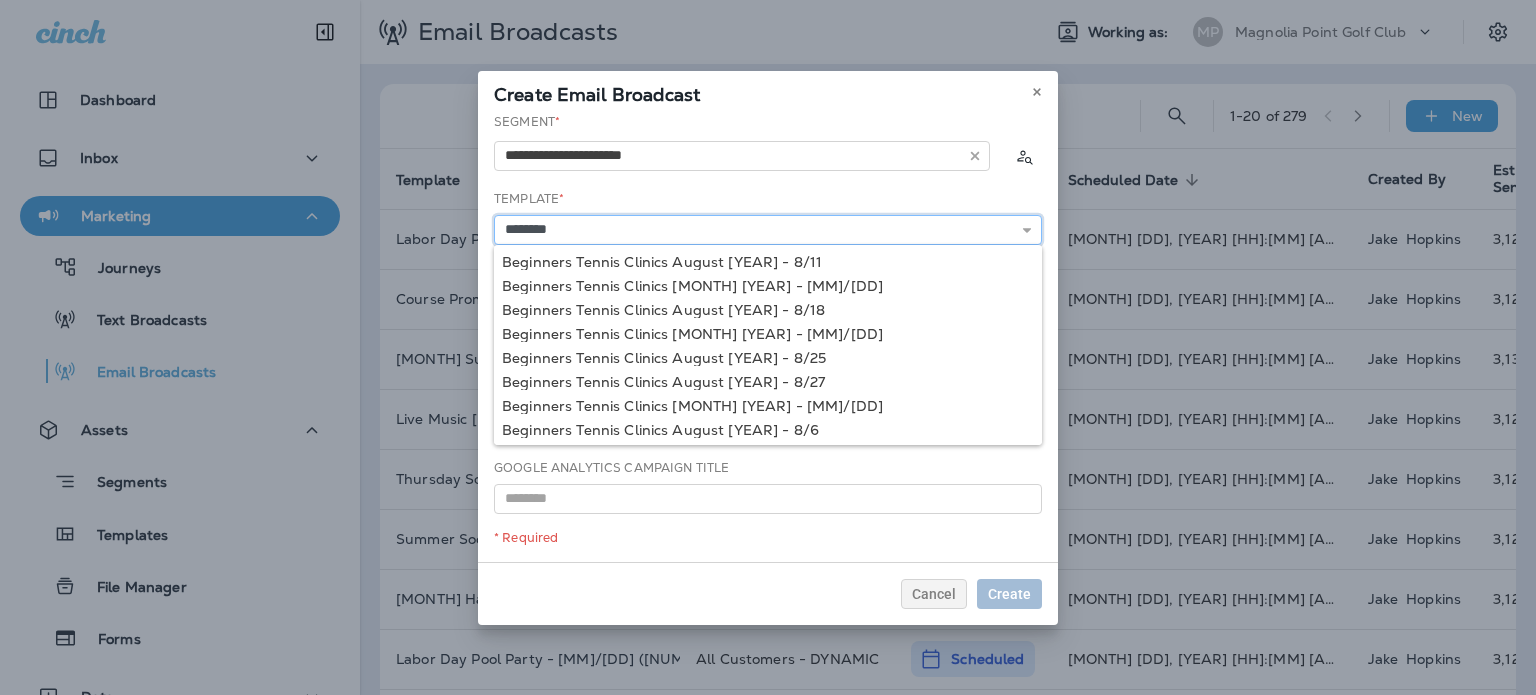 type on "**********" 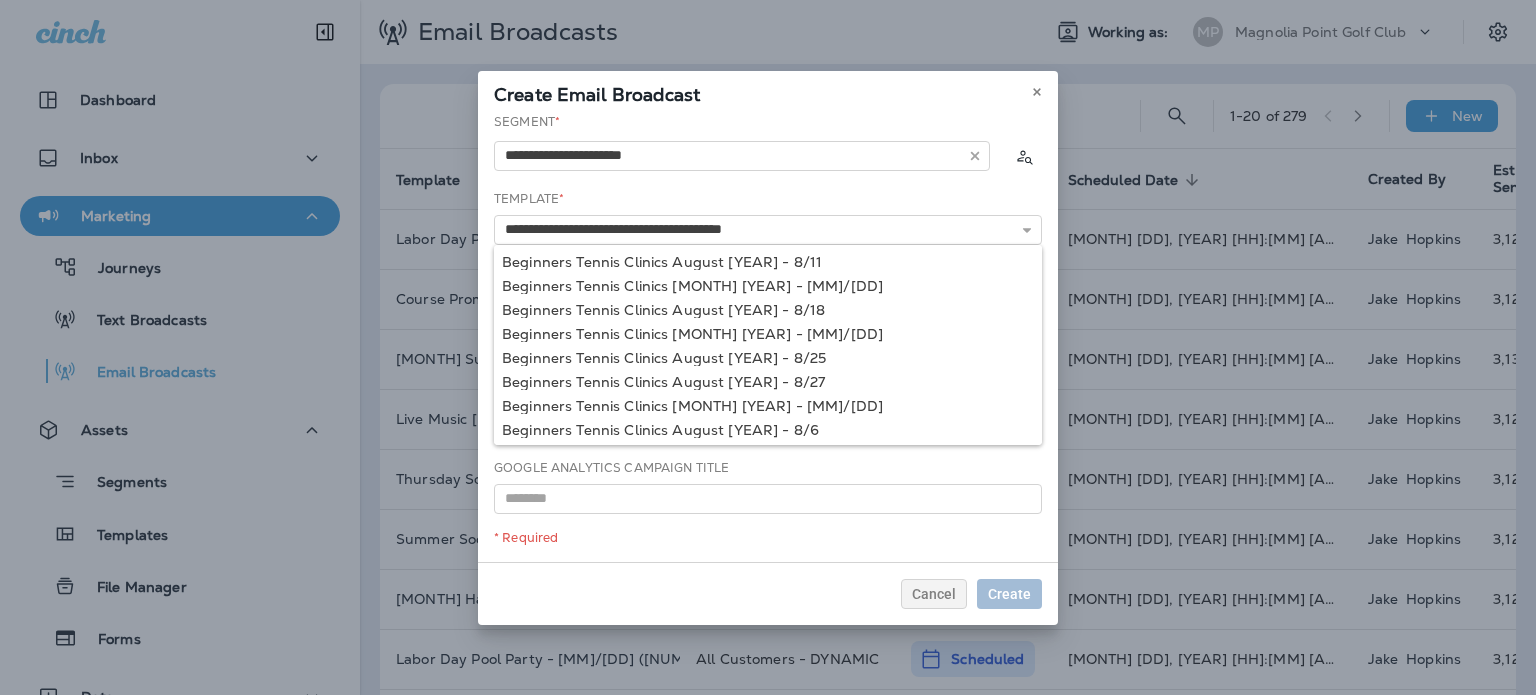 click on "Beginners Tennis Clinics [MONTH] [YEAR] - [MM]/[DD] Beginners Tennis Clinics [MONTH] [YEAR] - [MM]/[DD] Beginners Tennis Clinics [MONTH] [YEAR] - [MM]/[DD] Beginners Tennis Clinics [MONTH] [YEAR] - [MM]/[DD] Beginners Tennis Clinics [MONTH] [YEAR] - [MM]/[DD] Beginners Tennis Clinics [MONTH] [YEAR] - [MM]/[DD] Beginners Tennis Clinics [MONTH] [YEAR] - [MM]/[DD] Beginners Tennis Clinics [MONTH] [YEAR] - [MM]/[DD] Beginners Tennis Clinics [MONTH] [YEAR] - [MM]/[DD] Beginners Tennis Clinics [MONTH] [YEAR] - [MM]/[DD]" at bounding box center [768, 337] 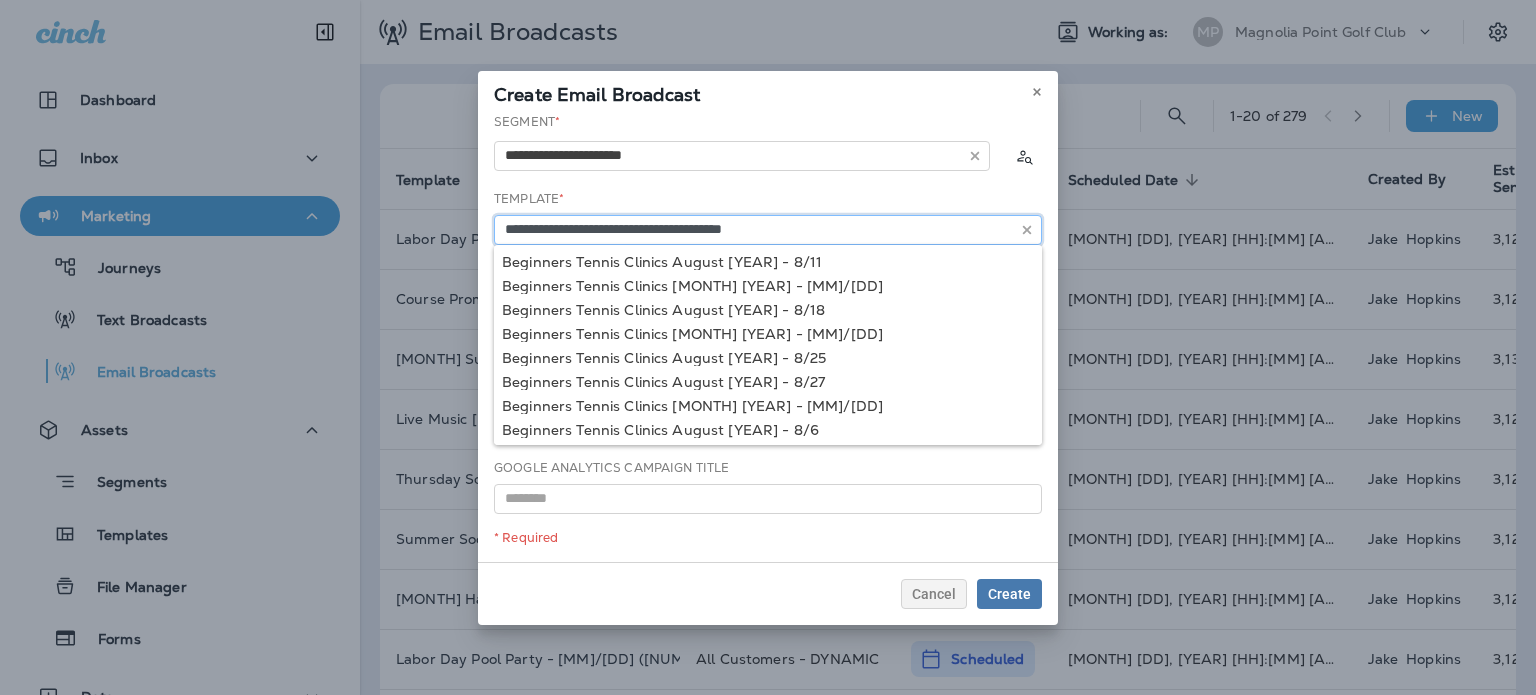 click on "**********" at bounding box center (768, 230) 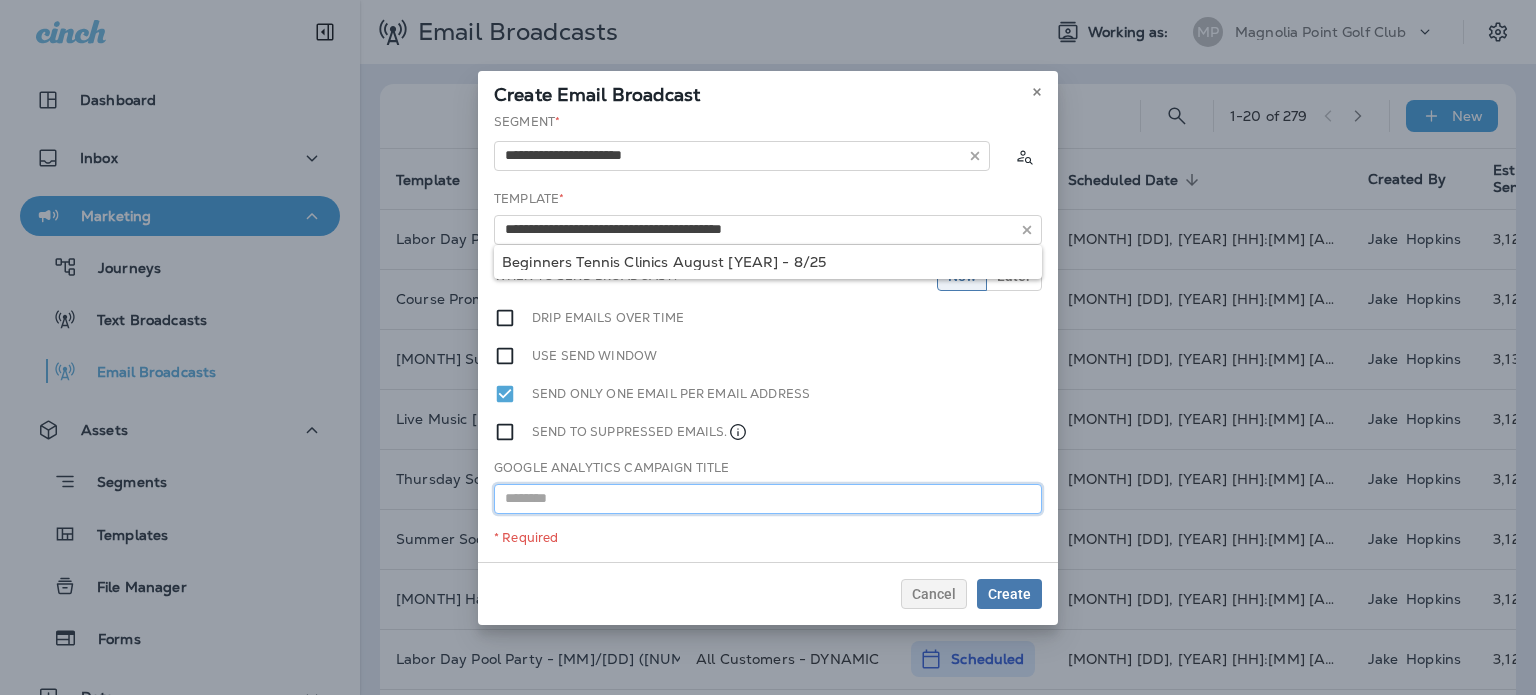 drag, startPoint x: 644, startPoint y: 503, endPoint x: 584, endPoint y: 464, distance: 71.561165 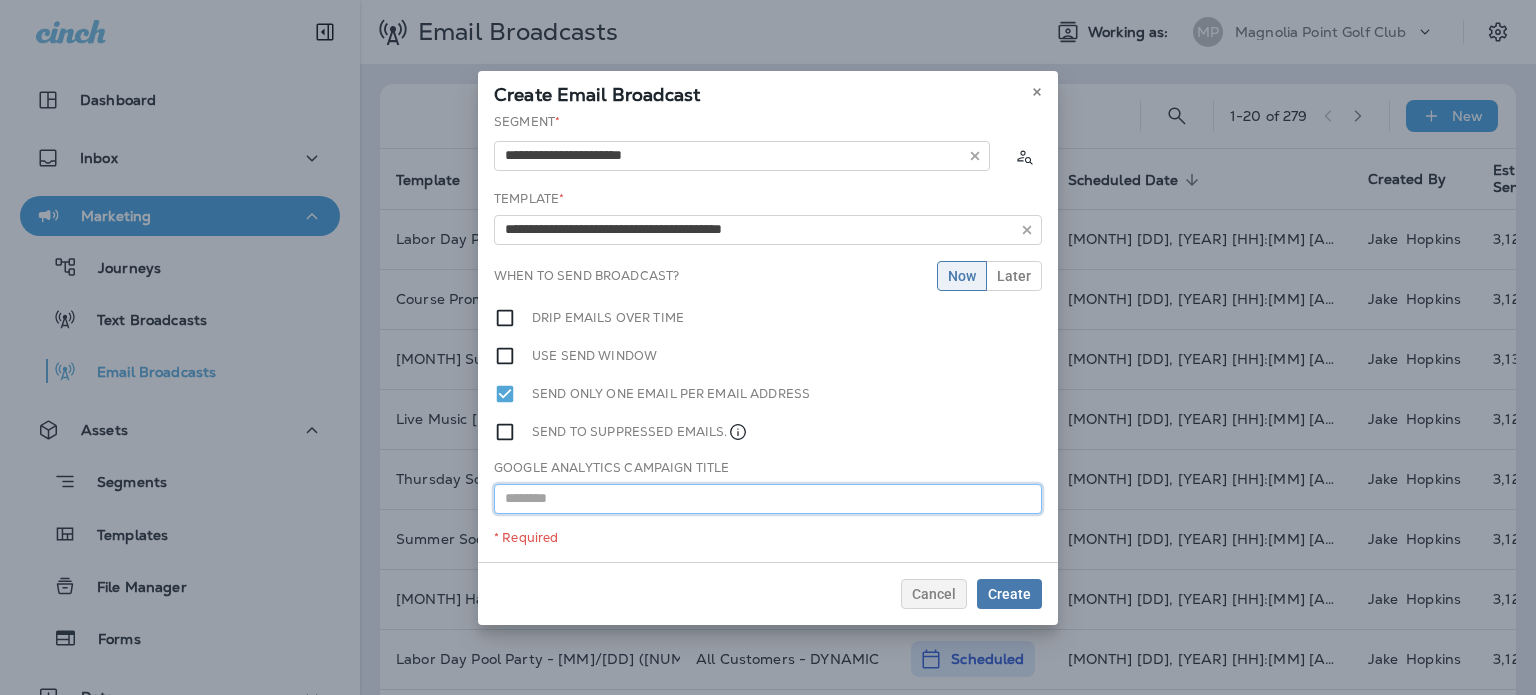 paste on "**********" 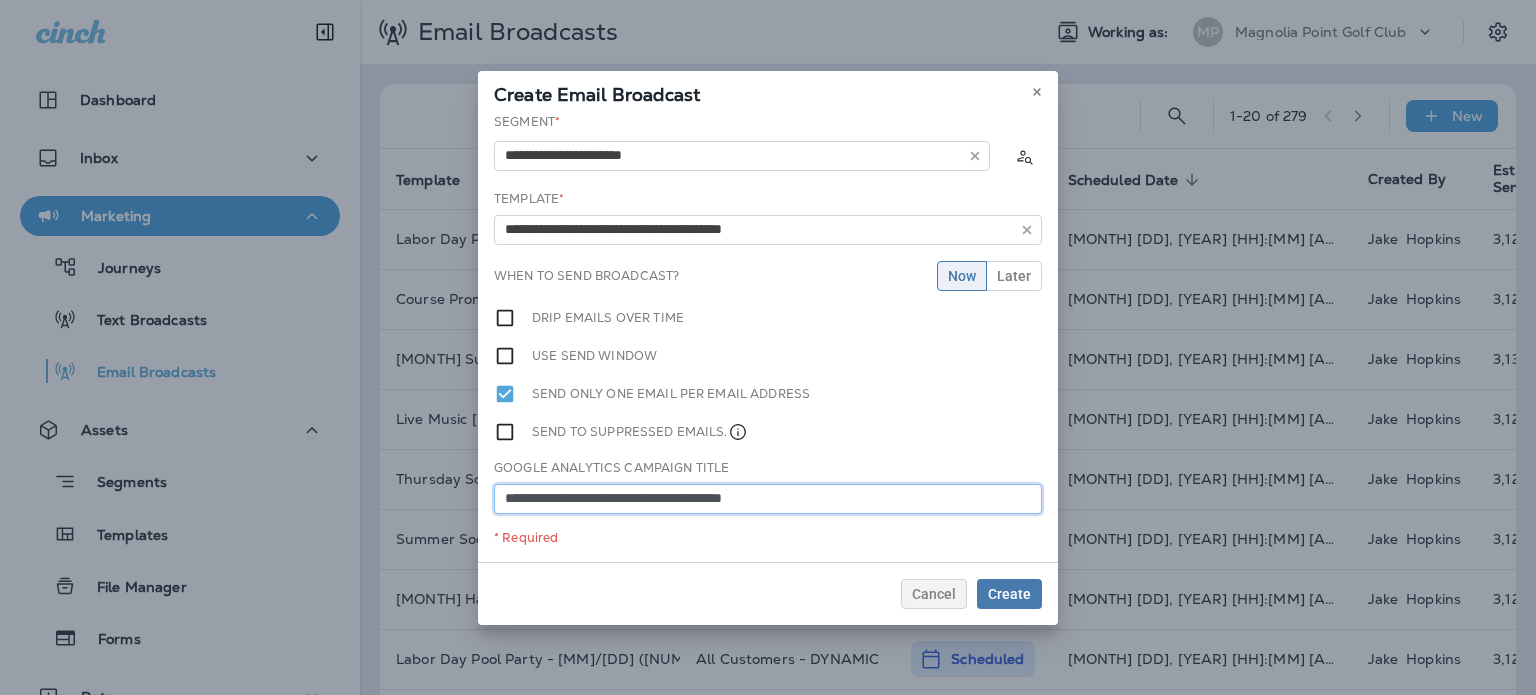 type on "**********" 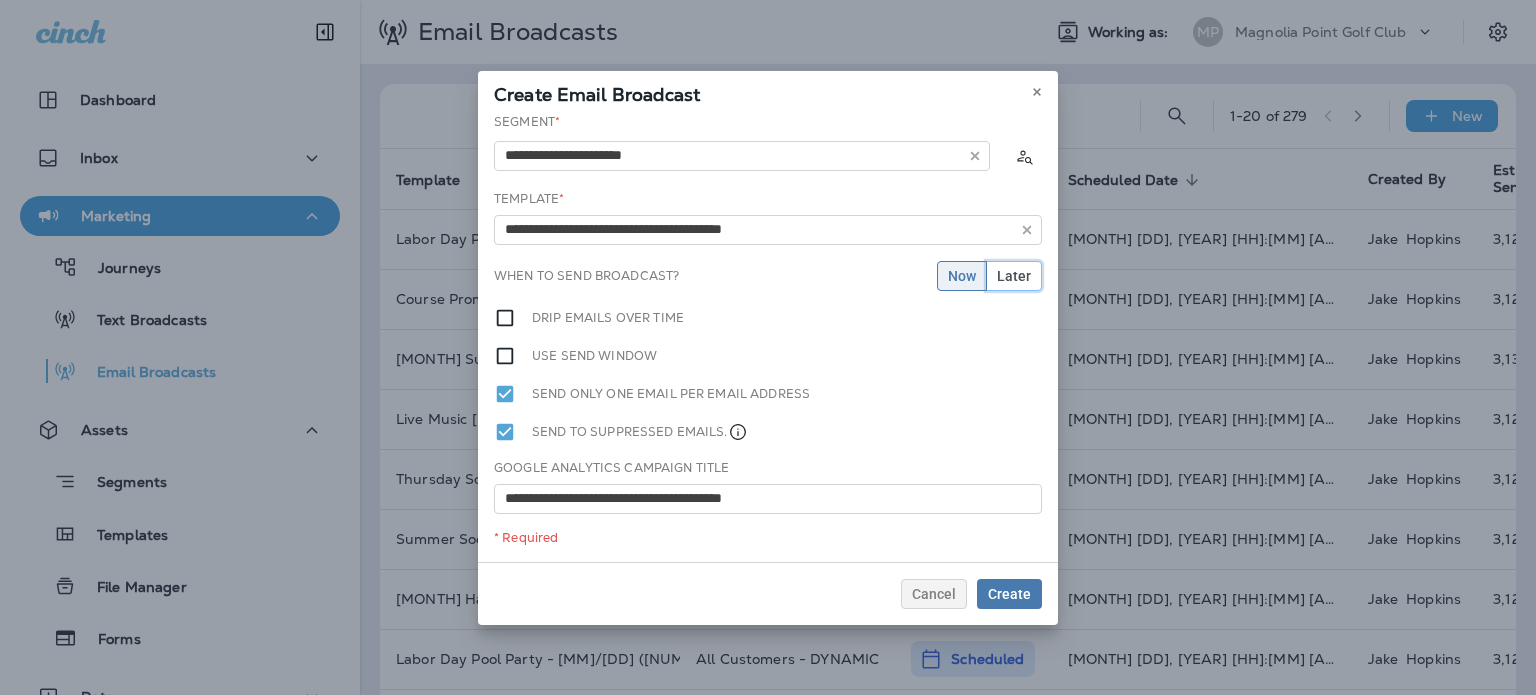 click on "Later" at bounding box center (1014, 276) 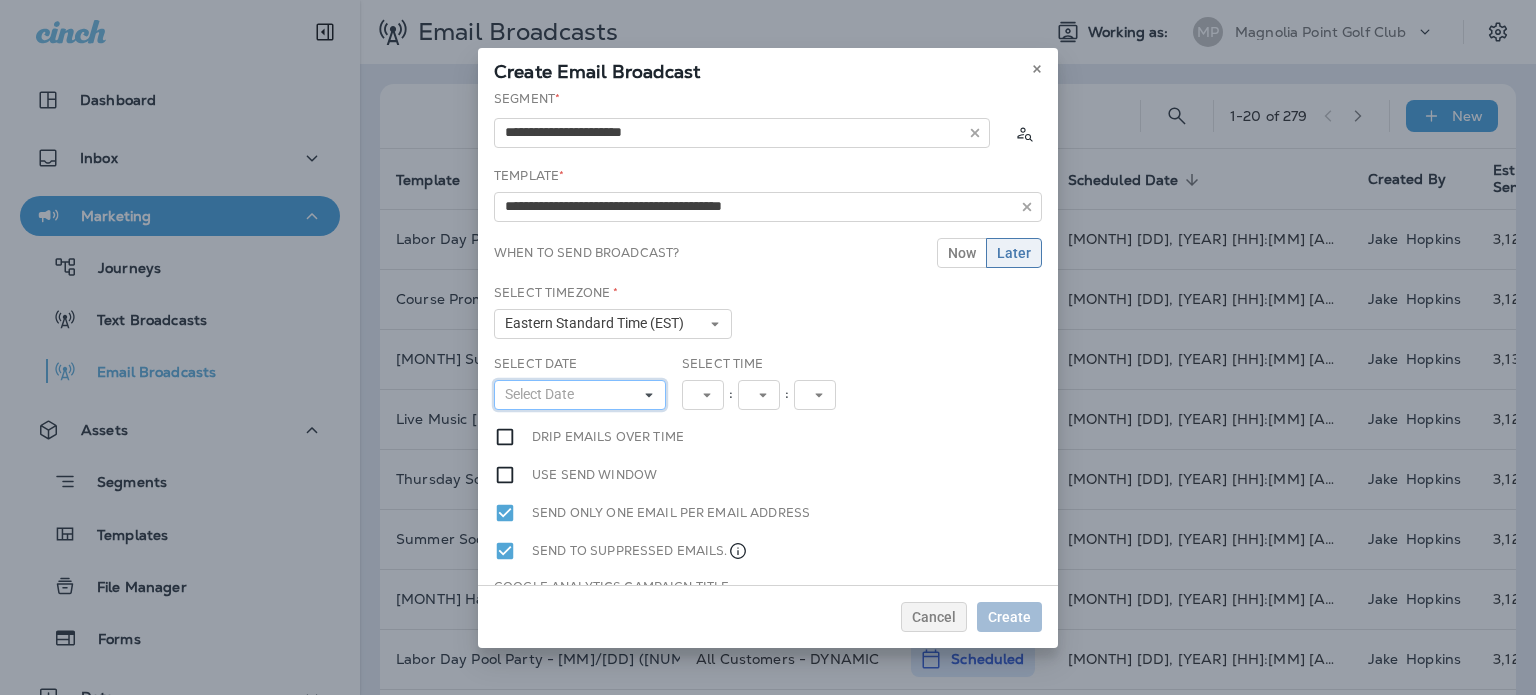 click on "Select Date" at bounding box center (543, 394) 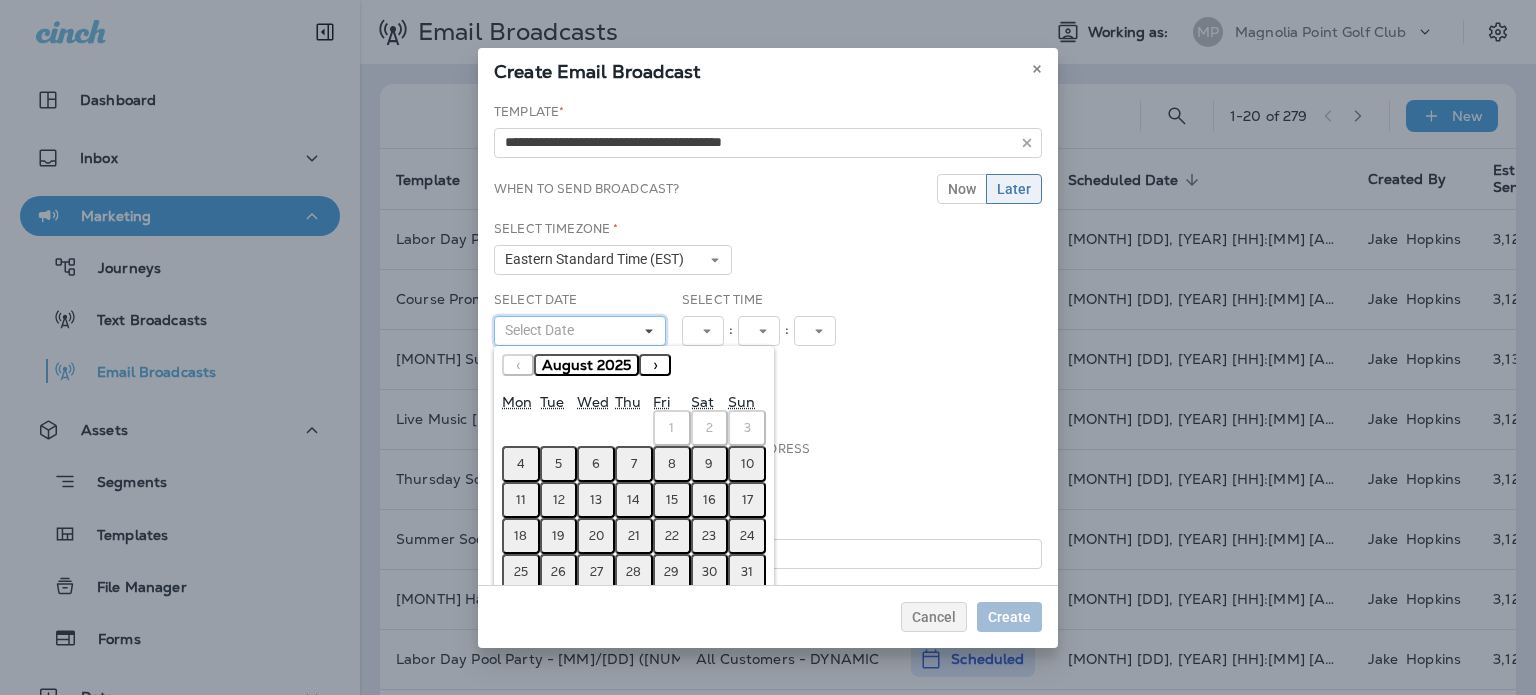 scroll, scrollTop: 95, scrollLeft: 0, axis: vertical 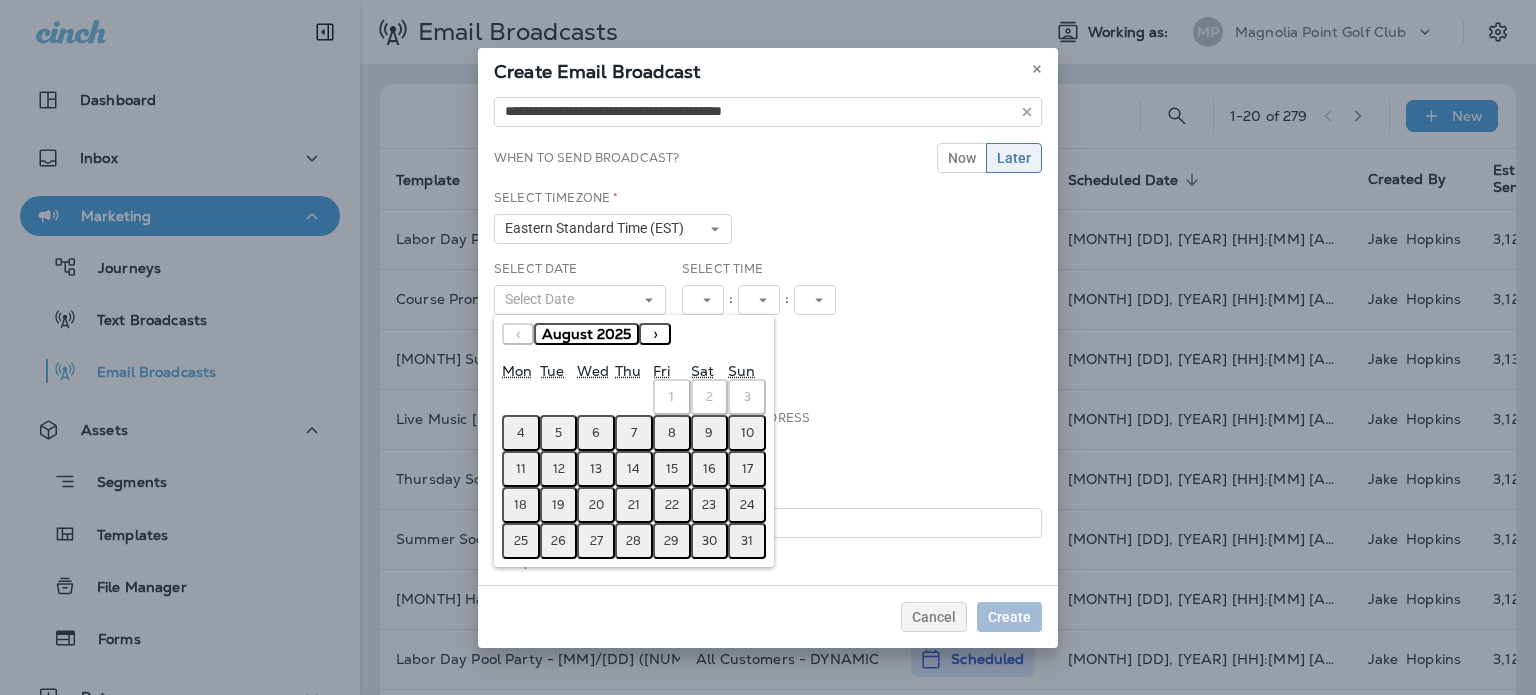click on "25" at bounding box center [521, 541] 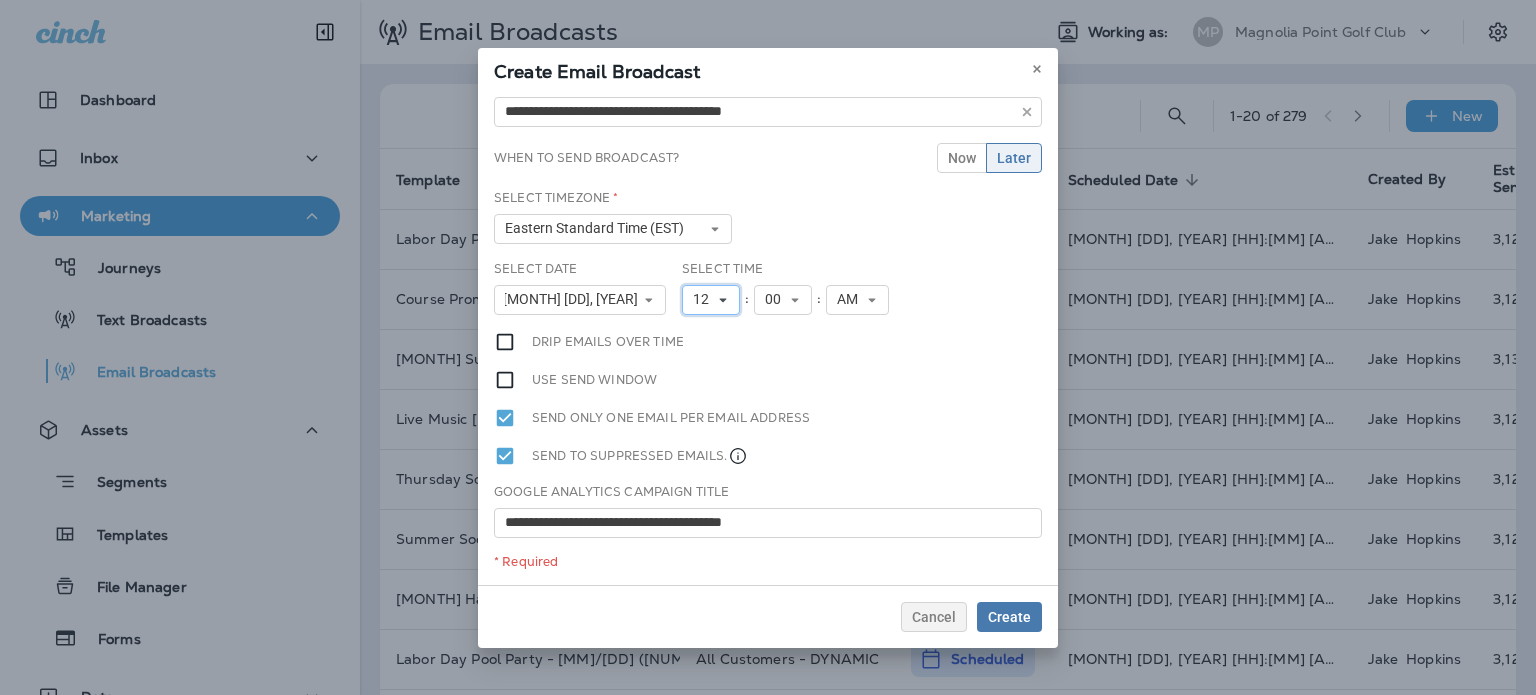click on "12" at bounding box center [711, 300] 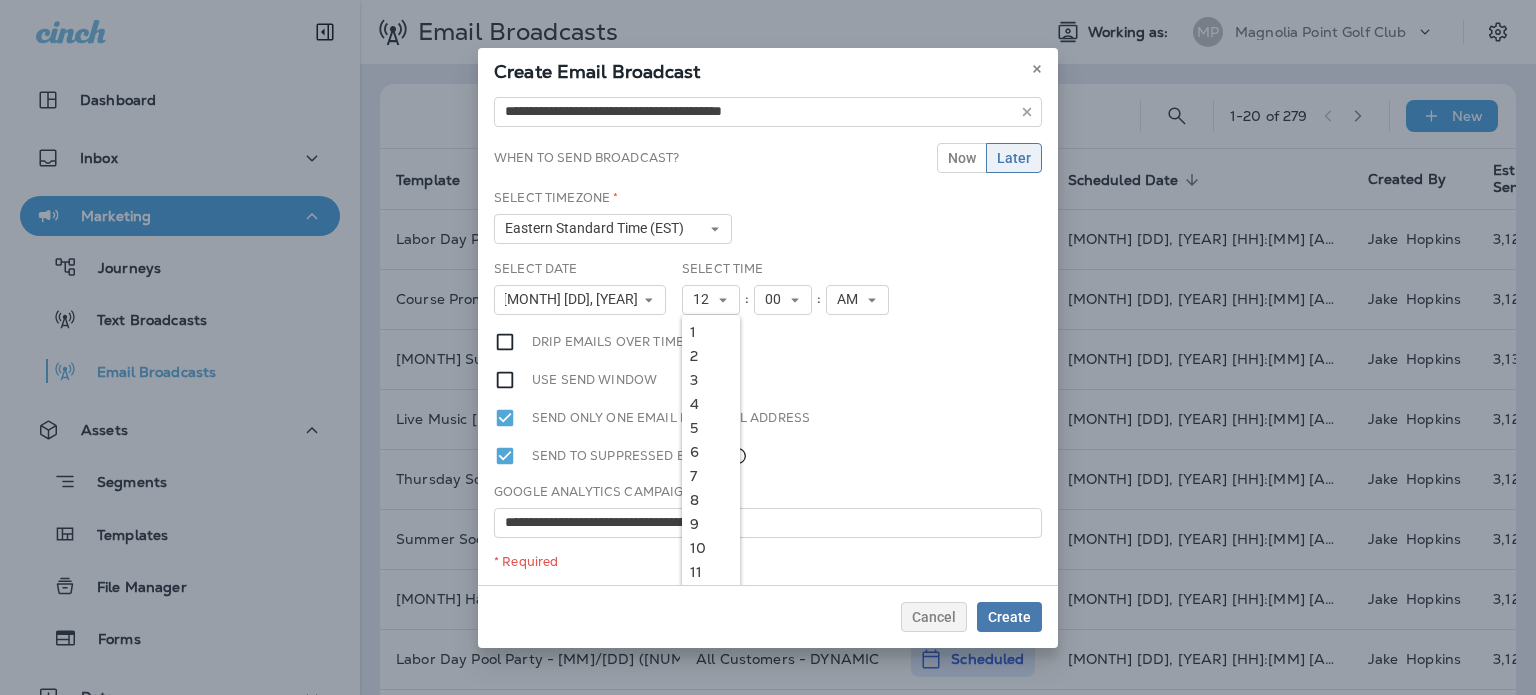 click on "9" at bounding box center (711, 524) 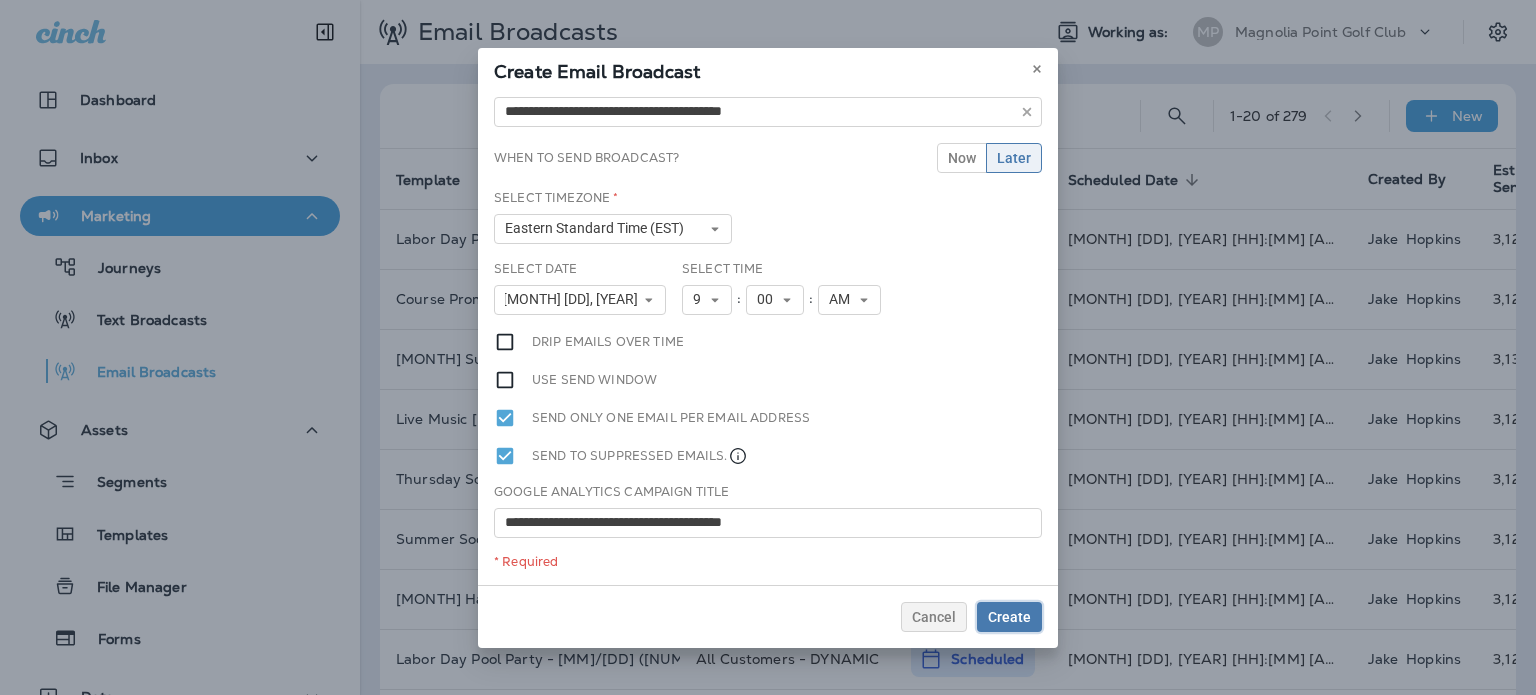 click on "Create" at bounding box center [1009, 617] 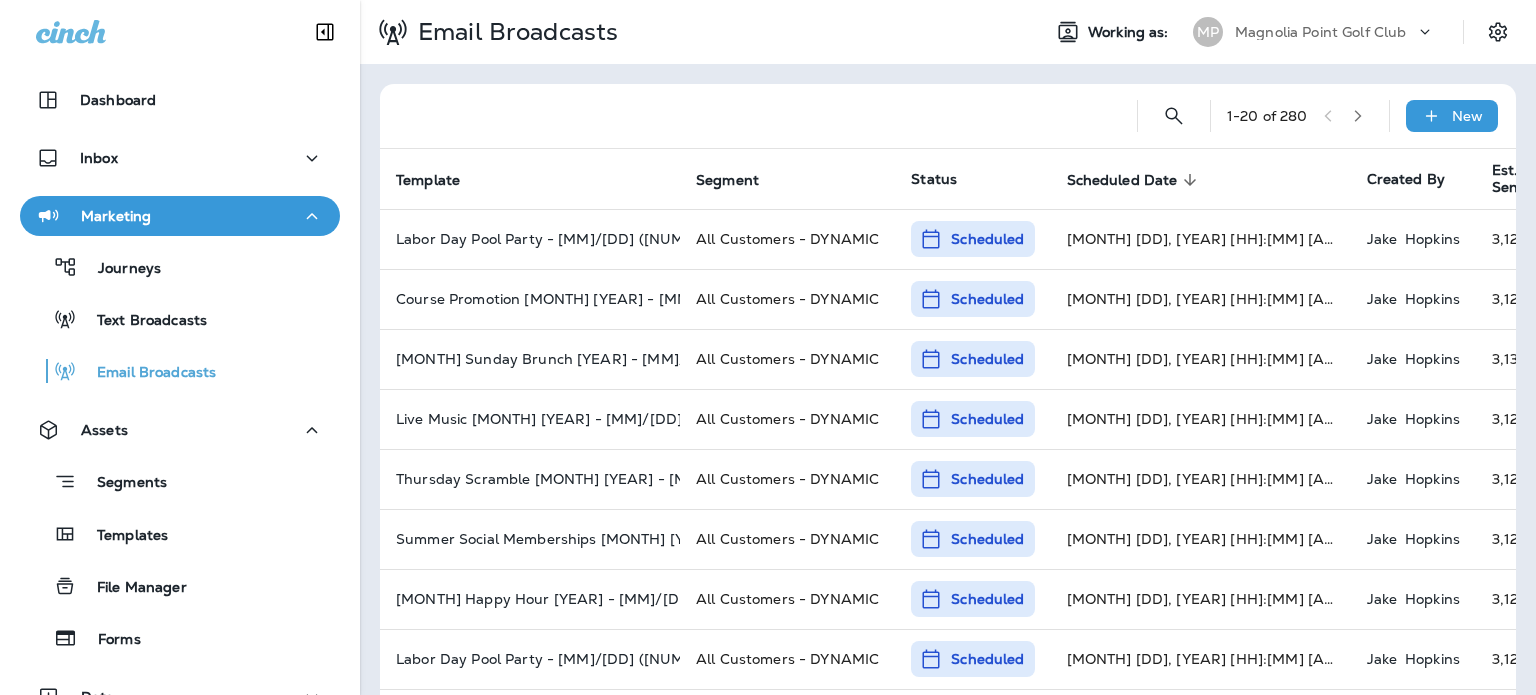 click on "New" at bounding box center (1467, 116) 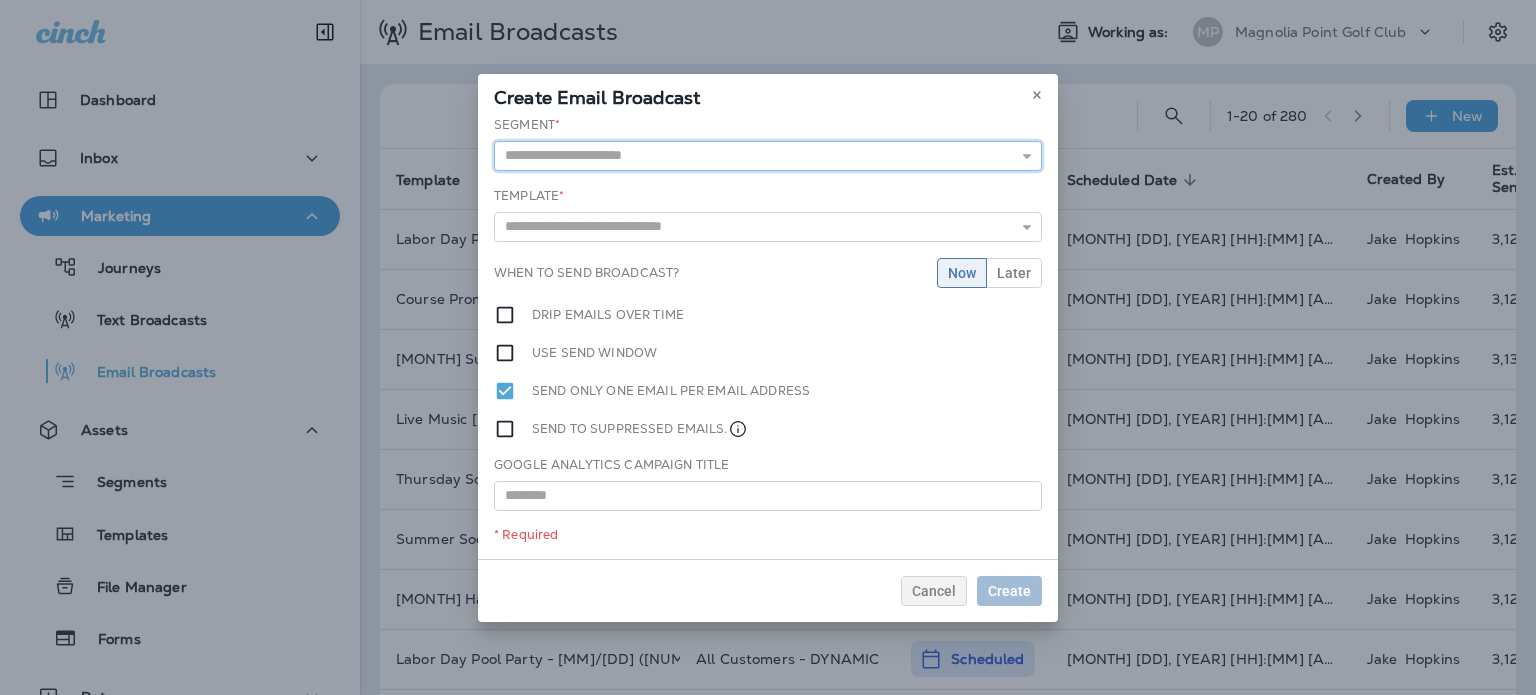 click at bounding box center [768, 156] 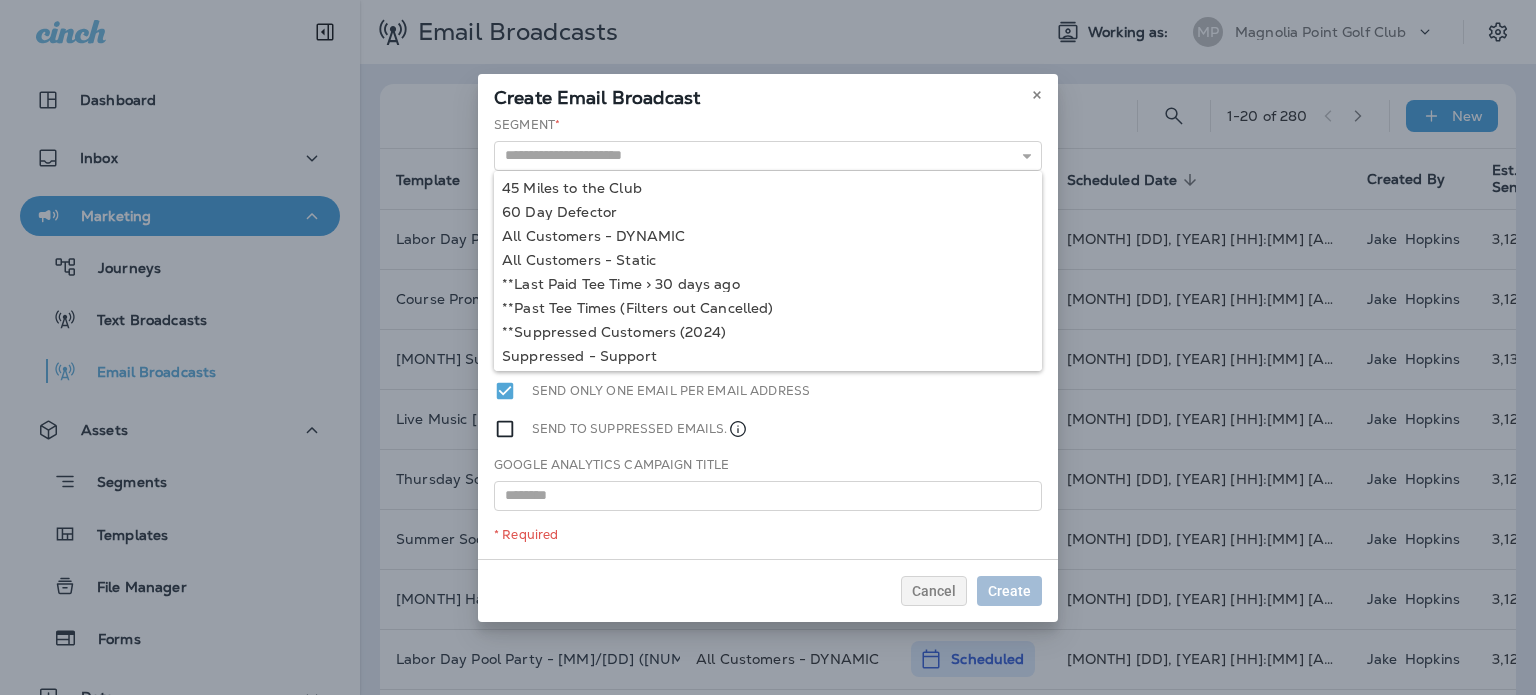 type on "**********" 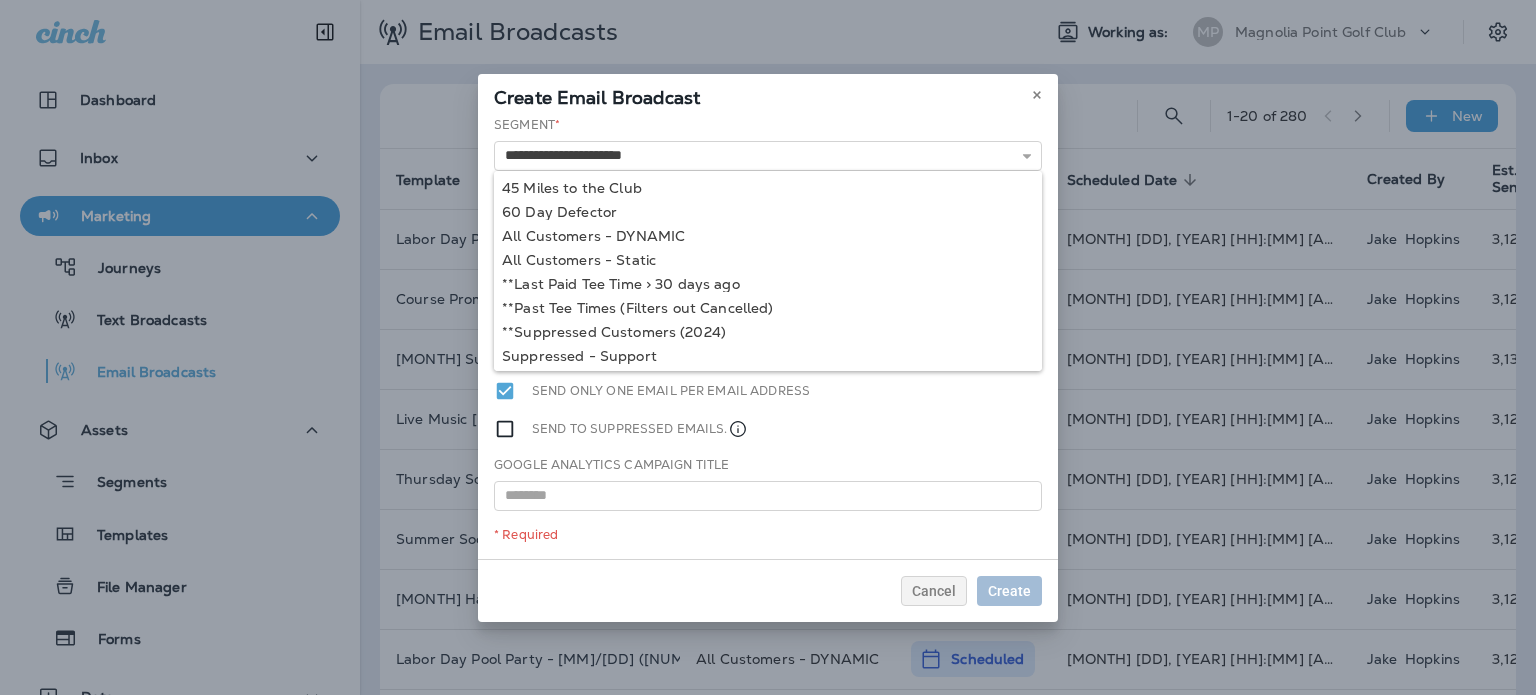 click on "Adult Tennis Summer Camps [YEAR] - [MM]/[DD] Adult Tennis Summer Camps [YEAR] - [MM]/[DD] ([NUM]) Adult Tennis Summer Camps [YEAR] - [MM]/[DD] ([NUM]) Adult Tennis Summer Camps [YEAR] - [MM]/[DD] ([NUM]) Adult Tennis Summer Camps [YEAR] - [MM]/[DD] ([NUM]) Adult Tennis Summer Camps [YEAR] - [MM]/[DD] ([NUM]) Adult Tennis Summer Camps [YEAR] - [MM]/[DD] ([NUM]) Adult Tennis Summer Camps [YEAR] - [MM]/[DD] ([NUM]) Adult Tennis Summer Camps [YEAR] - [MM]/[DD] ([NUM]) Adult Tennis Summer Camps [YEAR] - [MM]/[DD] ([NUM])" at bounding box center (768, 337) 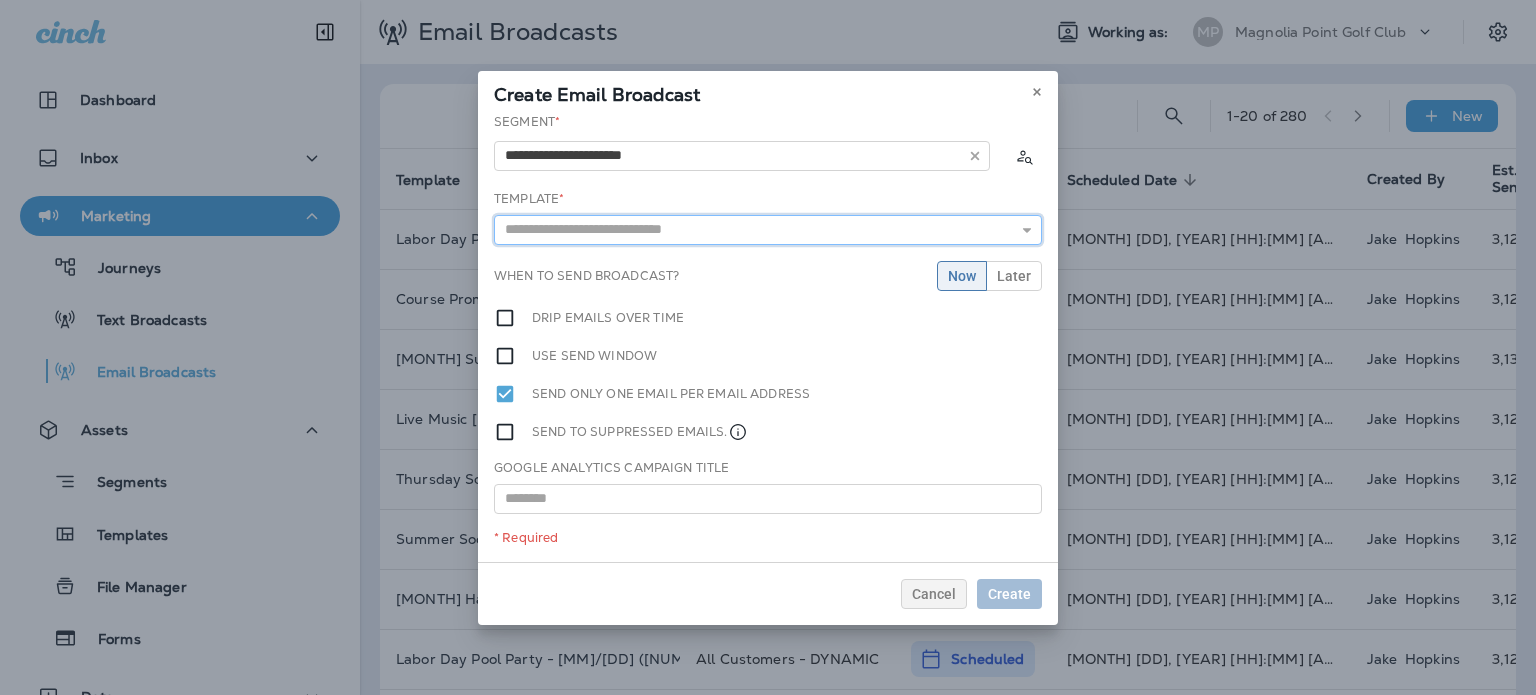 click at bounding box center (768, 230) 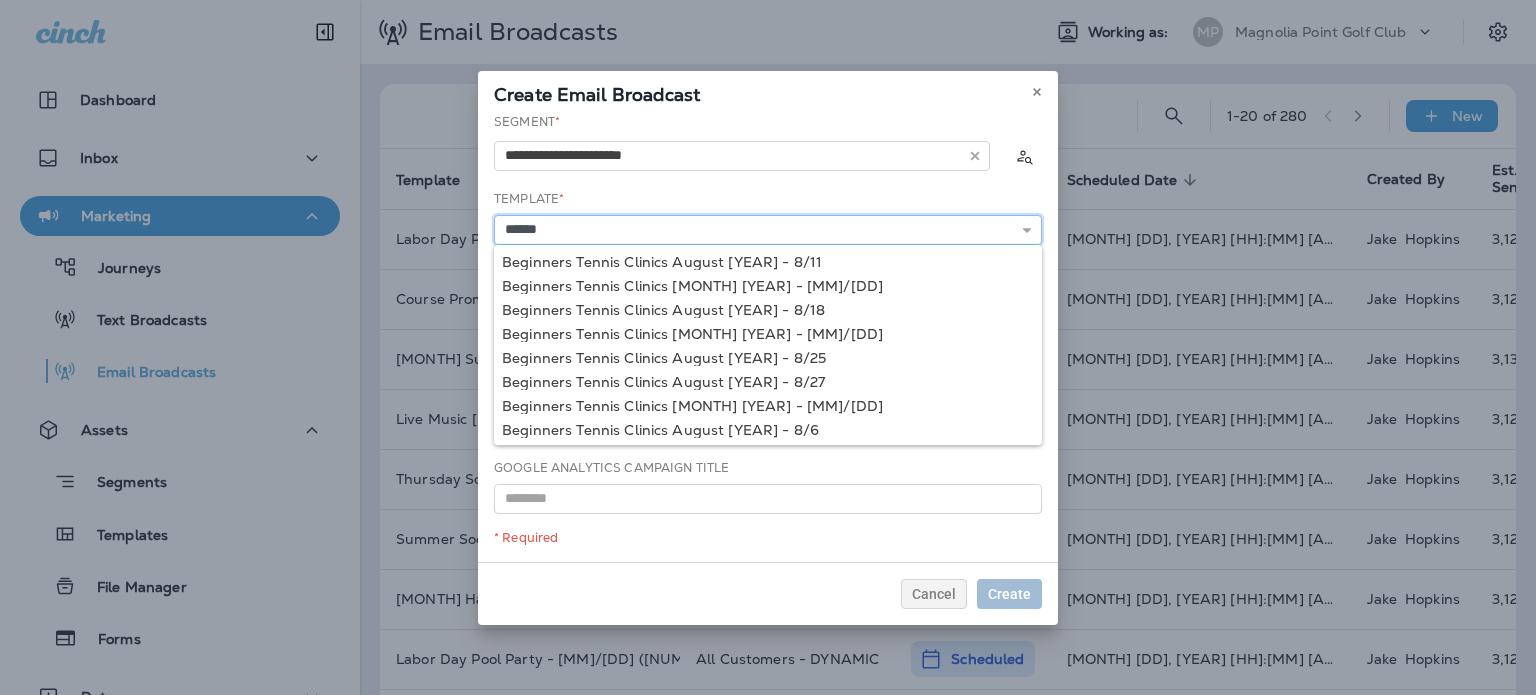 scroll, scrollTop: 100, scrollLeft: 0, axis: vertical 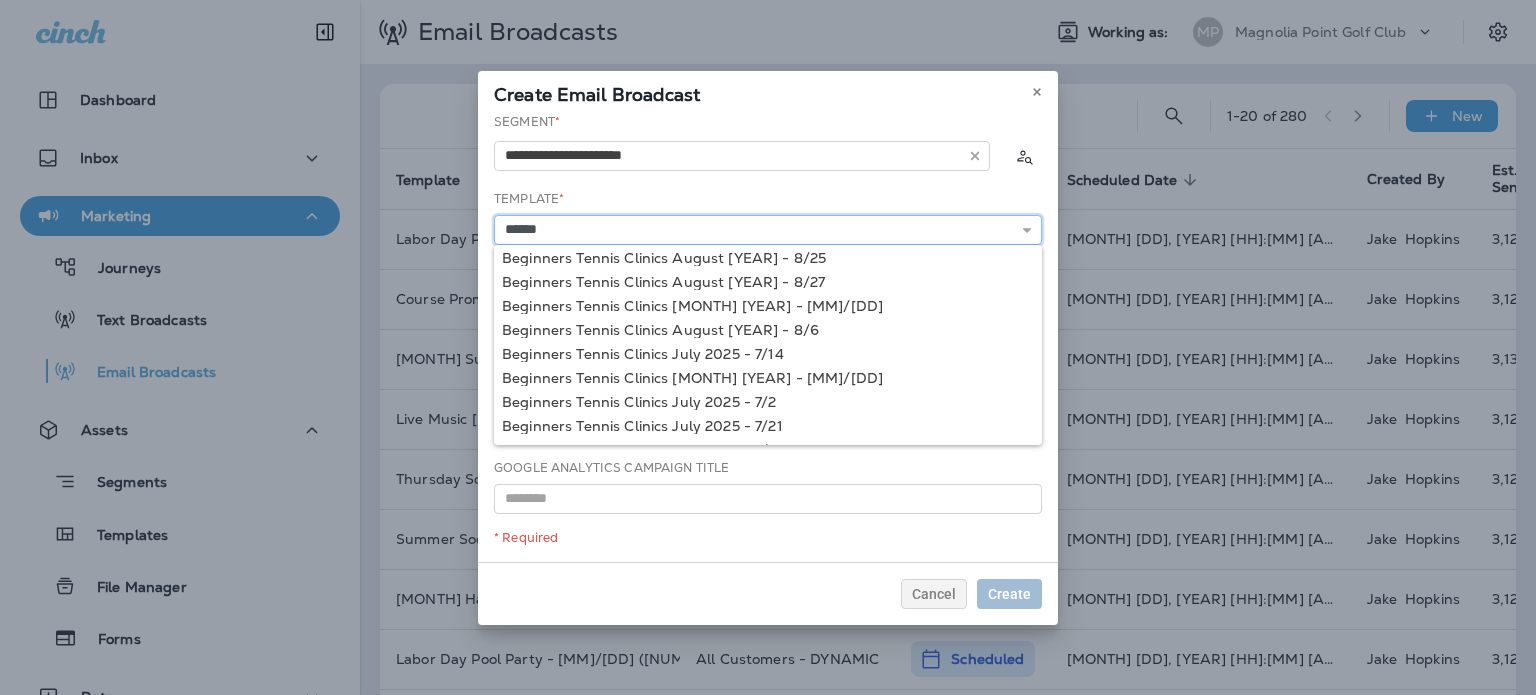 type on "**********" 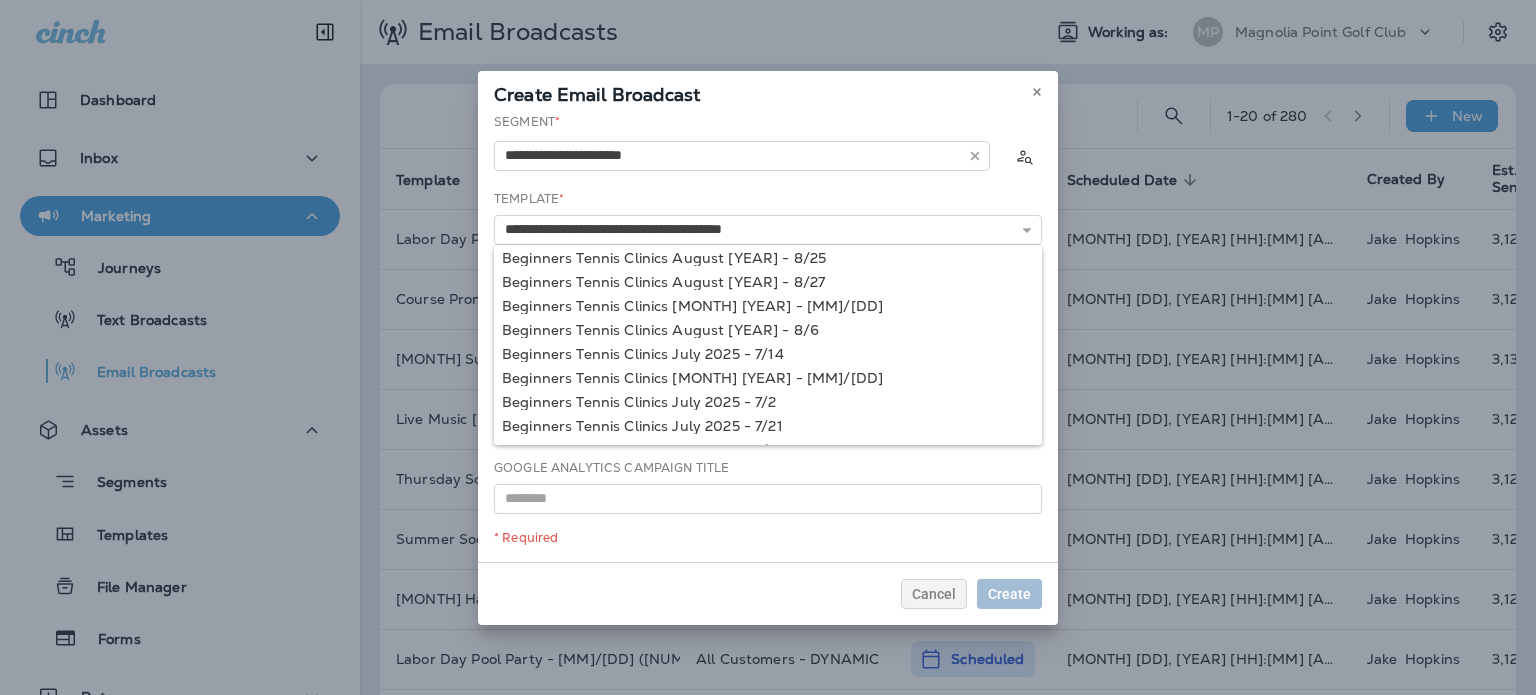 click on "**********" at bounding box center [768, 337] 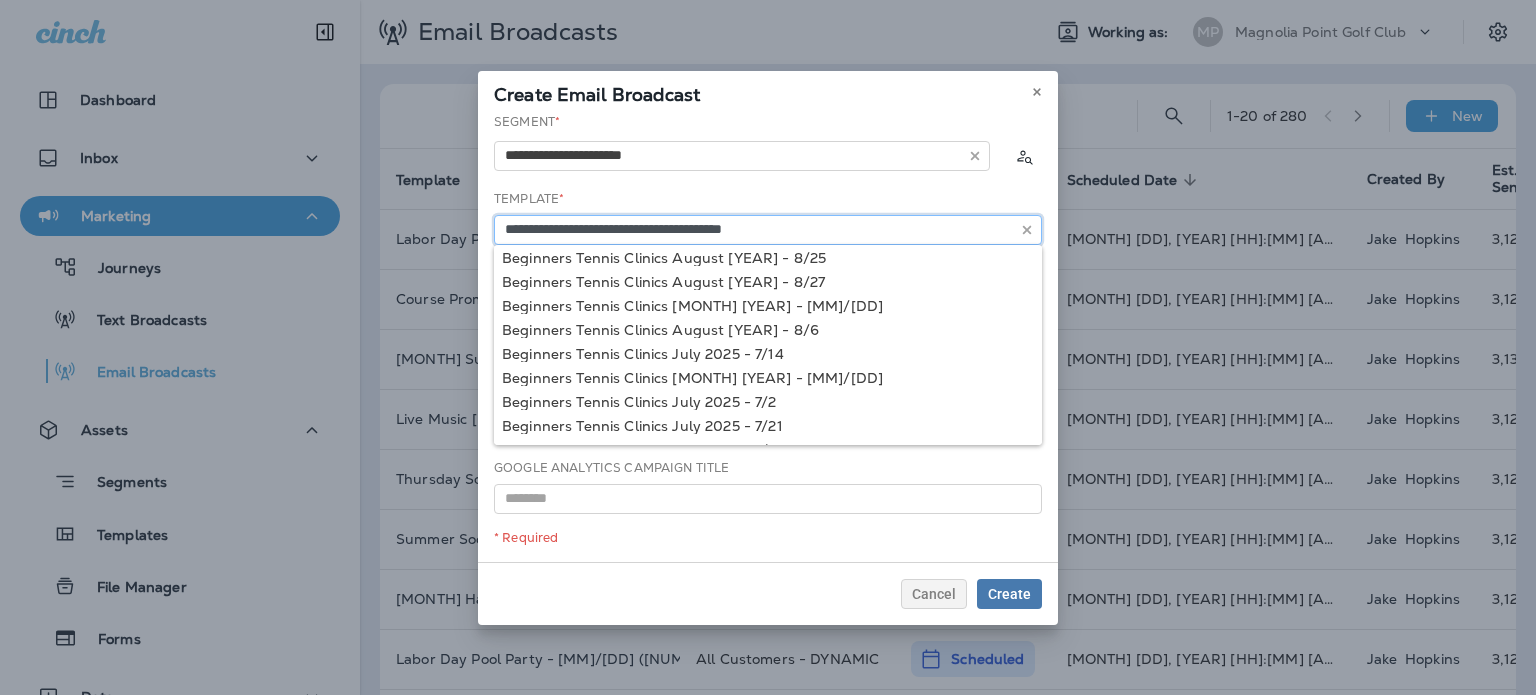 click on "**********" at bounding box center (768, 230) 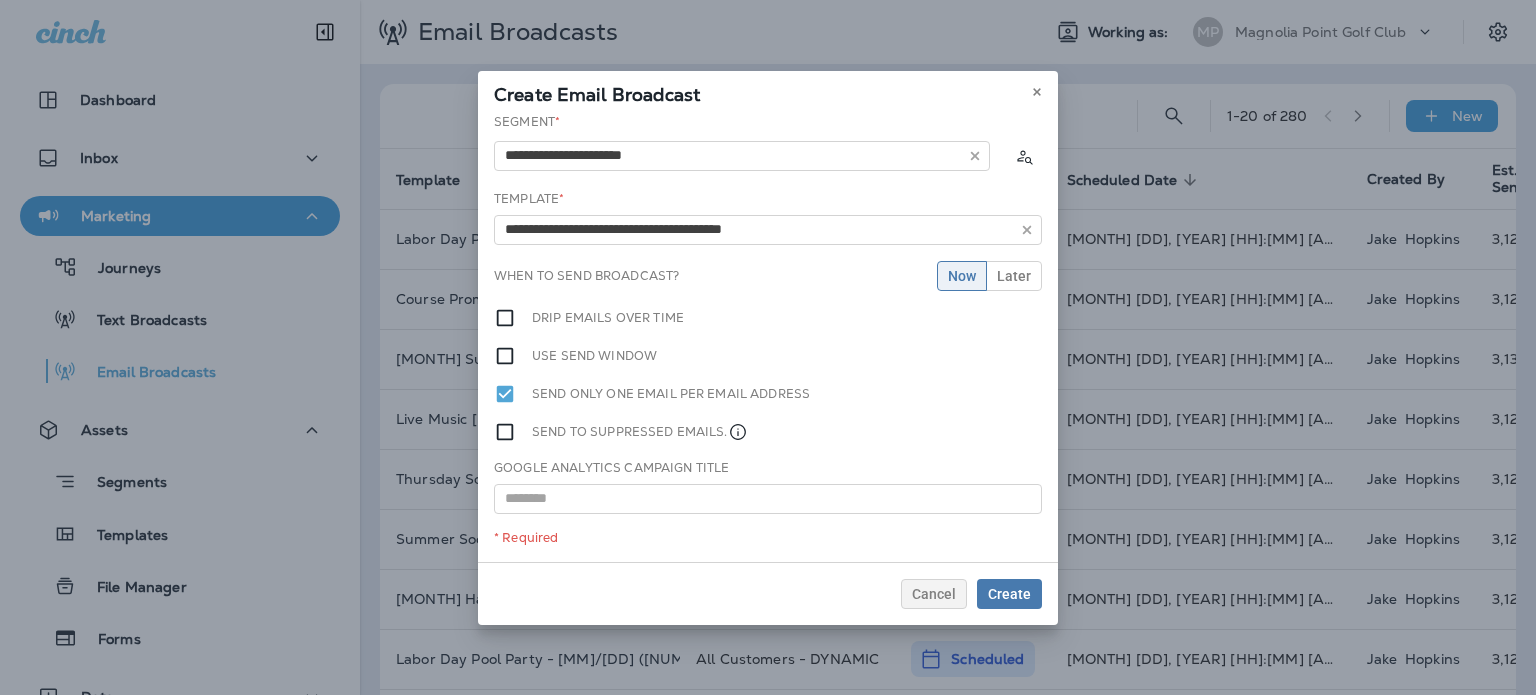 click on "**********" at bounding box center [768, 337] 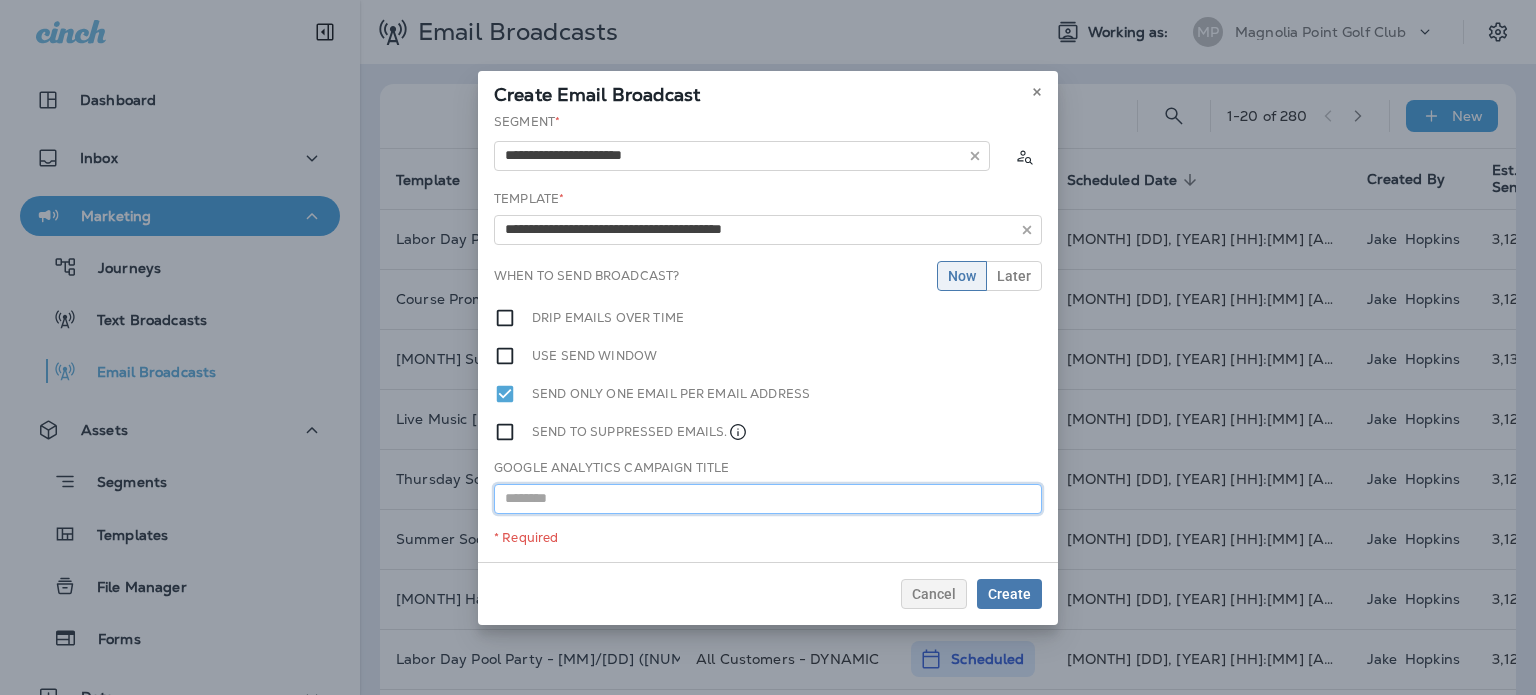 click at bounding box center (768, 499) 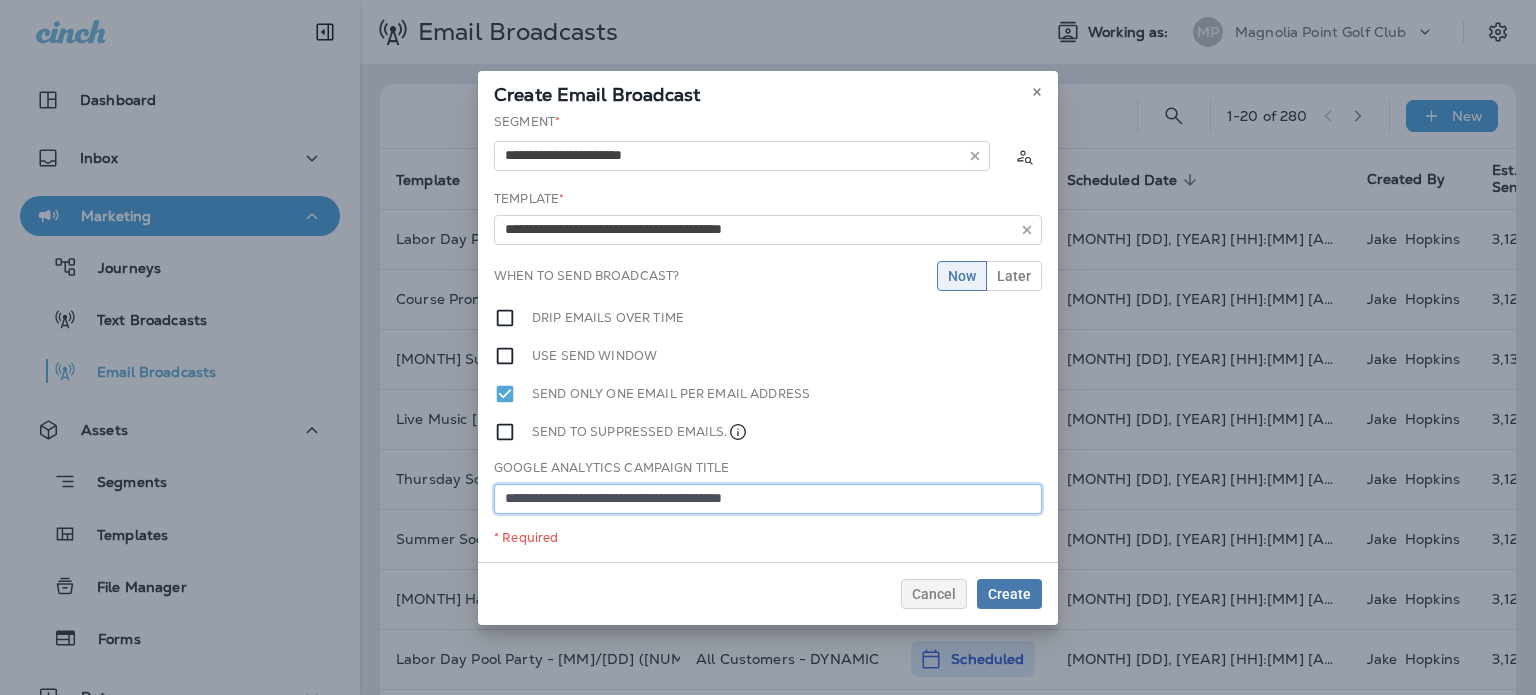 type on "**********" 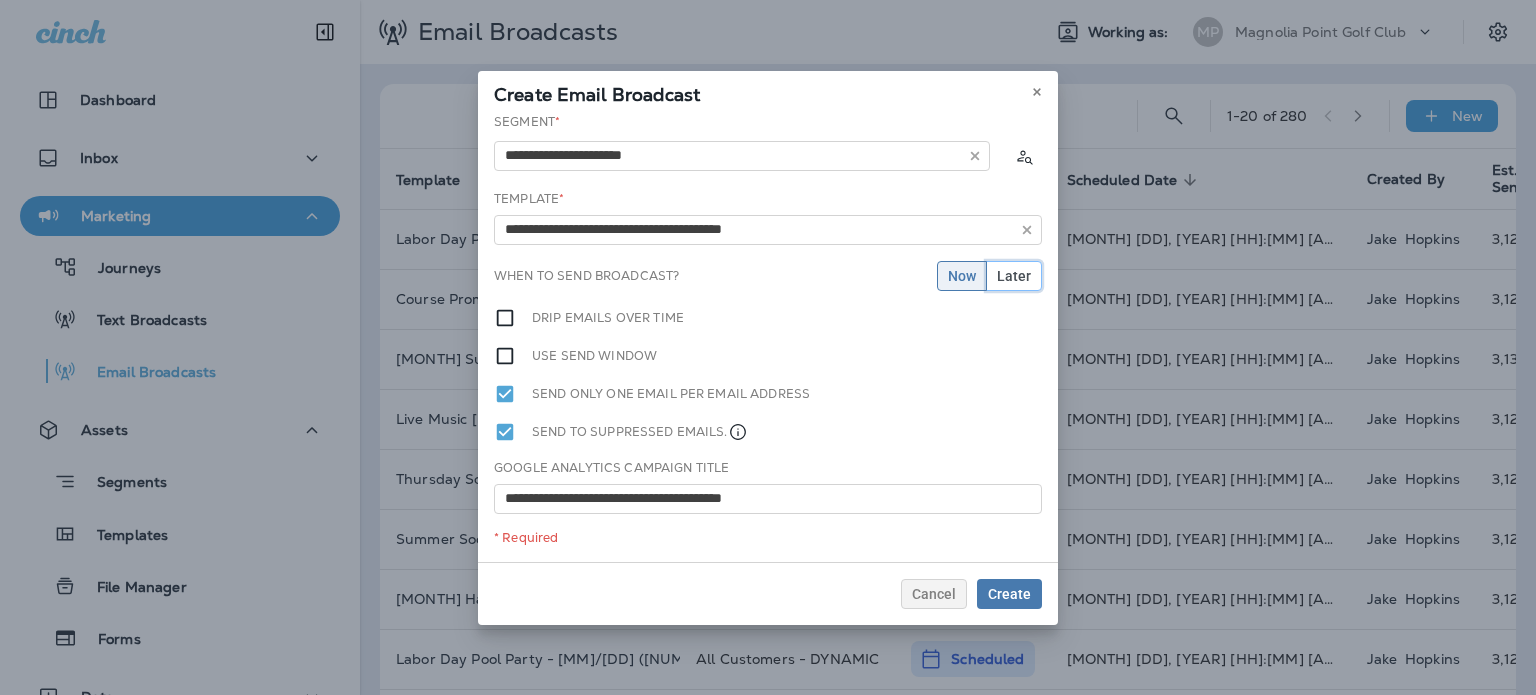 click on "Later" at bounding box center (1014, 276) 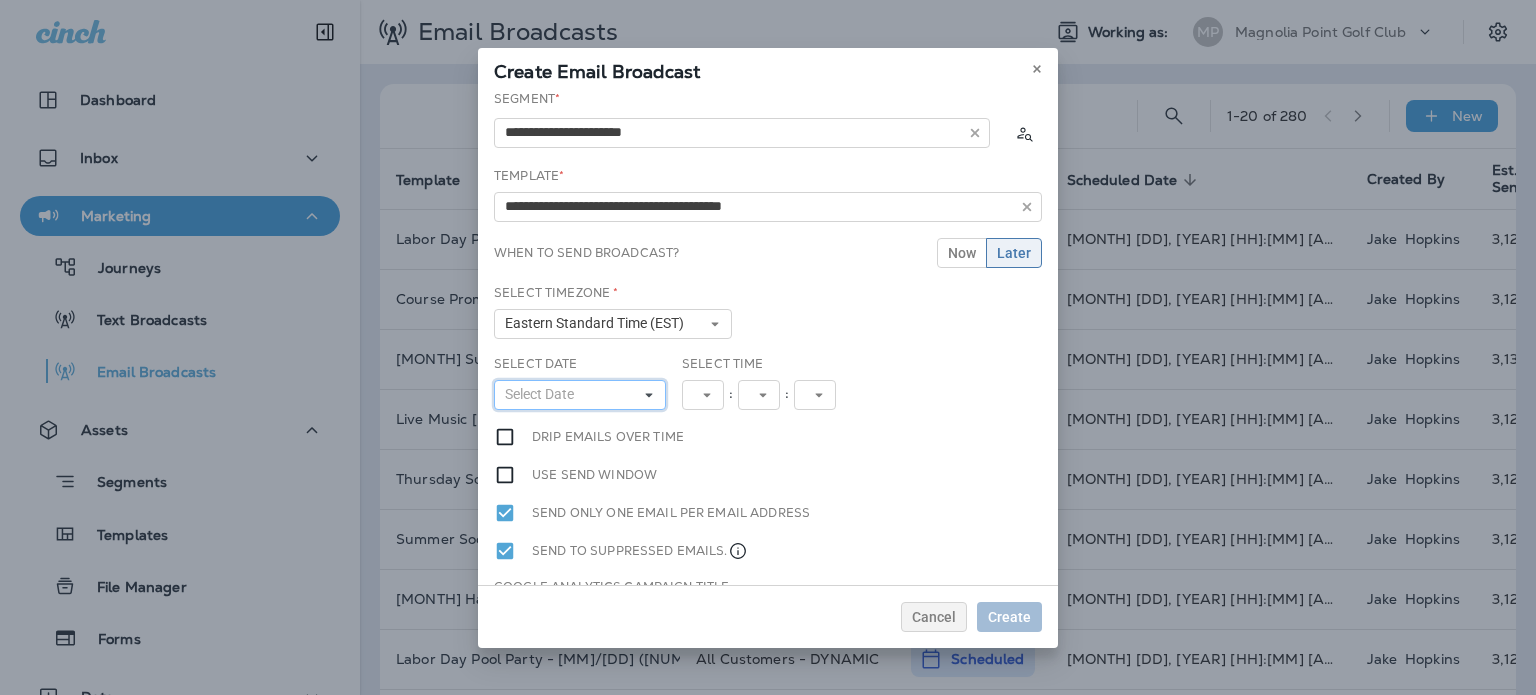 click on "Select Date" at bounding box center [580, 395] 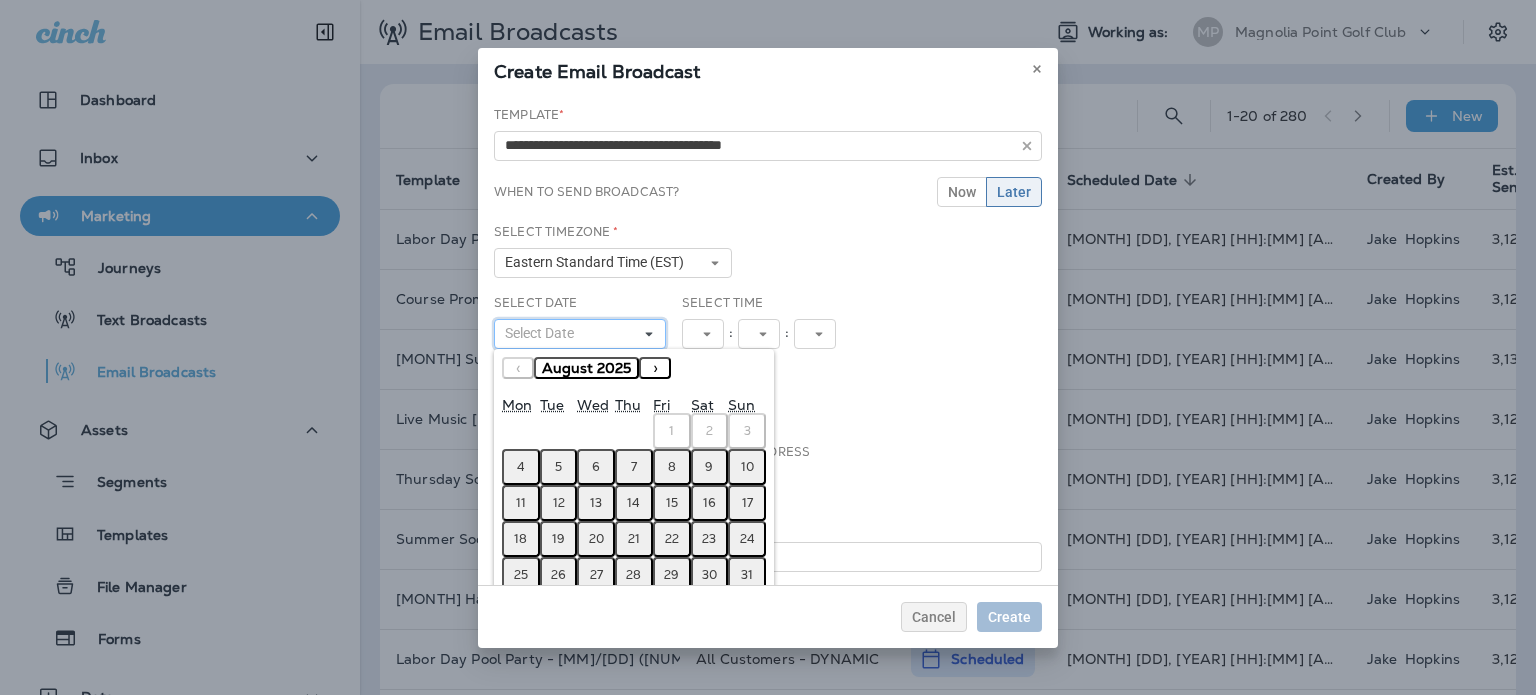 scroll, scrollTop: 95, scrollLeft: 0, axis: vertical 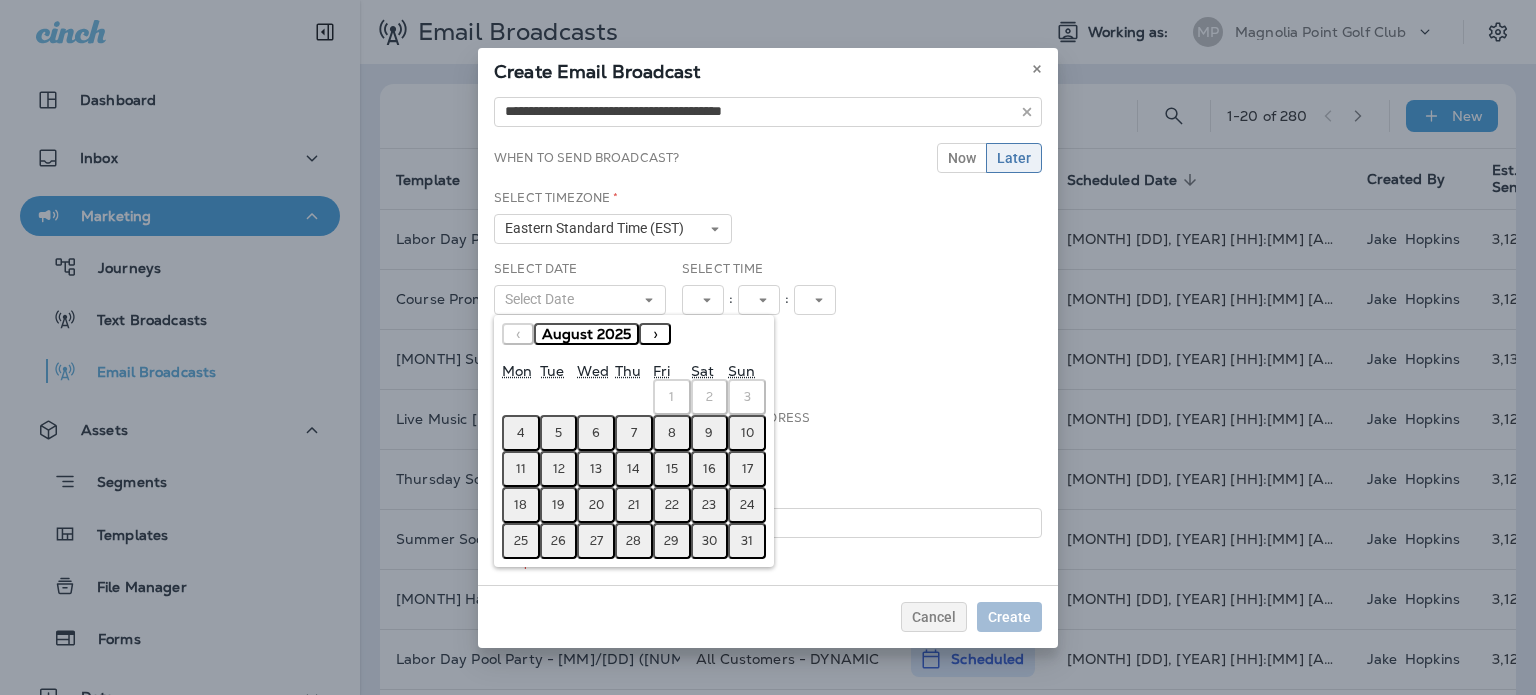 click on "27" at bounding box center (596, 541) 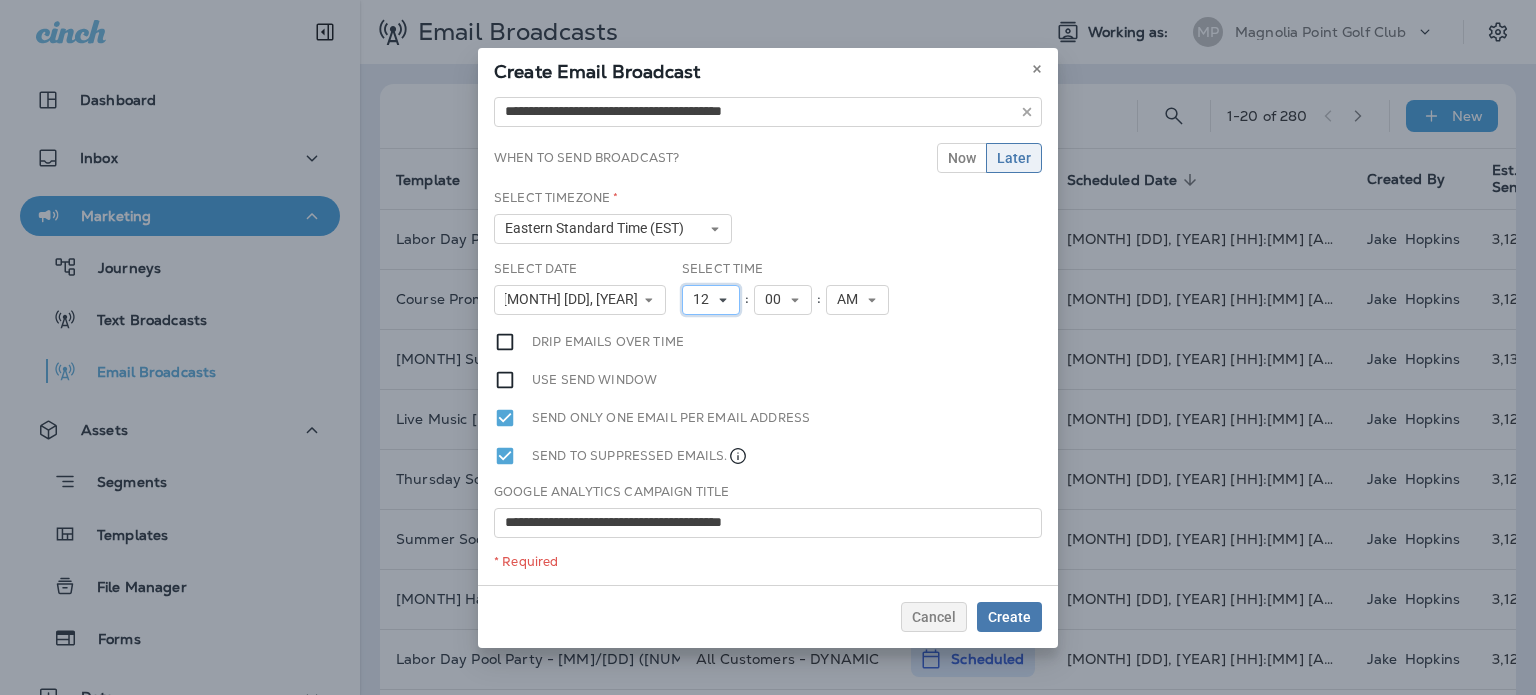 click on "12" at bounding box center (711, 300) 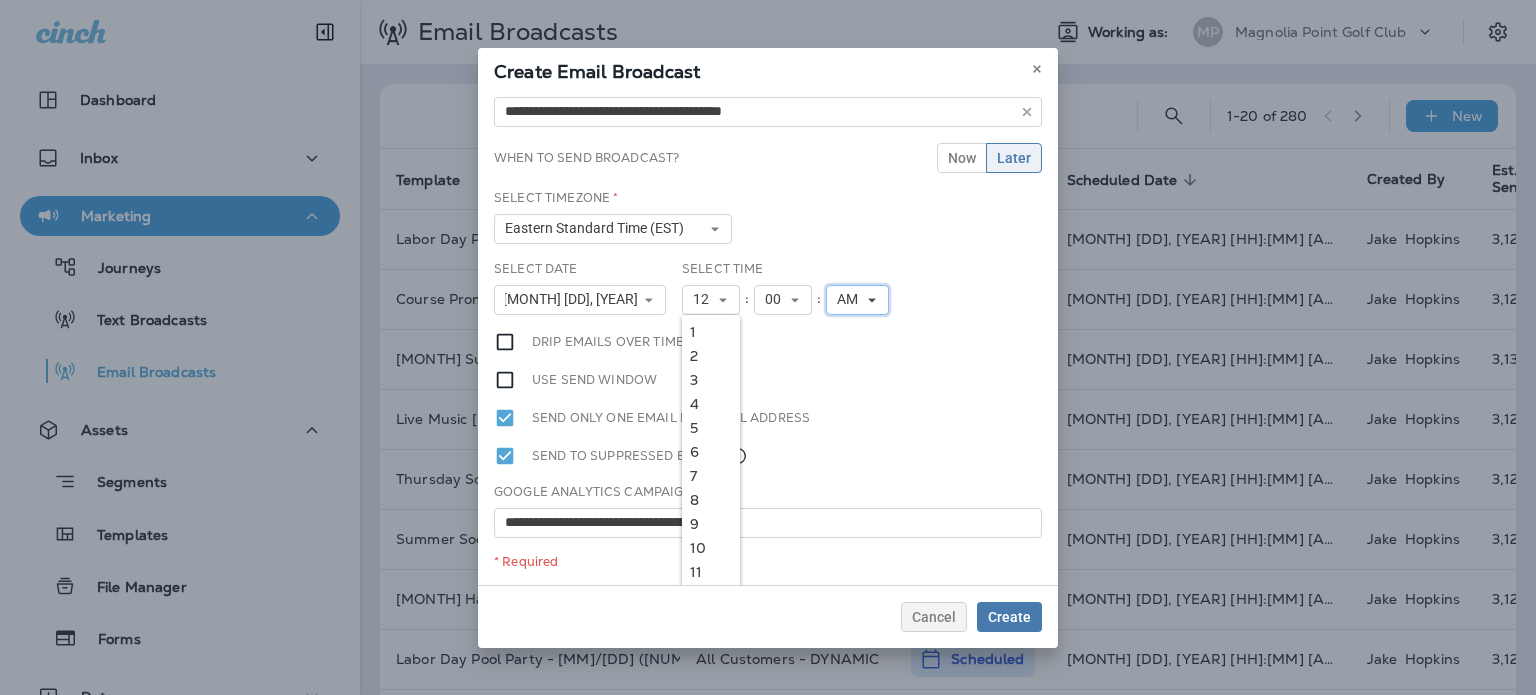 click on "AM" at bounding box center [857, 300] 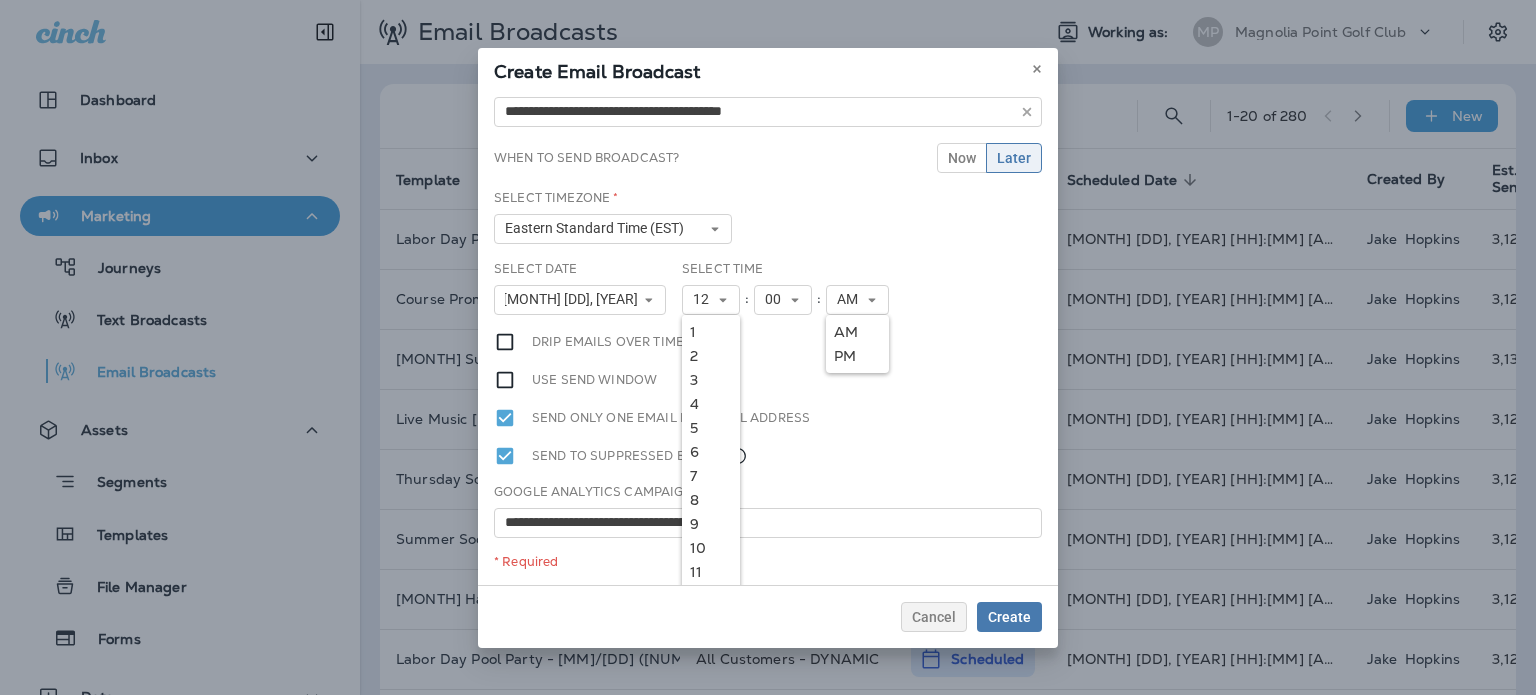 click on "PM" at bounding box center [857, 356] 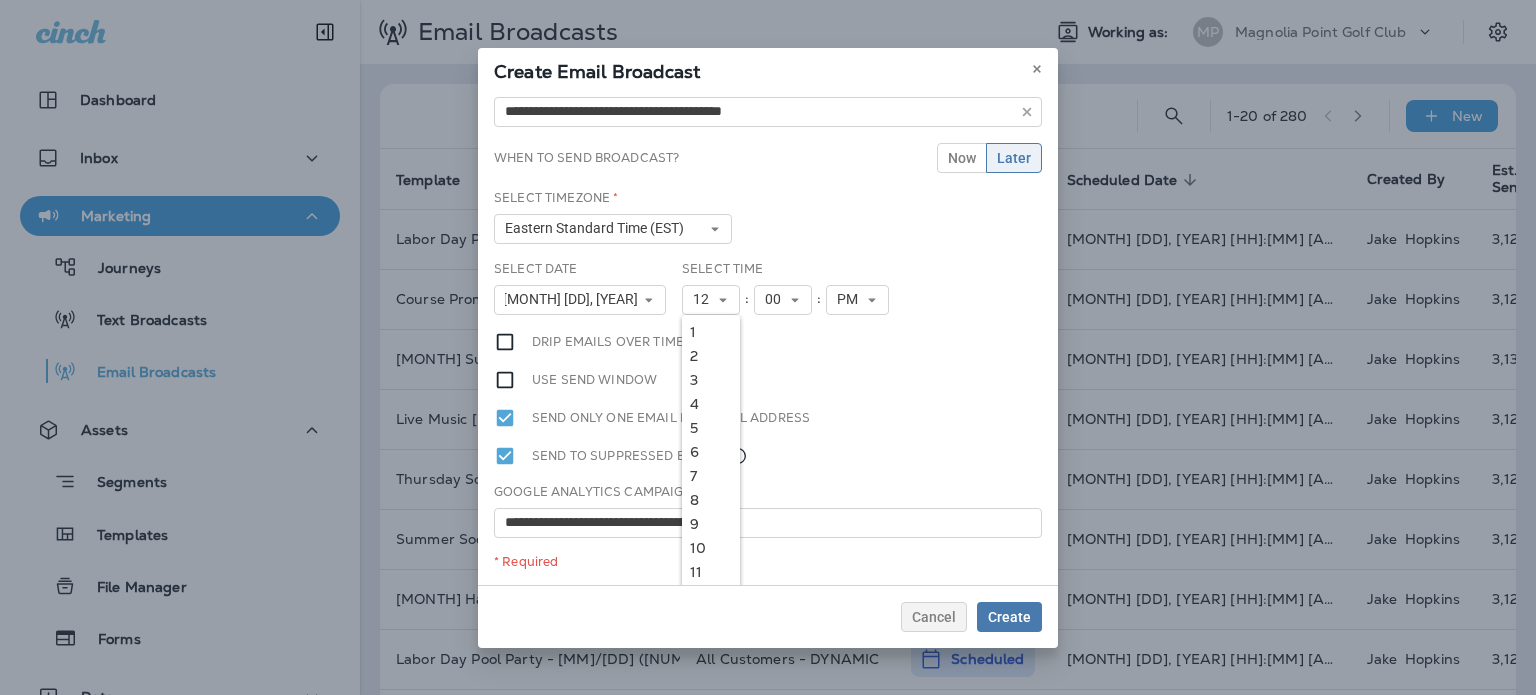 click on "Select Date   [MONTH] [DD], [YEAR] « ‹ [MONTH] [YEAR] › » [CALENDAR] Select Time   [TIME] [AMPM]" at bounding box center (768, 295) 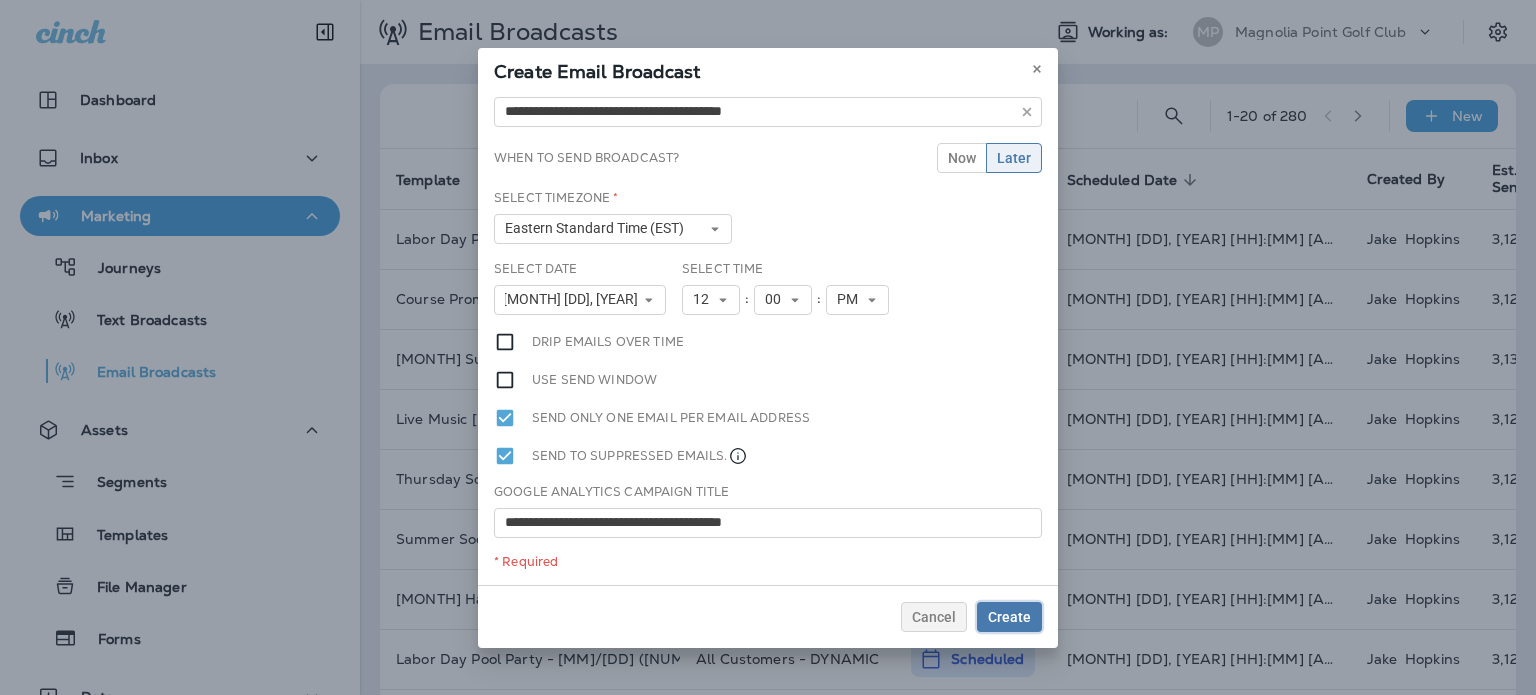click on "Create" at bounding box center [1009, 617] 